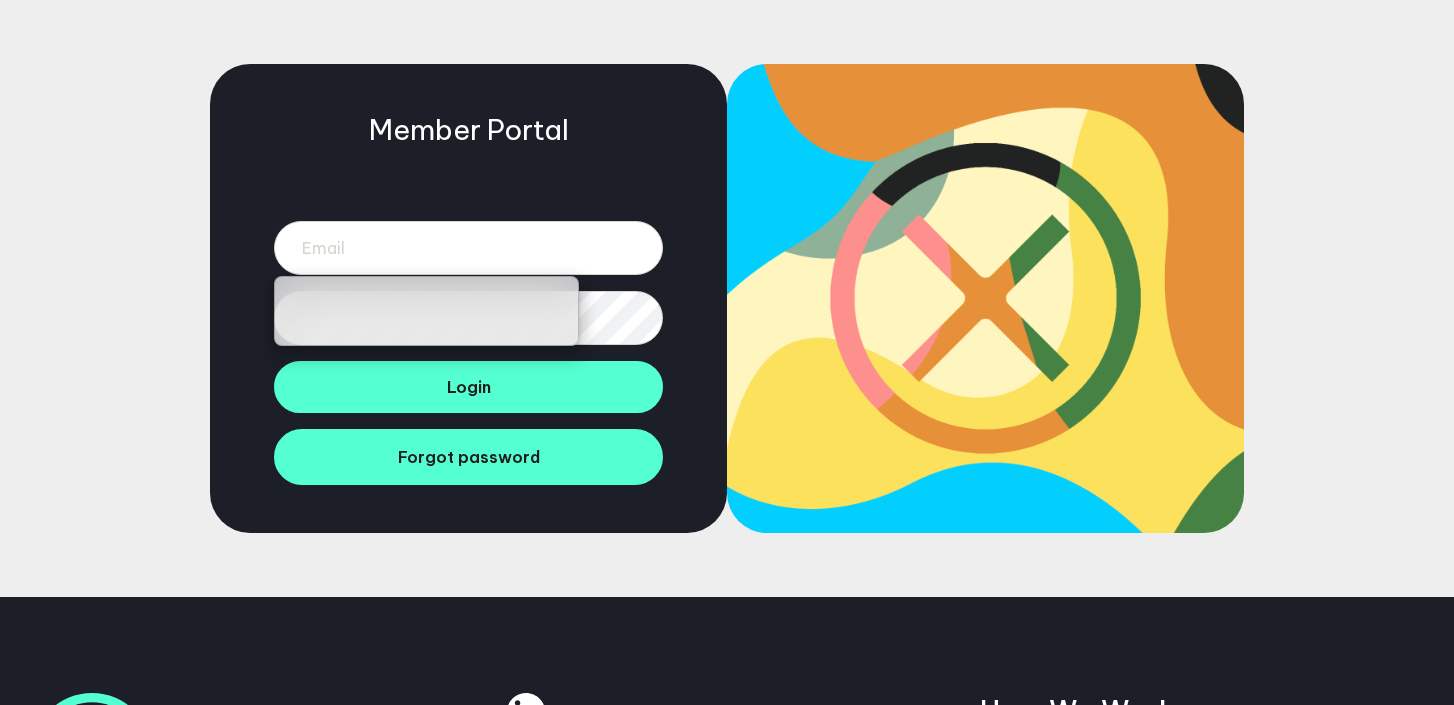 scroll, scrollTop: 0, scrollLeft: 0, axis: both 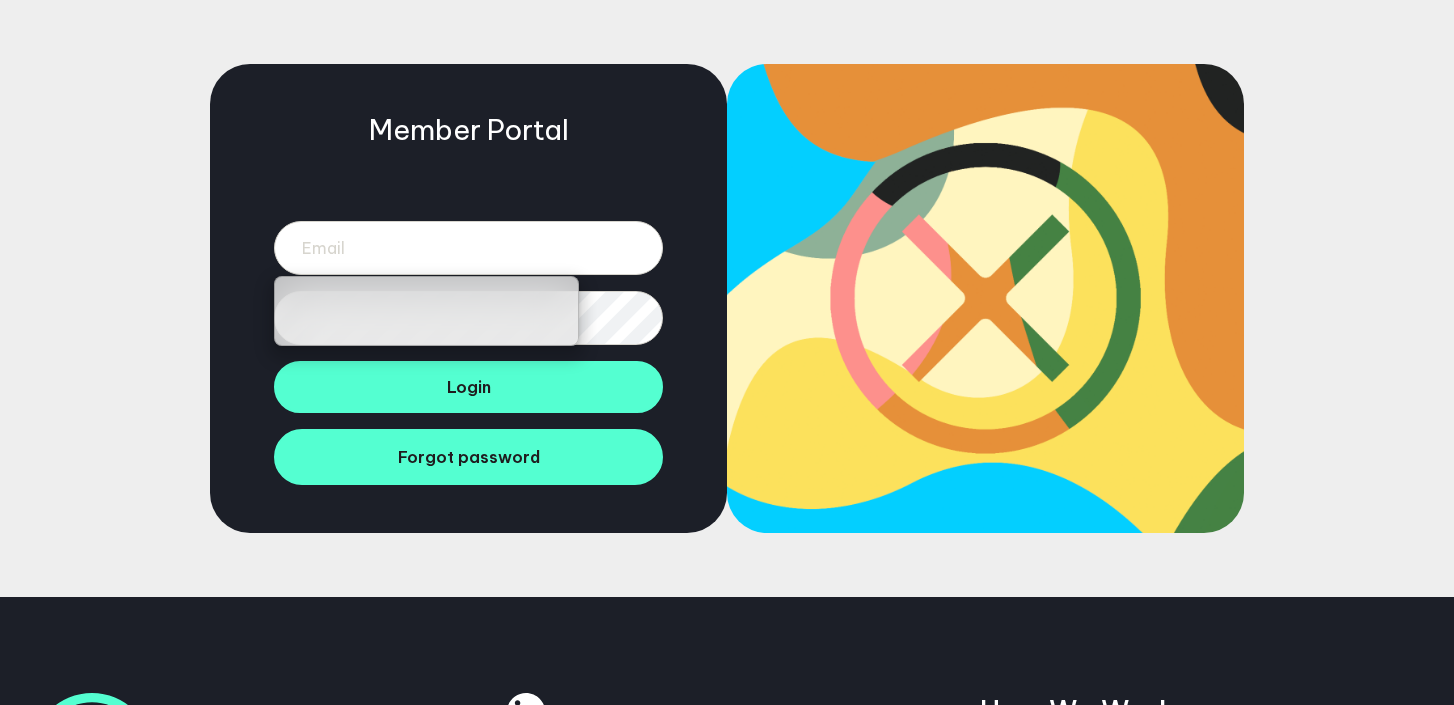 type on "racheljackson610@hotmail.com" 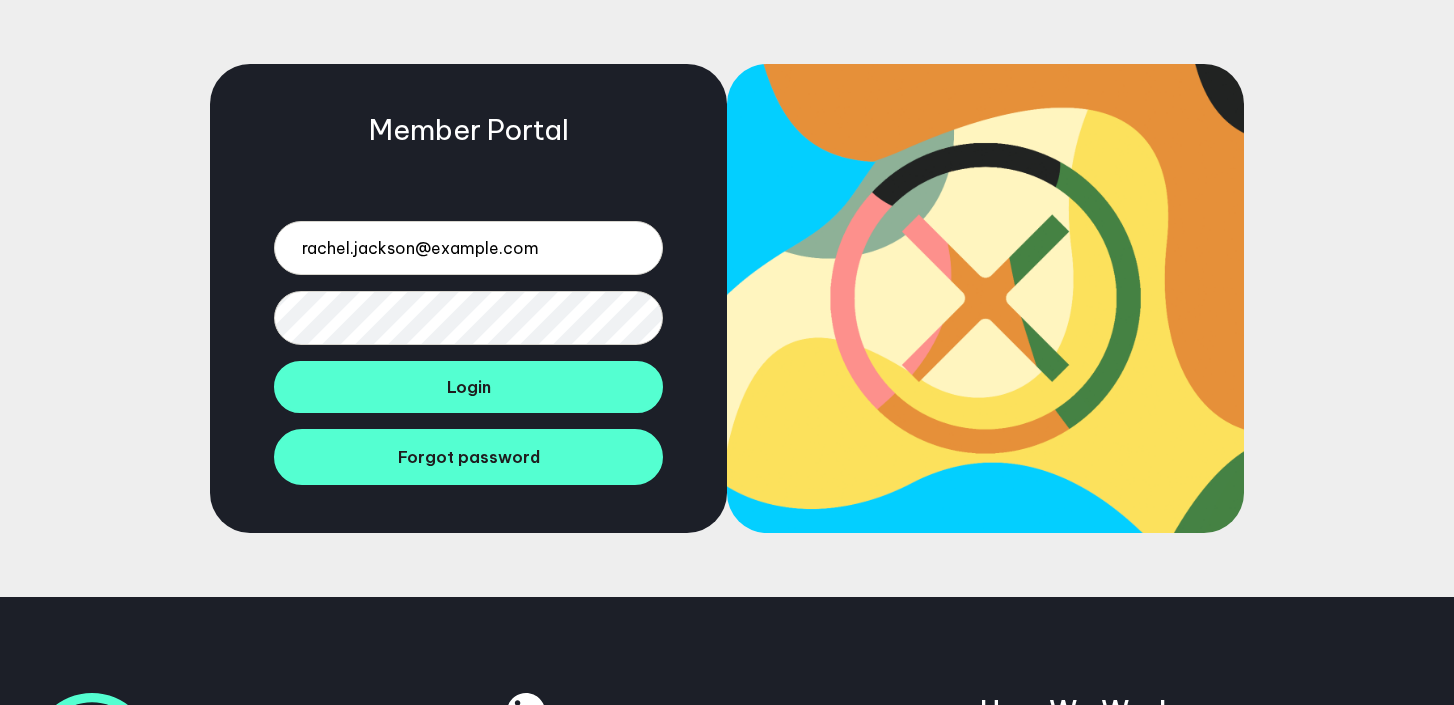 click on "Member Portal racheljackson610@hotmail.com Login Forgot password" at bounding box center [468, 298] 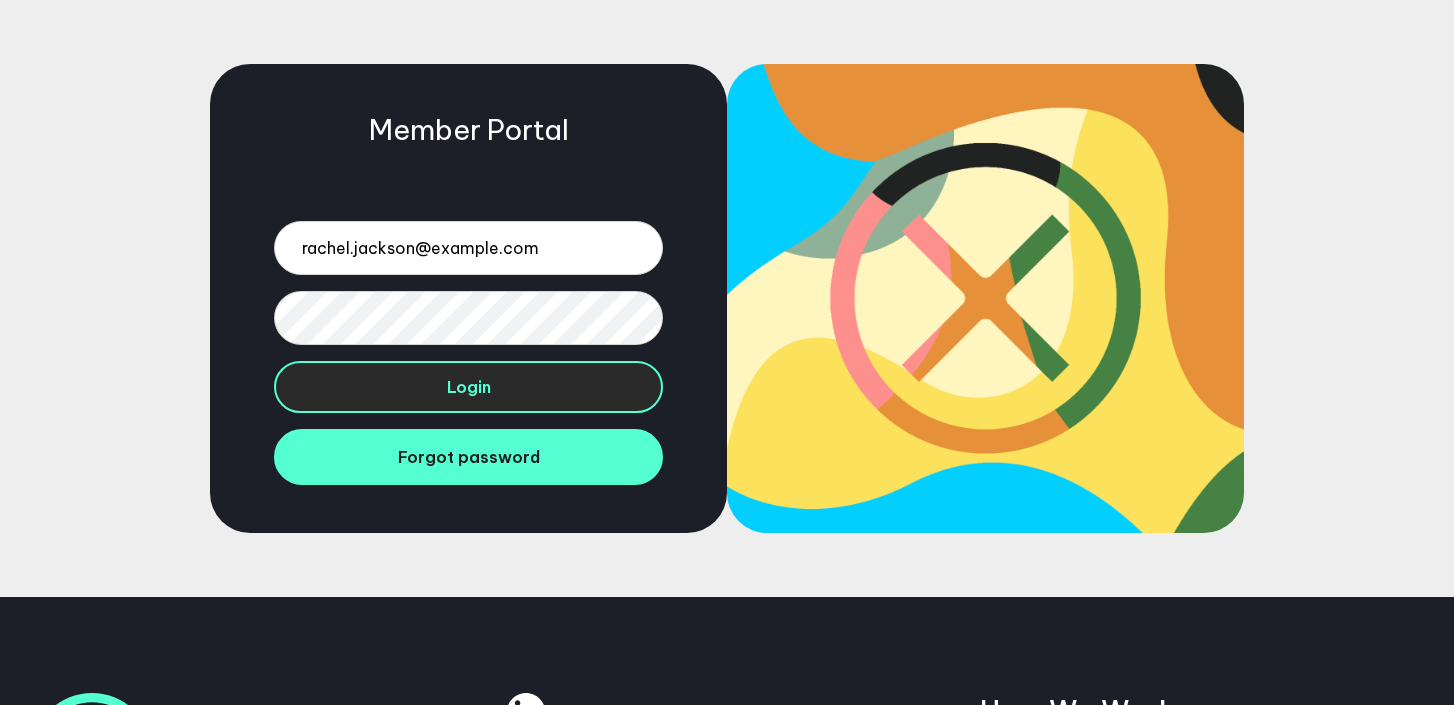 click on "Login" at bounding box center (468, 387) 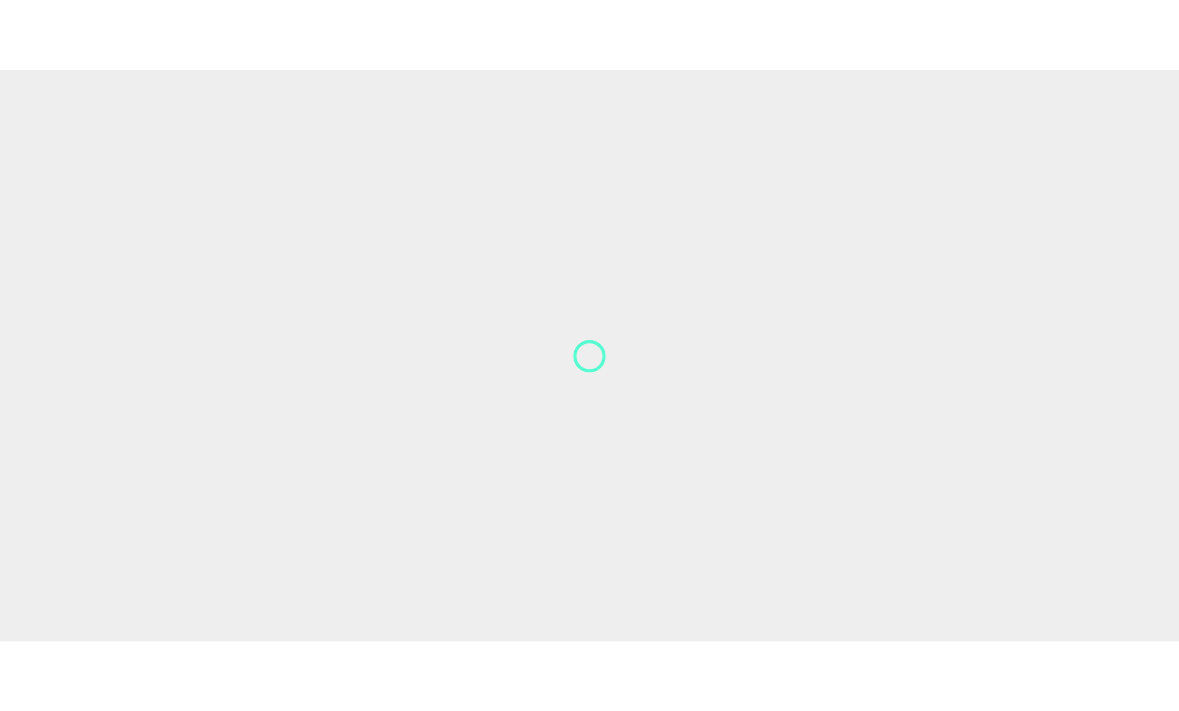 scroll, scrollTop: 0, scrollLeft: 0, axis: both 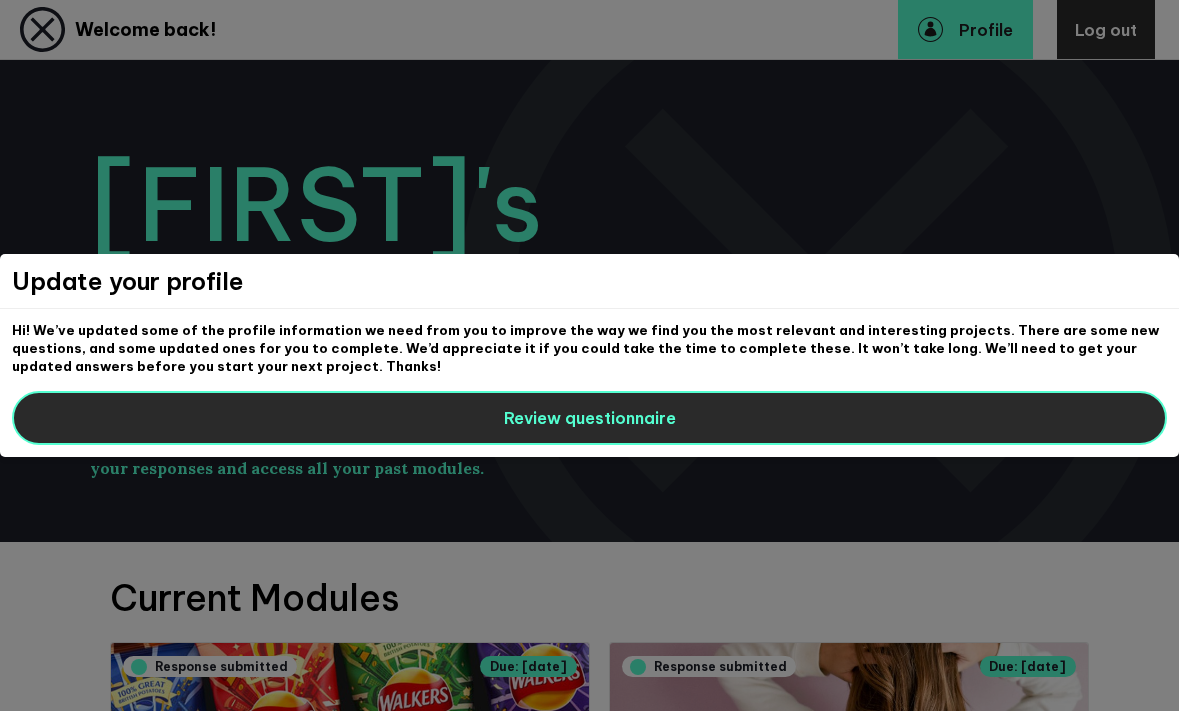 click on "Review questionnaire" at bounding box center [590, 418] 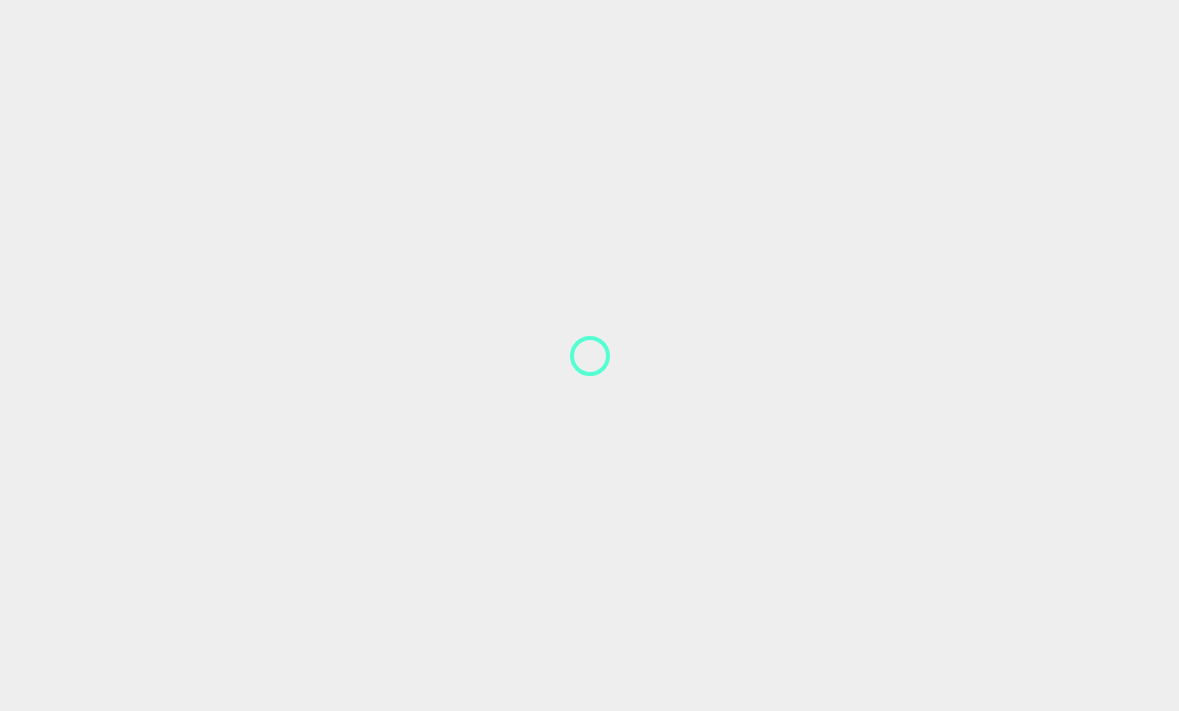 scroll, scrollTop: 0, scrollLeft: 0, axis: both 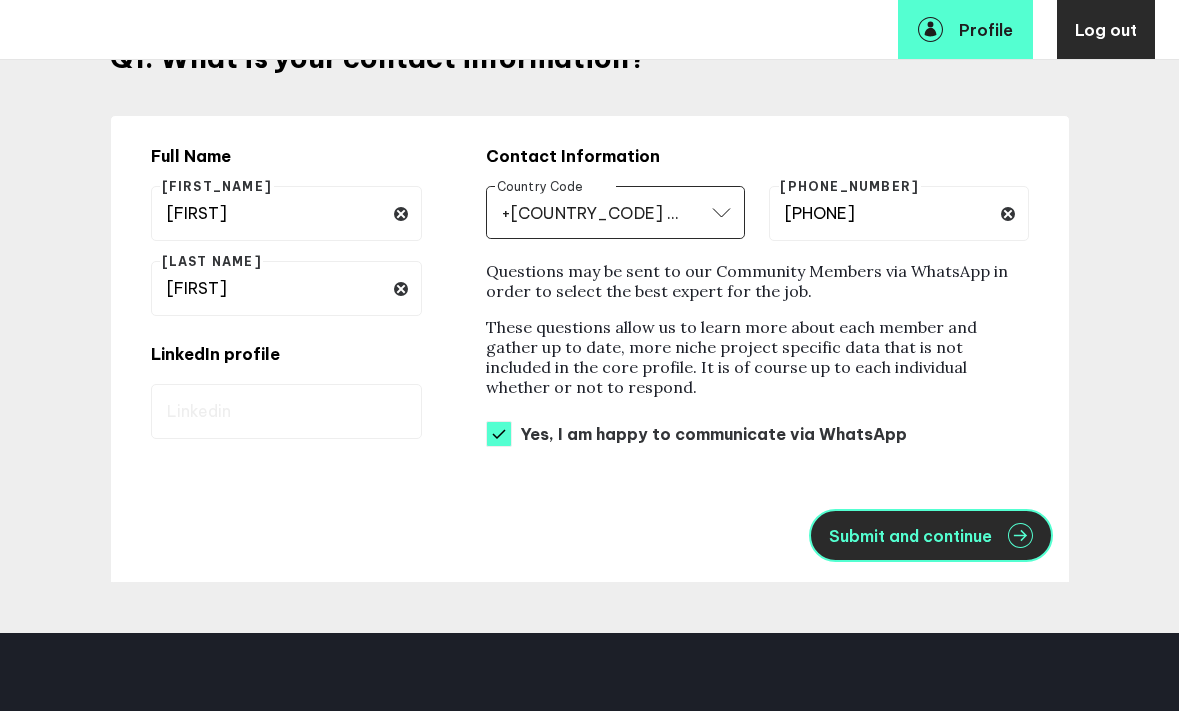 click on "Submit and continue" at bounding box center (910, 536) 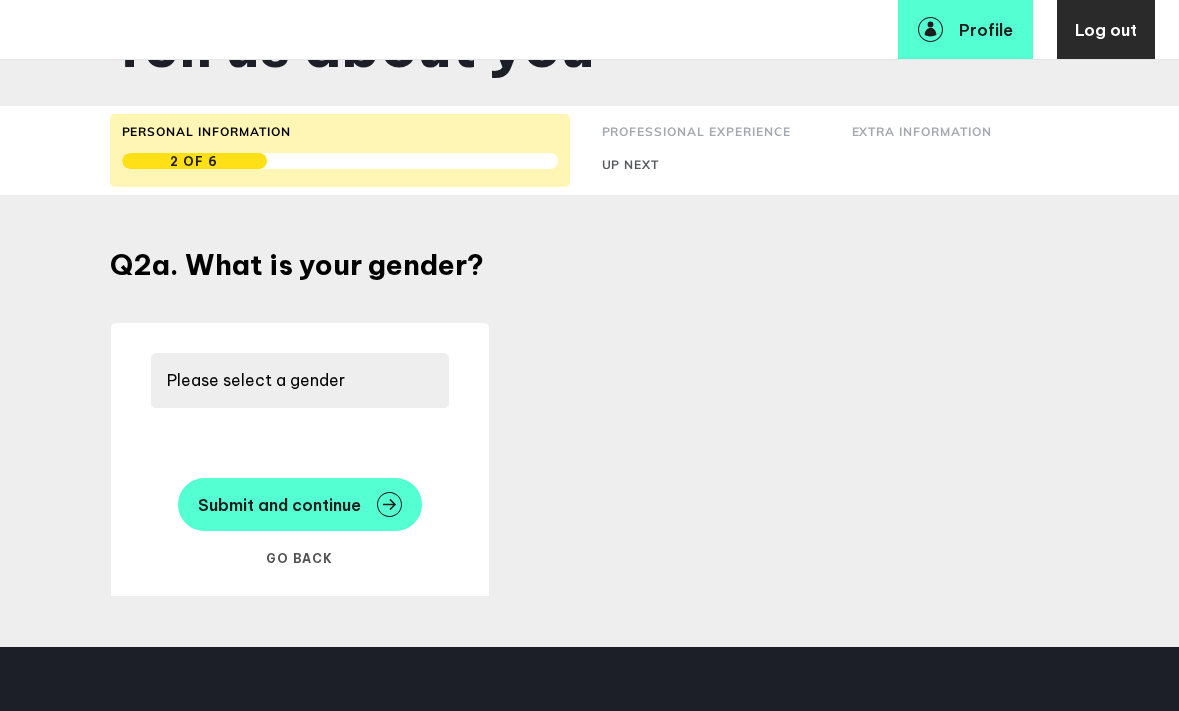 scroll, scrollTop: 0, scrollLeft: 0, axis: both 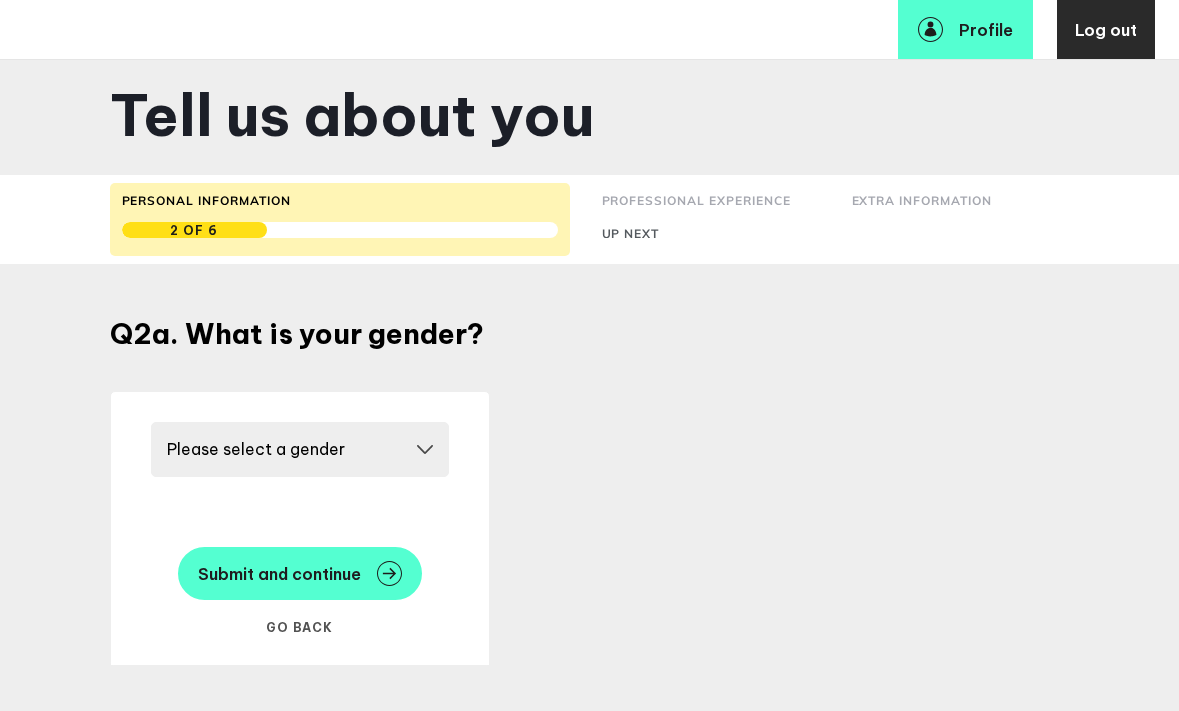 click on "Please select a gender [GENDER_OPTIONS]" at bounding box center (300, 449) 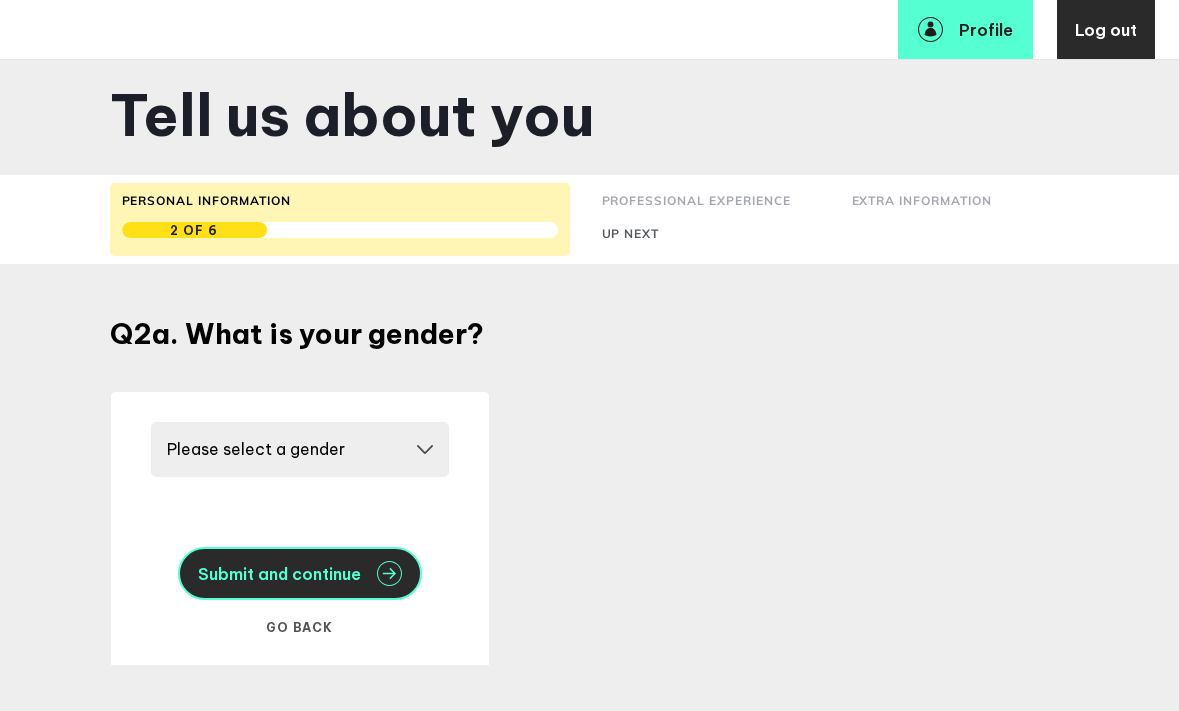click on "Submit and continue" at bounding box center [279, 574] 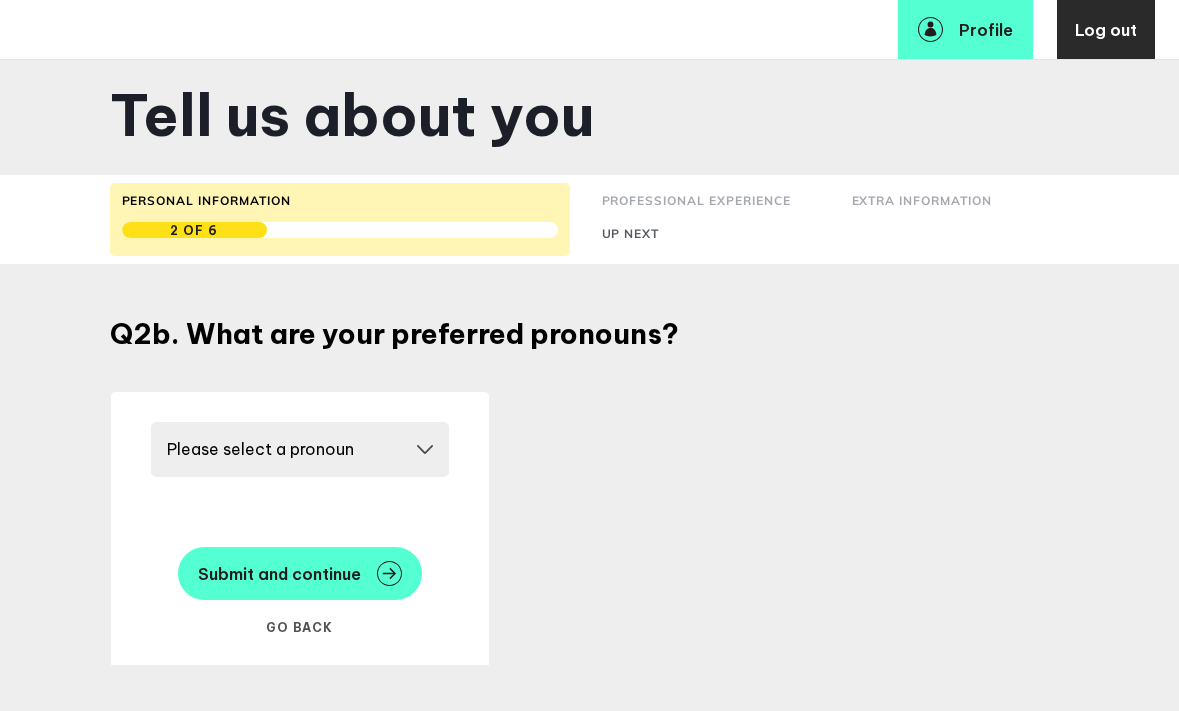 click on "Please select a pronoun [PRONOUN] [PRONOUN] [PRONOUN] Prefer not to say" at bounding box center (300, 449) 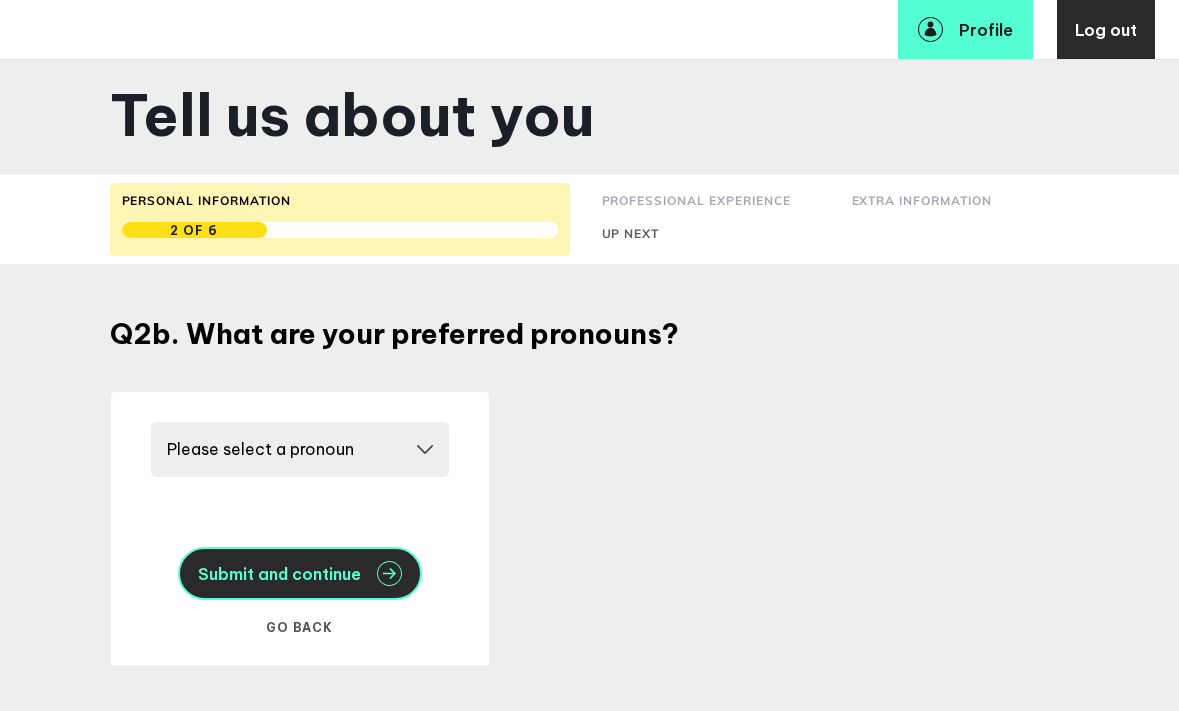 click on "Submit and continue" at bounding box center (279, 574) 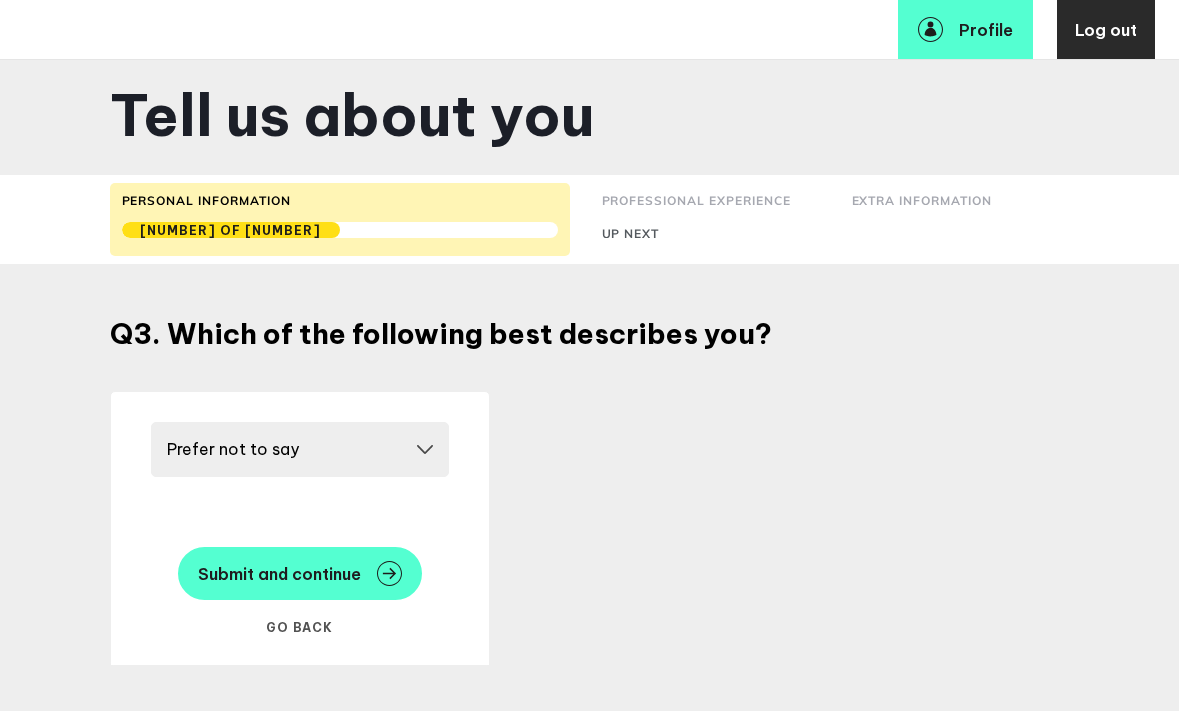 click on "Please select a race/ethnicity Asian or Pacific Islander Black or African American Hispanic or Latino Middle Eastern or North African Mixed or Multiple Ethnic Background Native American or American Indian Other White or Caucasian Prefer not to say" at bounding box center [300, 449] 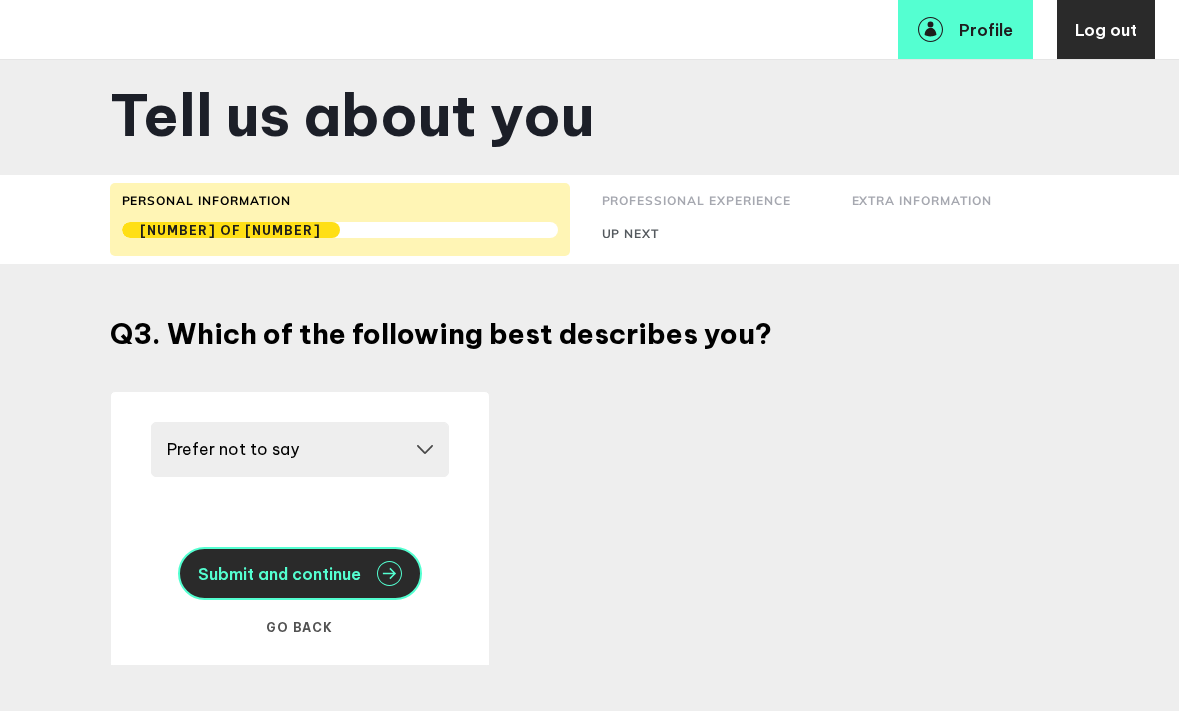 click on "Submit and continue" at bounding box center (279, 574) 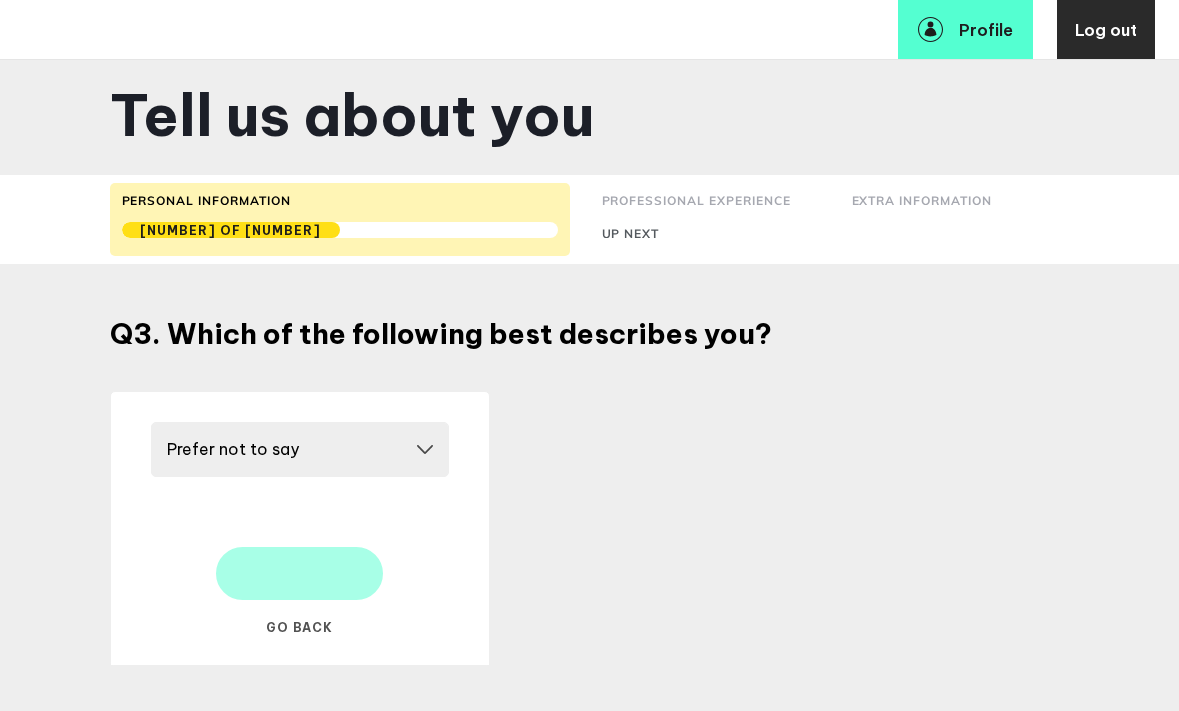 select on "[NUMBER]" 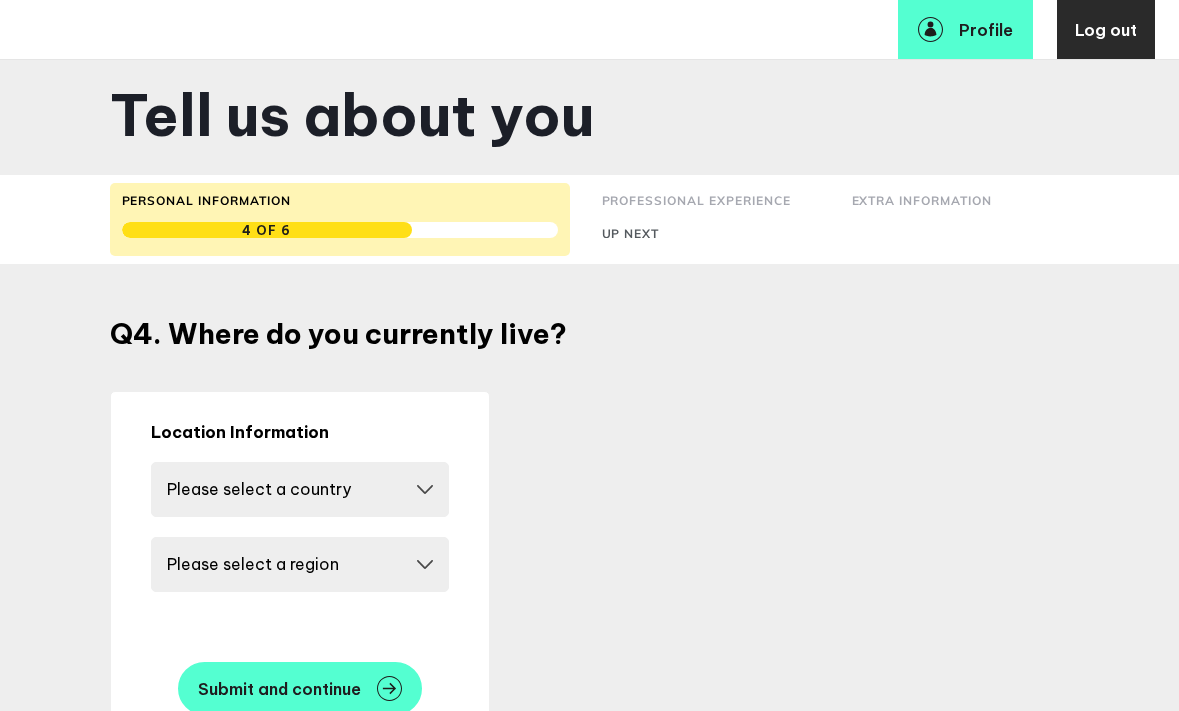 click on "Please select a region East Midlands East of England London North East North West South East South West West Midlands Yorkshire and the Humber Not listed here" at bounding box center (300, 564) 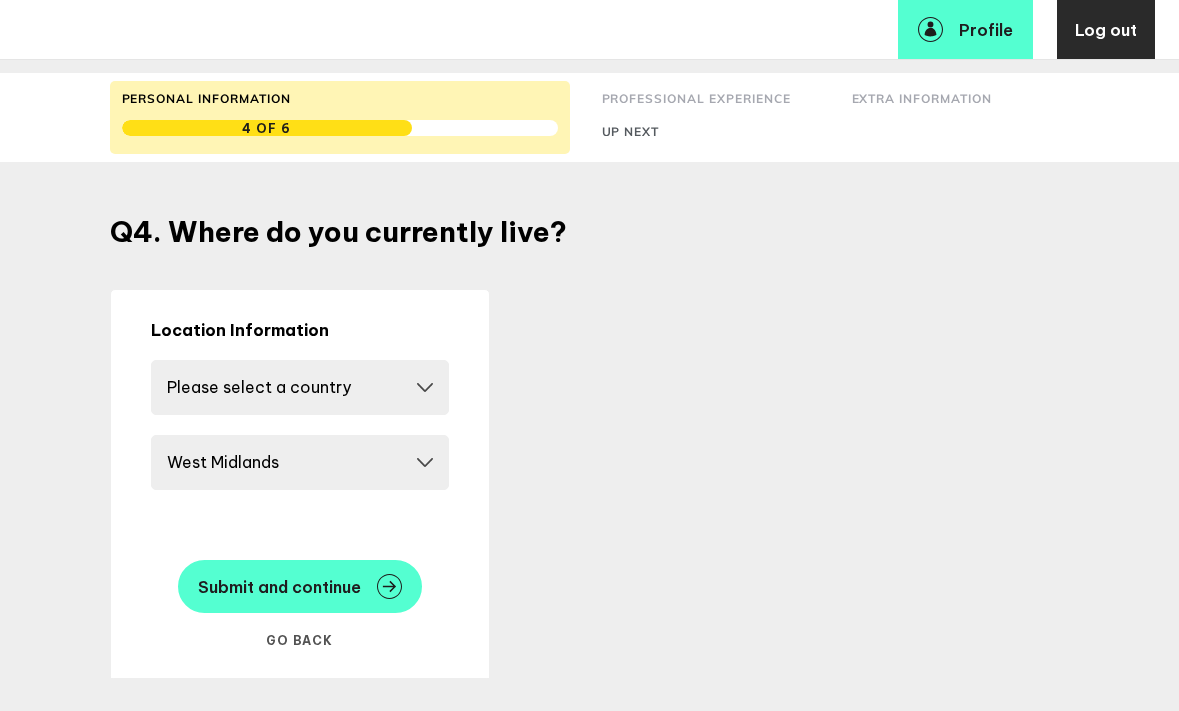scroll, scrollTop: 104, scrollLeft: 0, axis: vertical 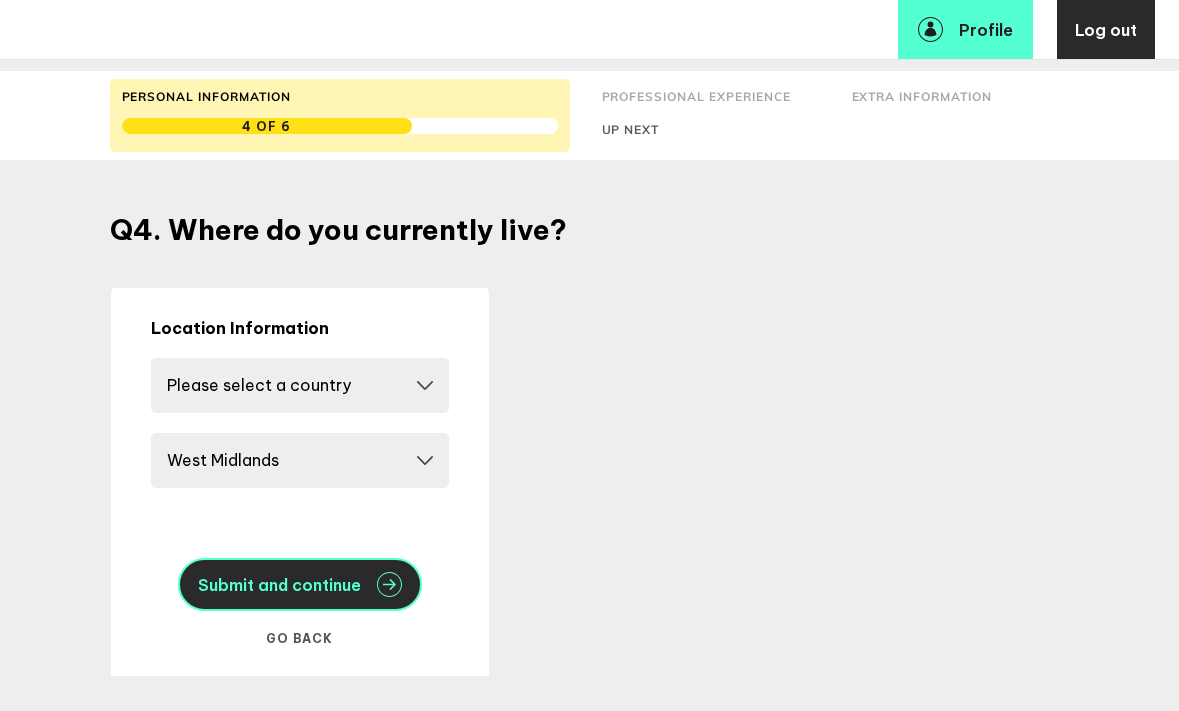 click on "Submit and continue" at bounding box center (279, 585) 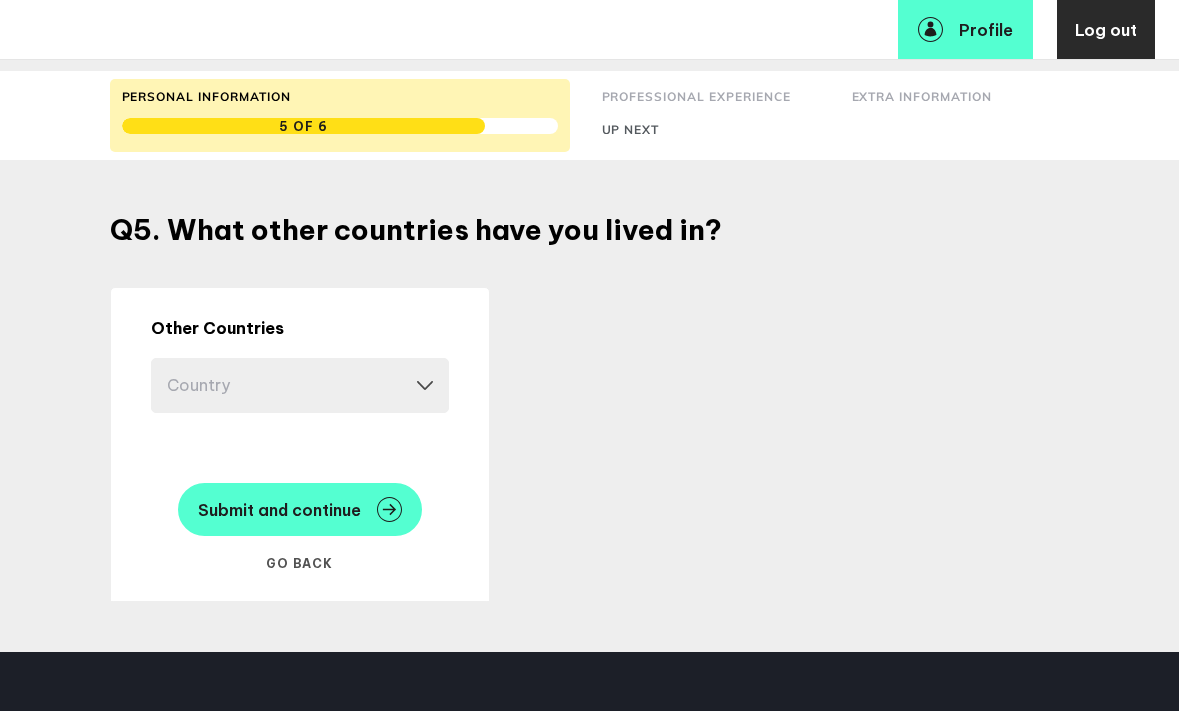 click on "Country Afghanistan Albania Algeria Andorra Angola Antigua and Barbuda Argentina Armenia Australia Austria Azerbaijan Bahrain Bangladesh Barbados Belarus Belgium Belize Benin Bhutan Bolivia Bosnia and Herzegovina Botswana Brazil Brunei Bulgaria Burkina Faso Burundi Cambodia Cameroon Canada Central African Republic Chad Chile China Colombia Comoros Costa Rica Croatia Cuba Cyprus Czech Republic Denmark Djibouti Dominica Dominican Republic Ecuador Egypt El Salvador Equatorial Guinea Eritrea Estonia Ethiopia Fiji Finland France Gabon Georgia Germany Ghana Greece Grenada Guatemala Guinea Guyana Haiti Honduras Hungary Iceland India Indonesia Iran Iraq Ireland Israel Italy Jamaica Japan Jordan Kazakhstan Kenya Kiribati Kosovo Kuwait Kyrgyzstan Laos Latvia Lebanon Lesotho Liberia Libya Liechtenstein Lithuania Luxembourg Macedonia Madagascar Malawi Malaysia Maldives Mali Malta Marshall Islands Mauritania Mauritius Mexico Moldova Monaco Mongolia Montenegro Morocco Mozambique Myanmar Namibia Nepal Netherlands Nicaragua" at bounding box center (300, 385) 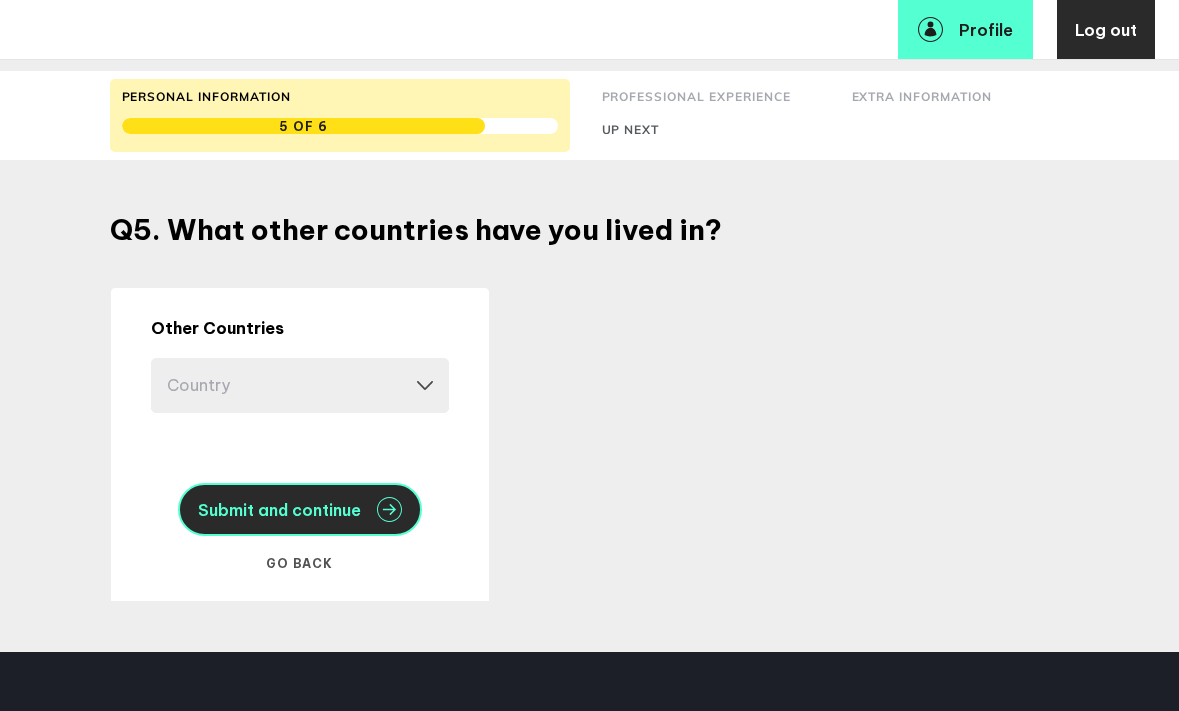 click on "Submit and continue" at bounding box center [279, 510] 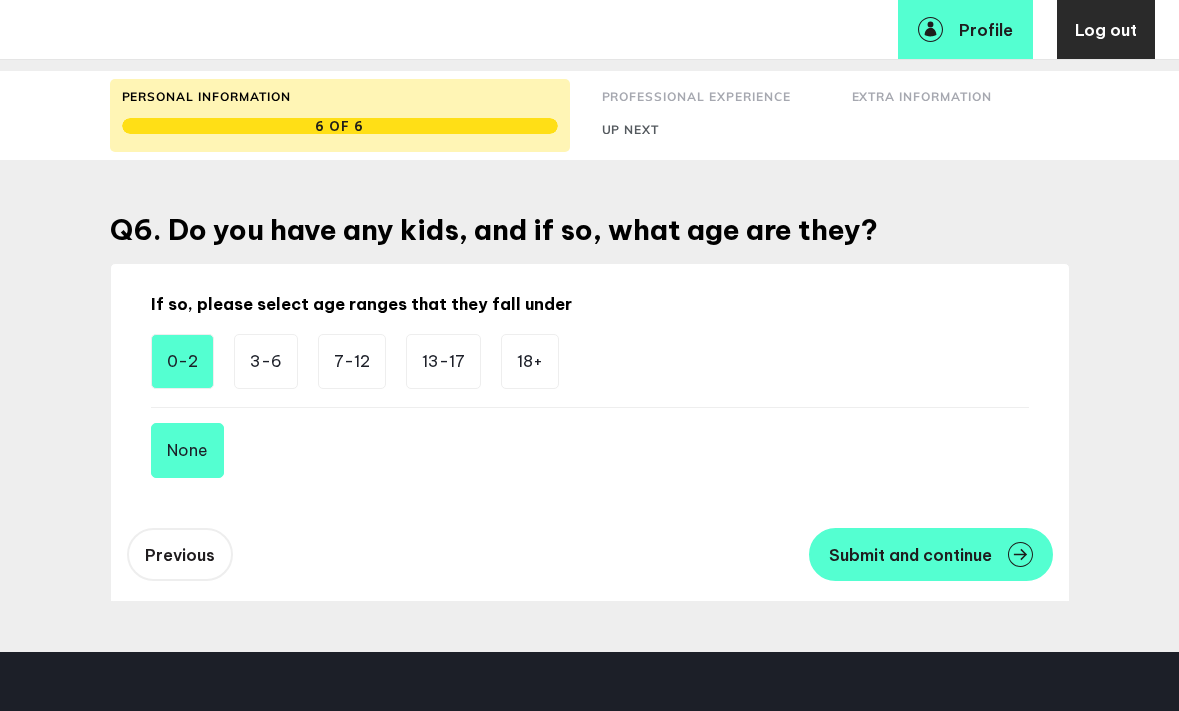 click on "0-2" at bounding box center (182, 361) 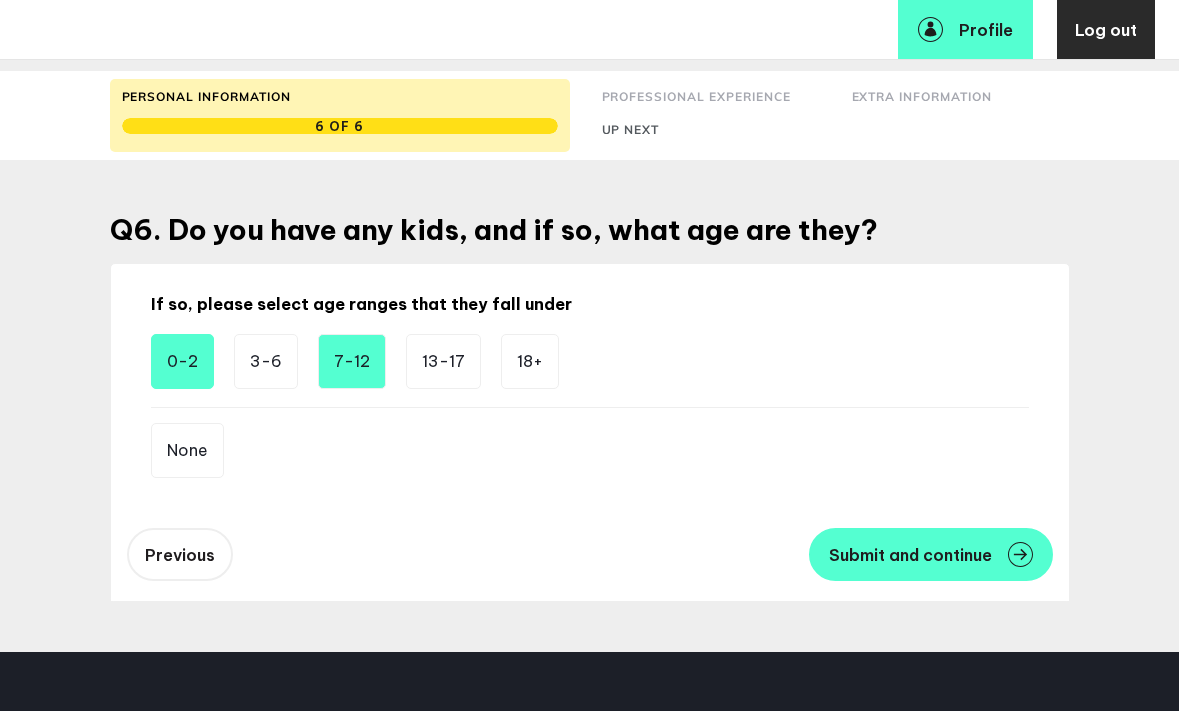click on "7-12" at bounding box center (352, 361) 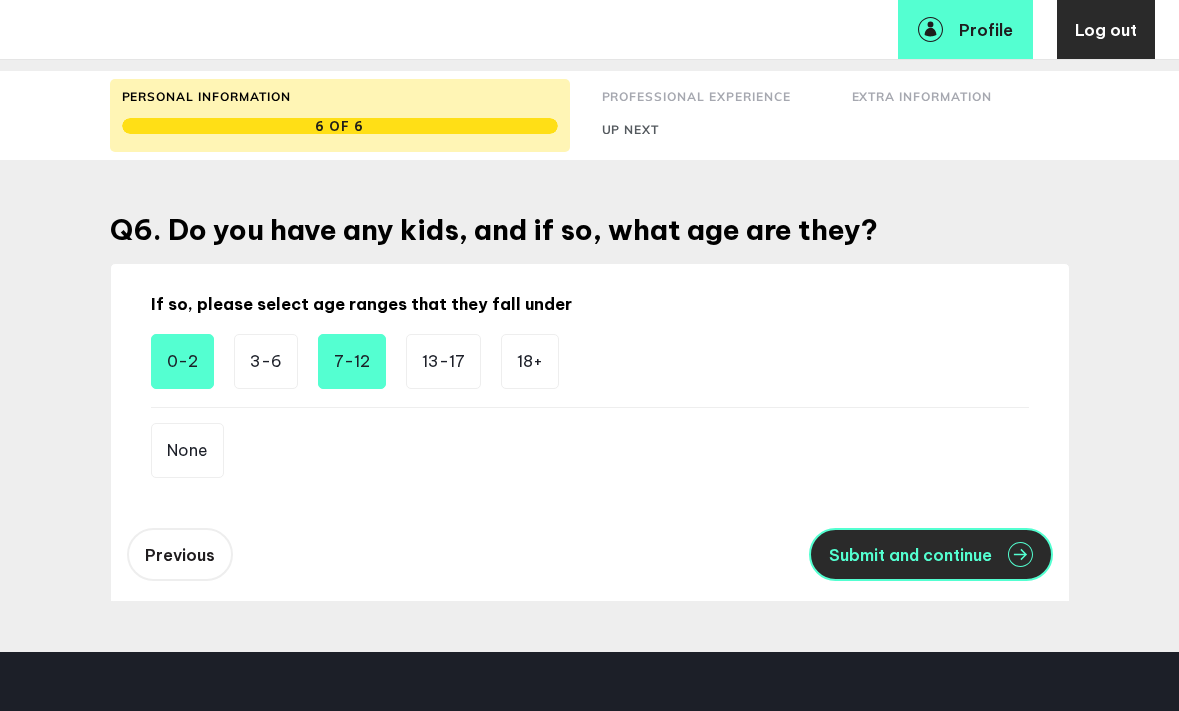 click on "Submit and continue" at bounding box center [910, 555] 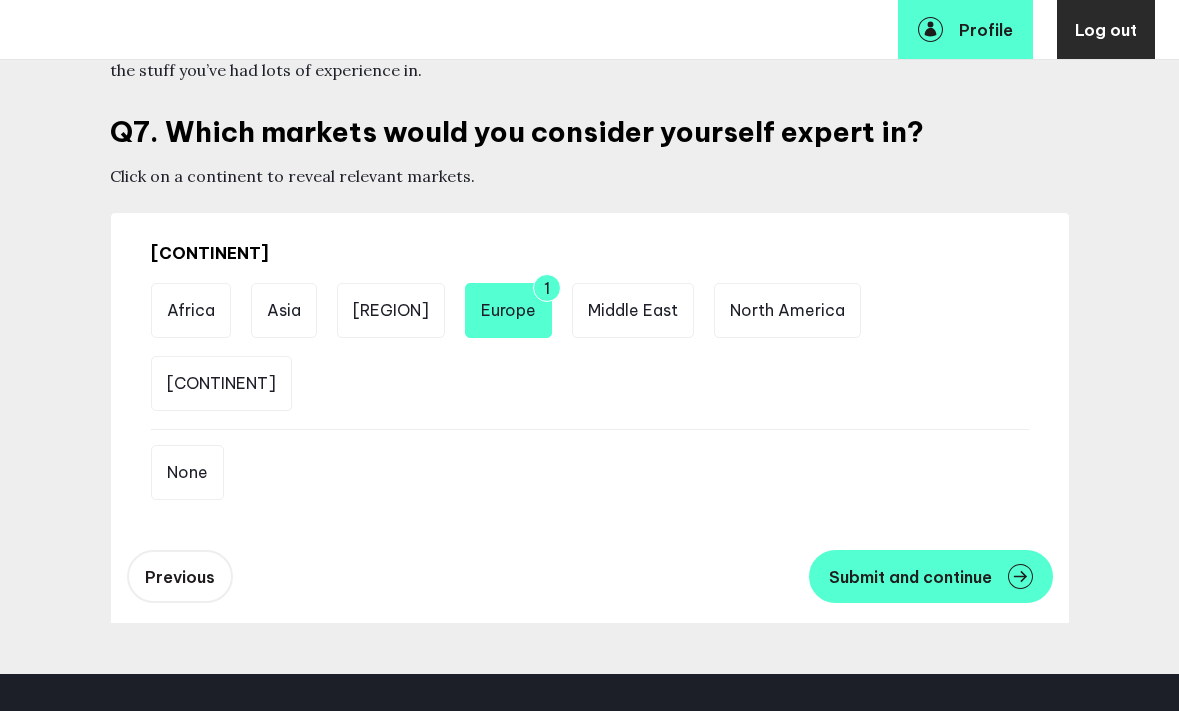 scroll, scrollTop: 284, scrollLeft: 0, axis: vertical 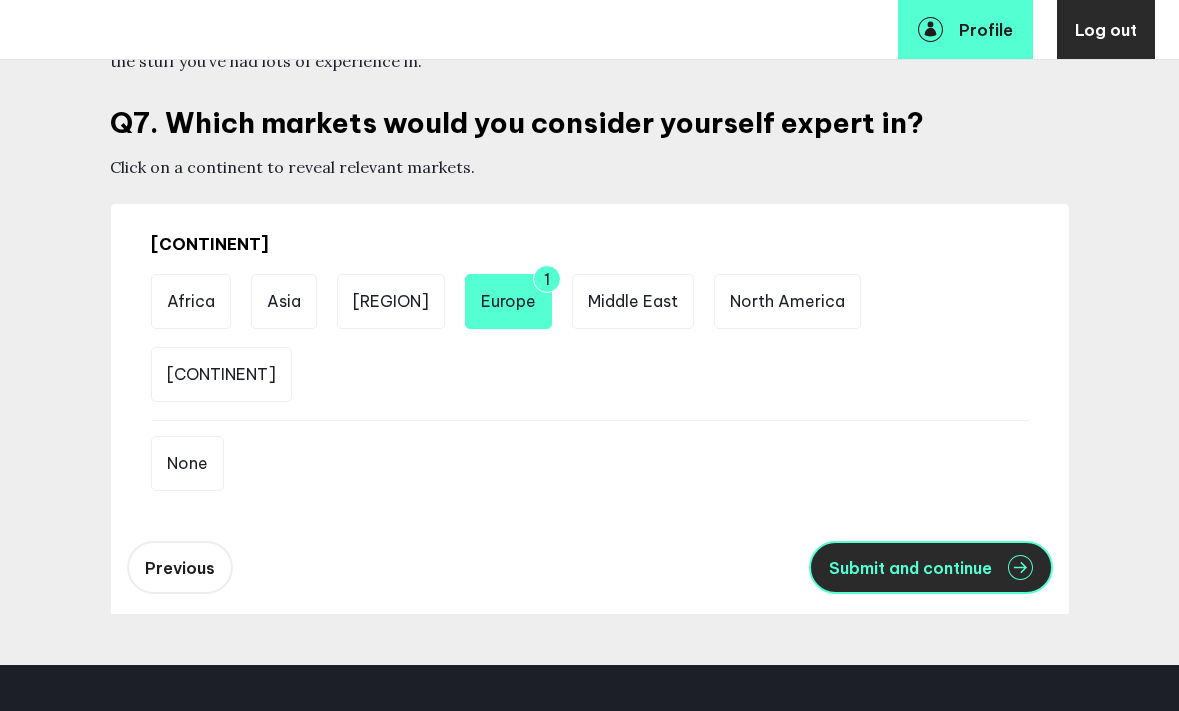 click on "Submit and continue" at bounding box center (910, 568) 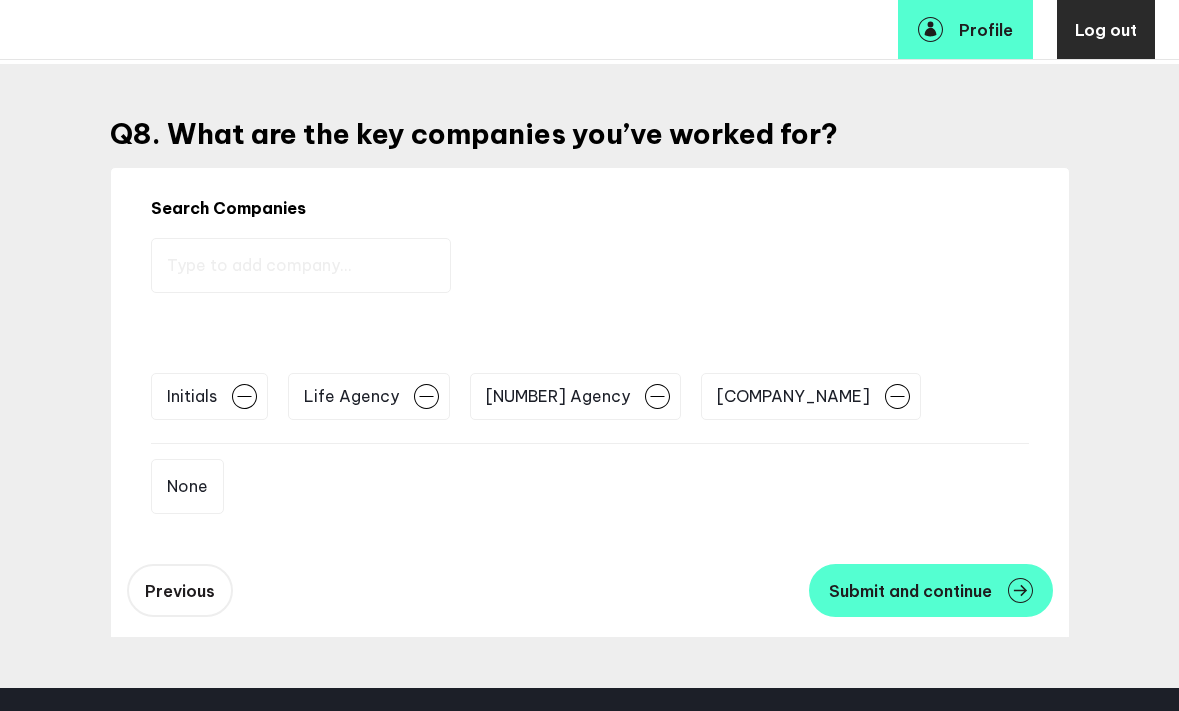 scroll, scrollTop: 174, scrollLeft: 0, axis: vertical 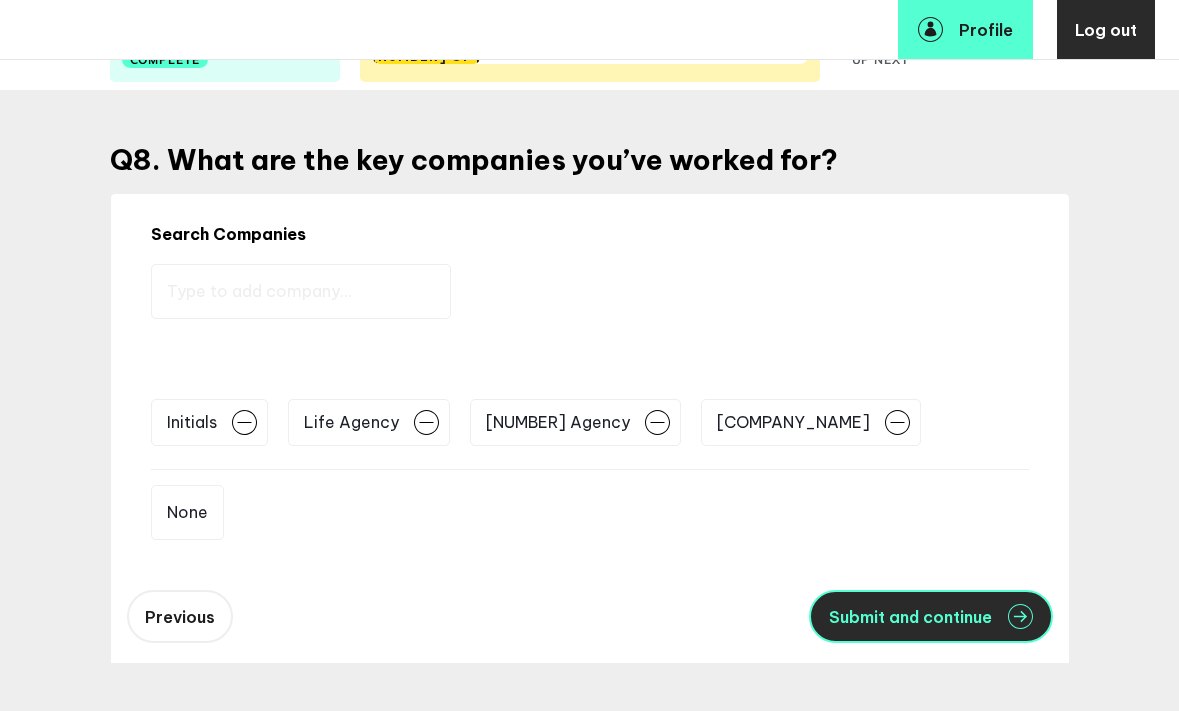 click on "Submit and continue" at bounding box center (910, 617) 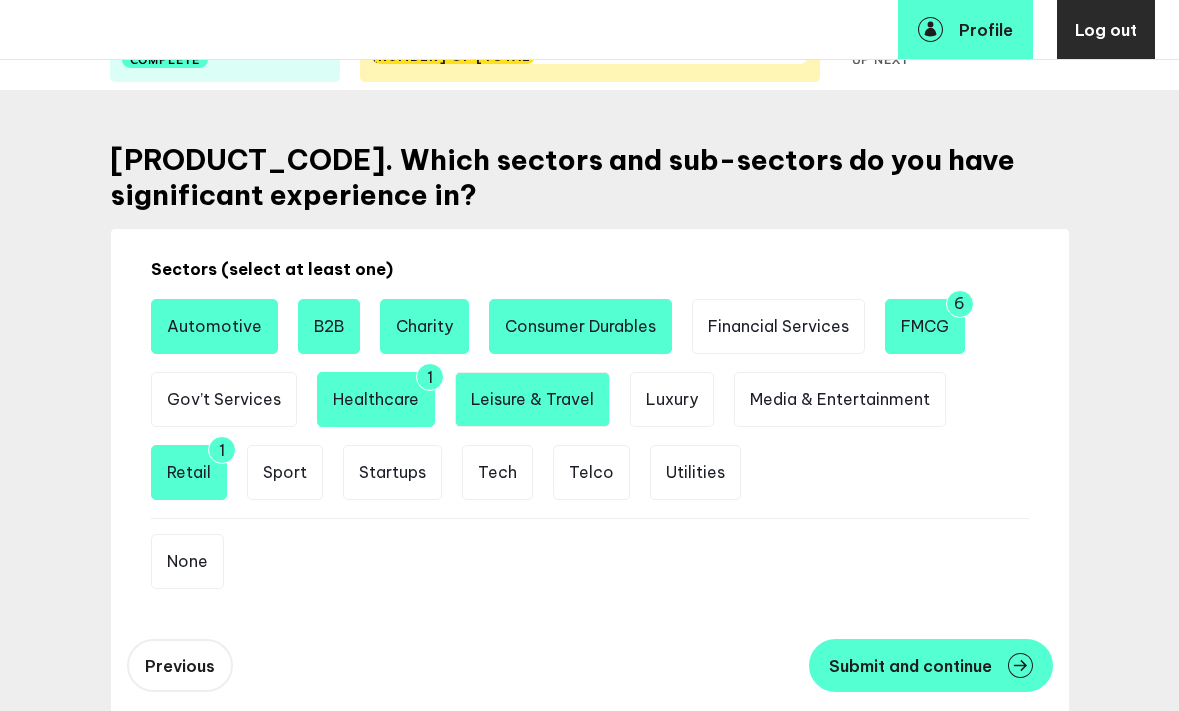 click on "Leisure & Travel" at bounding box center [532, 399] 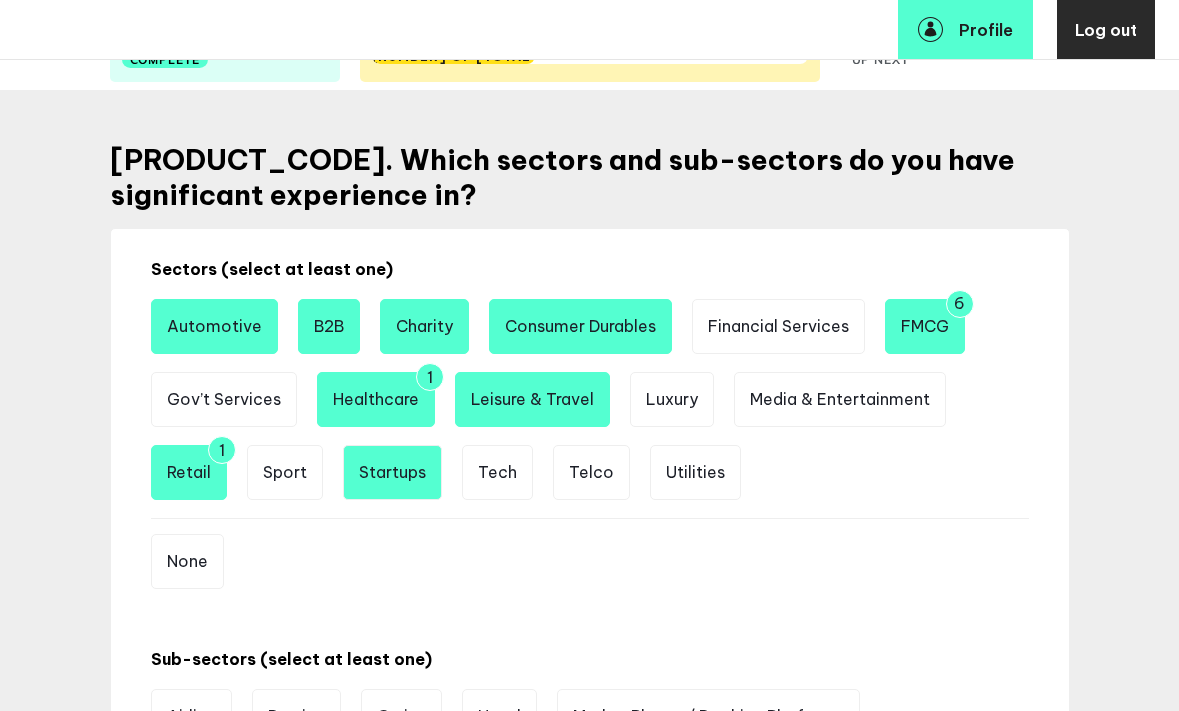 click on "Startups" at bounding box center [392, 472] 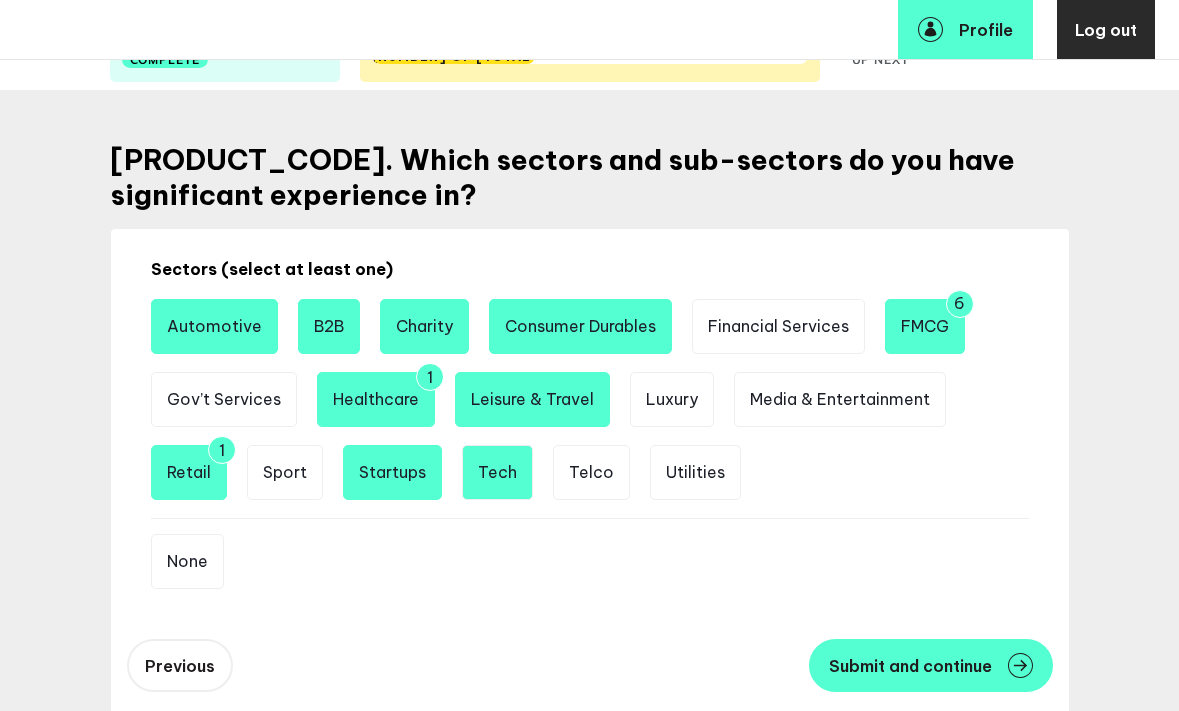 click on "Tech" at bounding box center [497, 472] 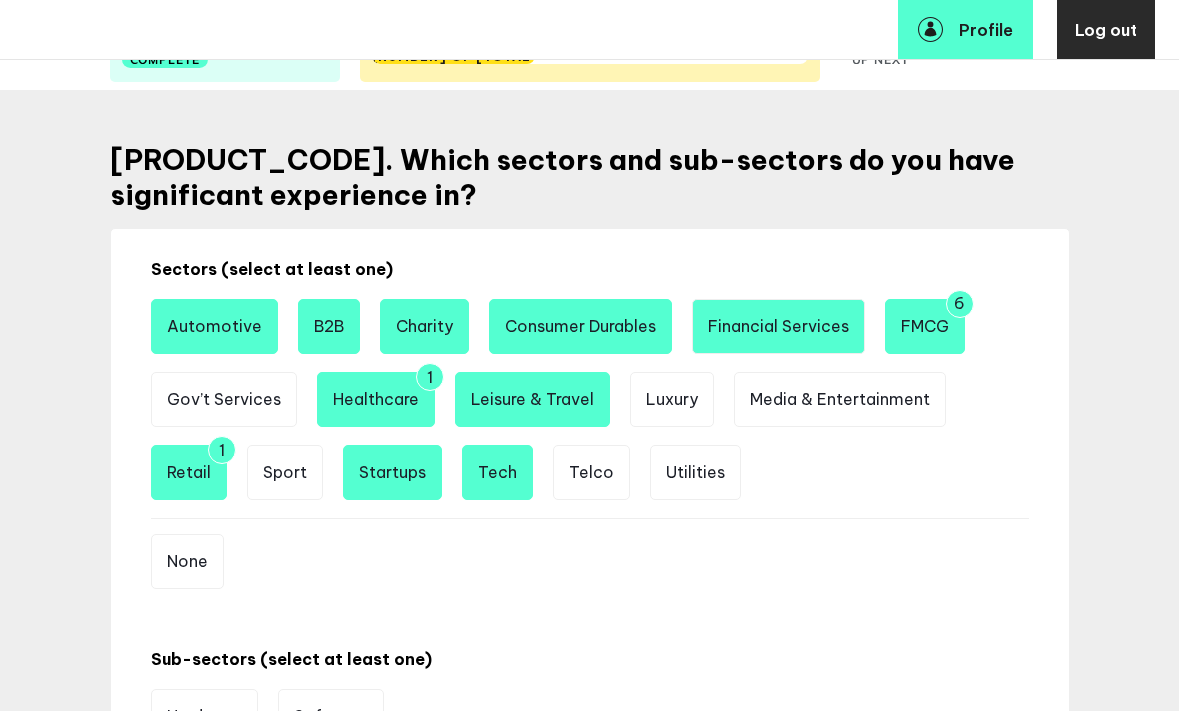 click on "Financial Services" at bounding box center [778, 326] 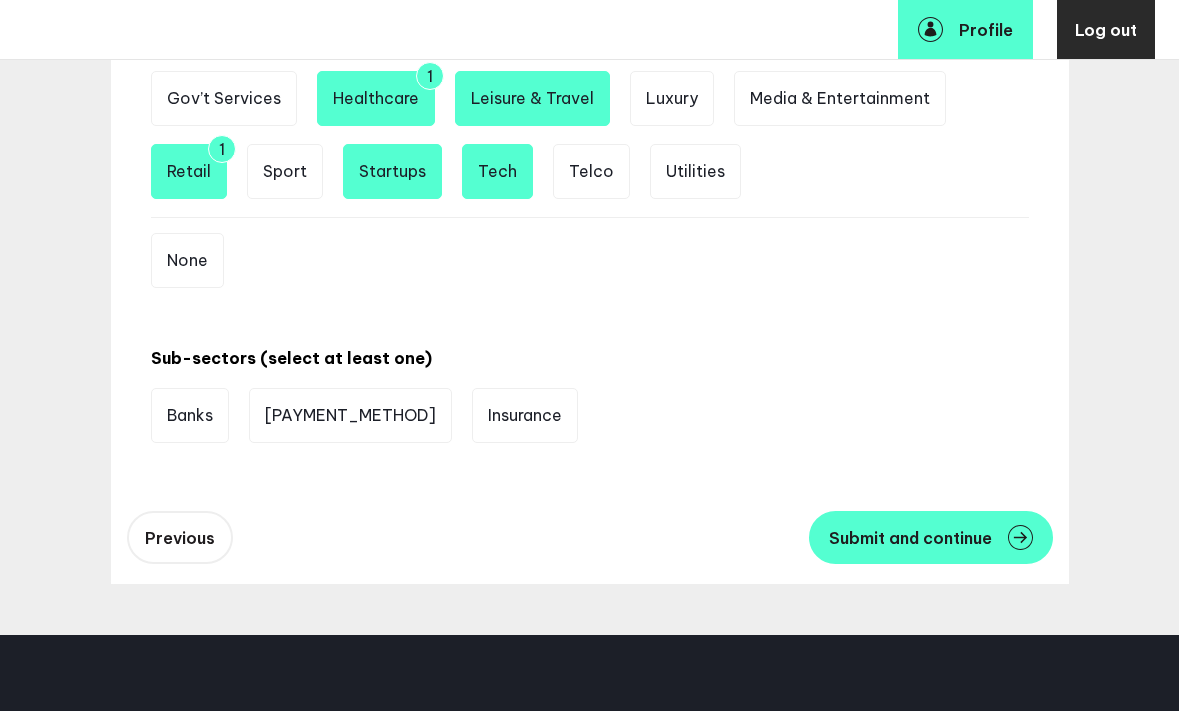 scroll, scrollTop: 477, scrollLeft: 0, axis: vertical 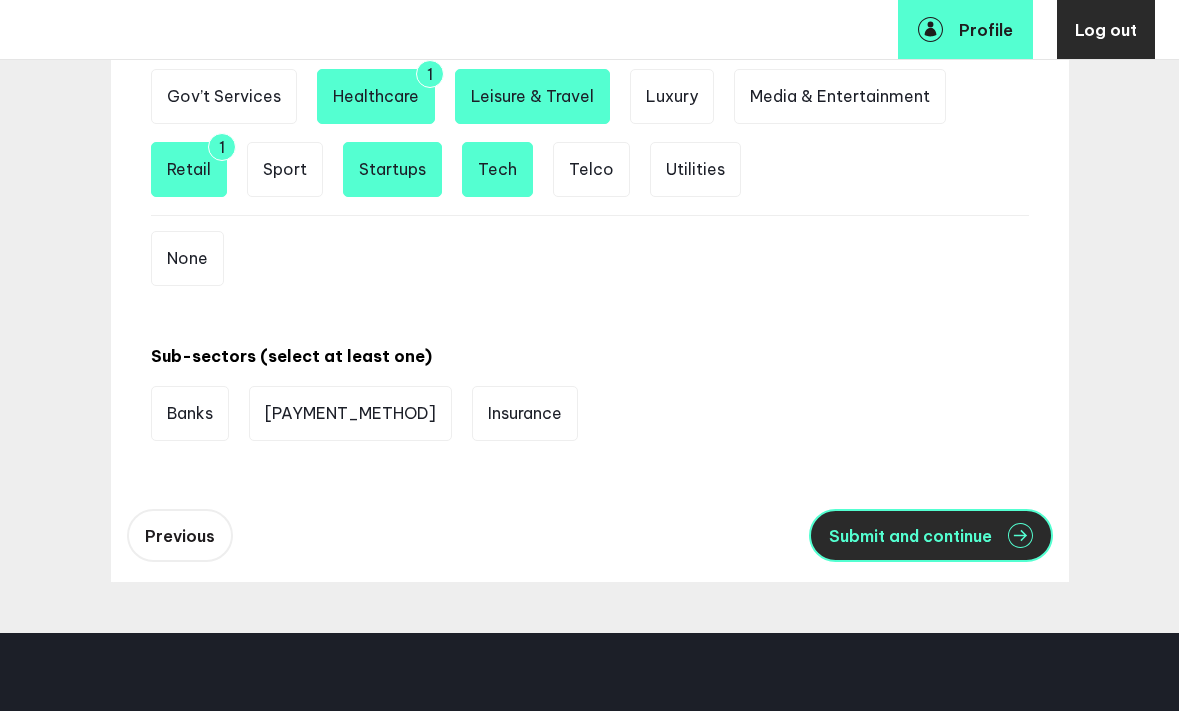 click on "Submit and continue" at bounding box center (910, 536) 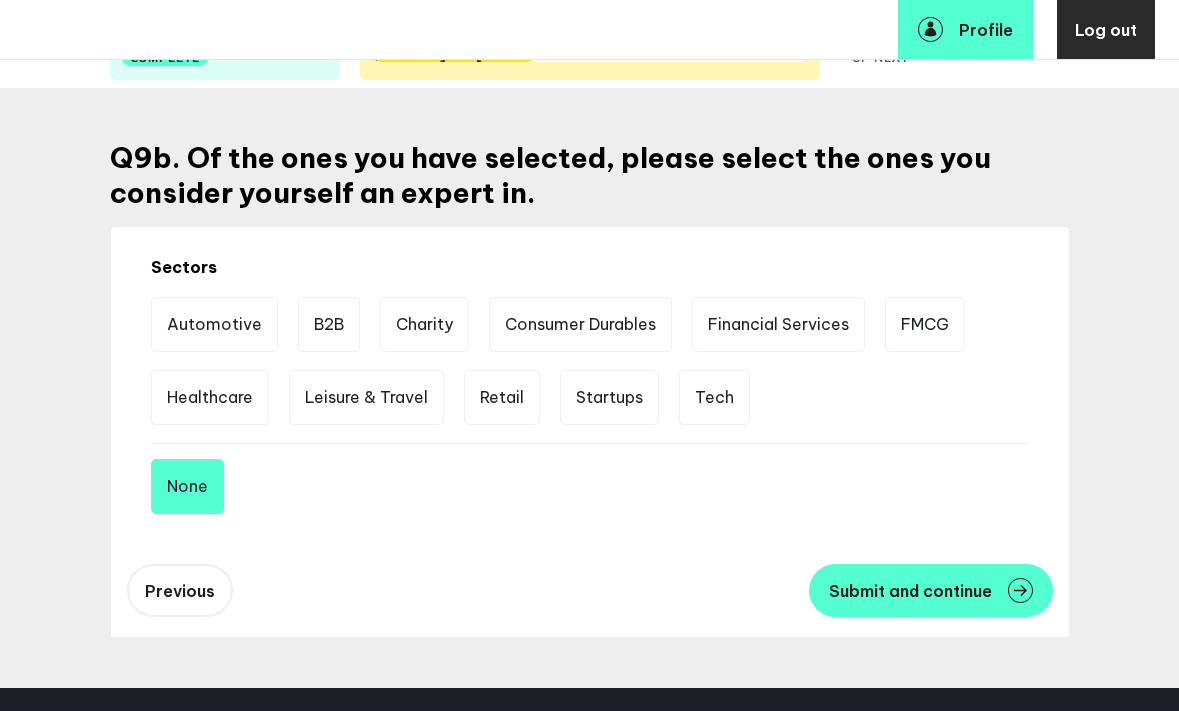 scroll, scrollTop: 177, scrollLeft: 0, axis: vertical 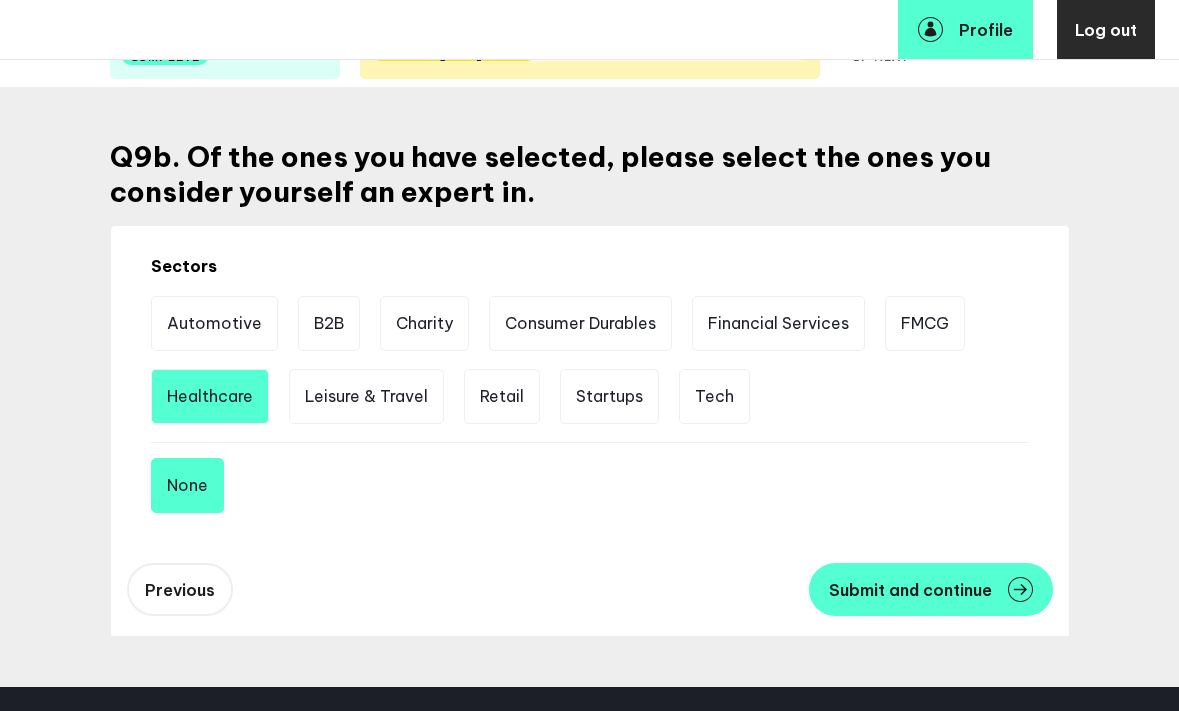 click on "Healthcare" at bounding box center (210, 396) 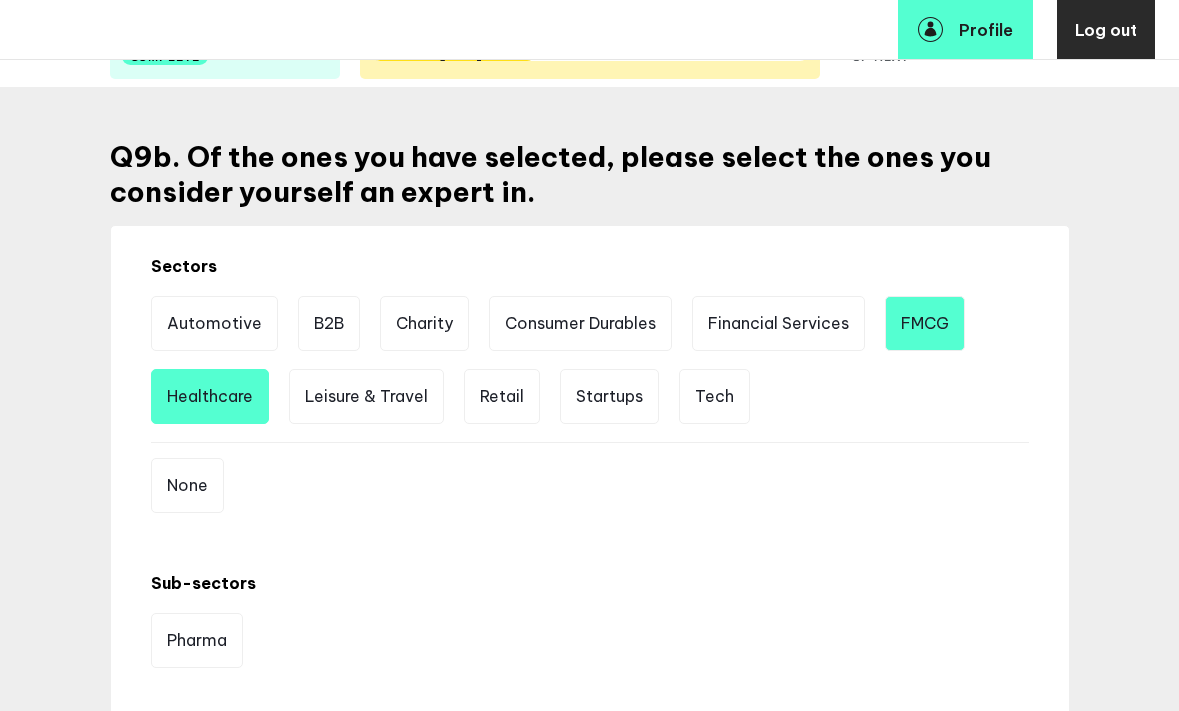 click on "FMCG" at bounding box center (925, 323) 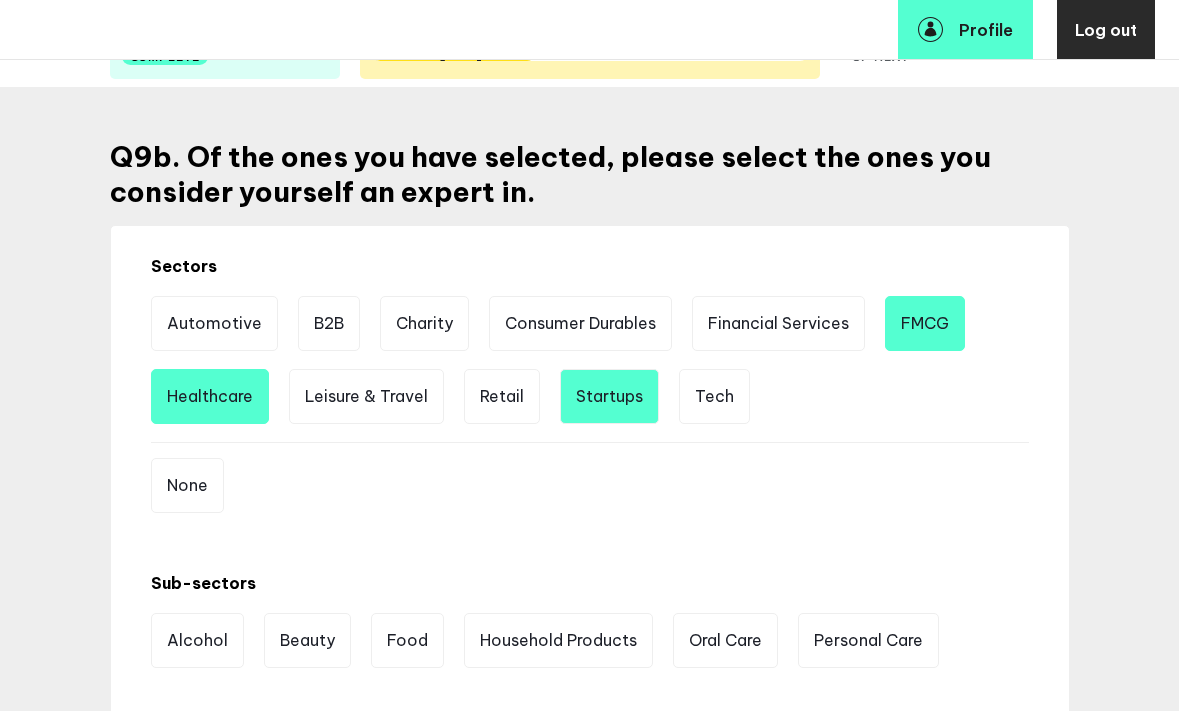 click on "Startups" at bounding box center (609, 396) 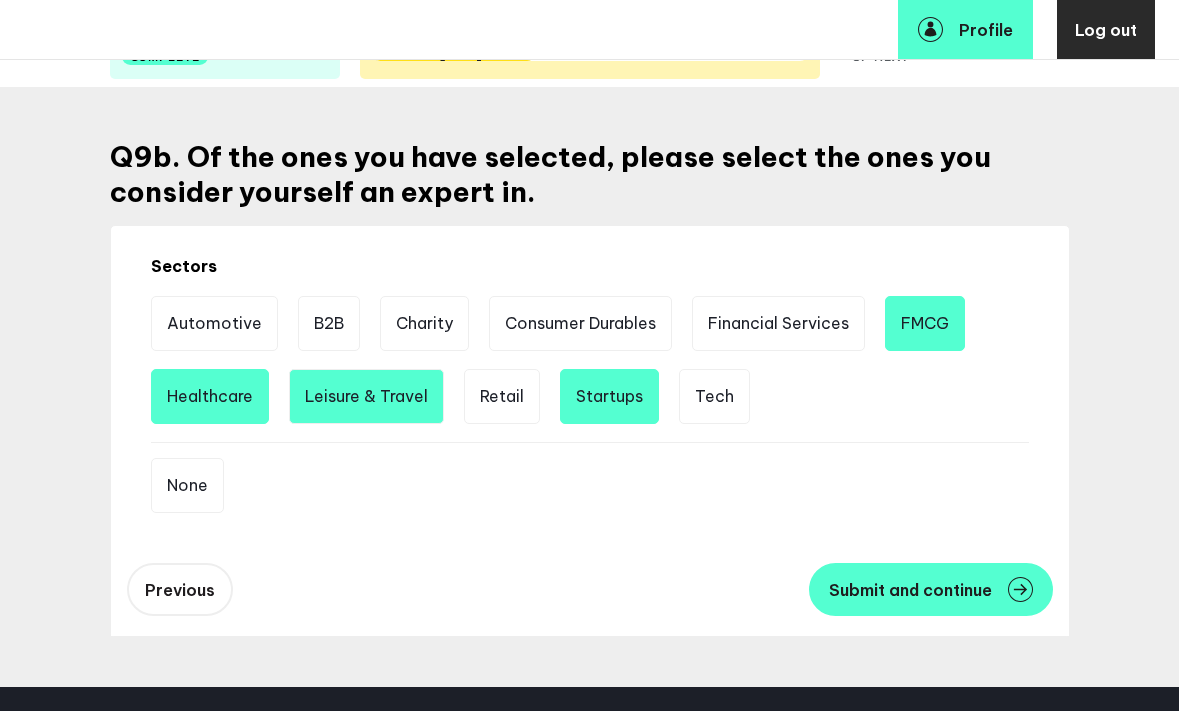 click on "Leisure & Travel" at bounding box center (366, 396) 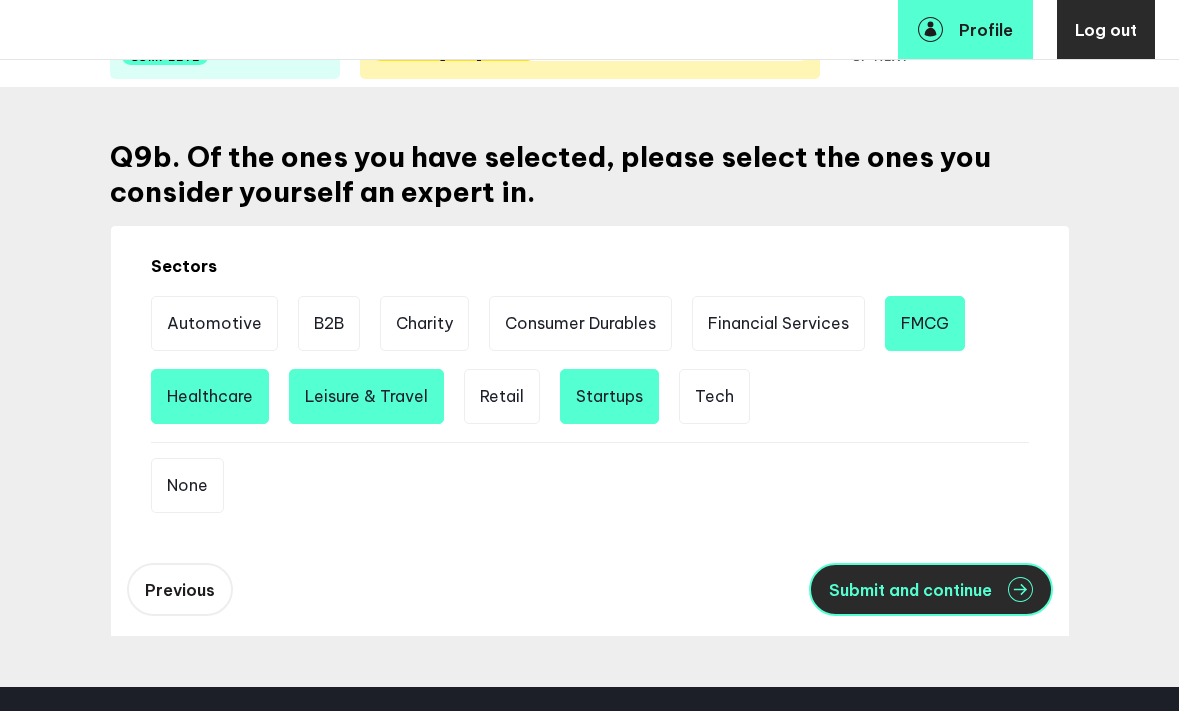 click on "Submit and continue" at bounding box center (910, 590) 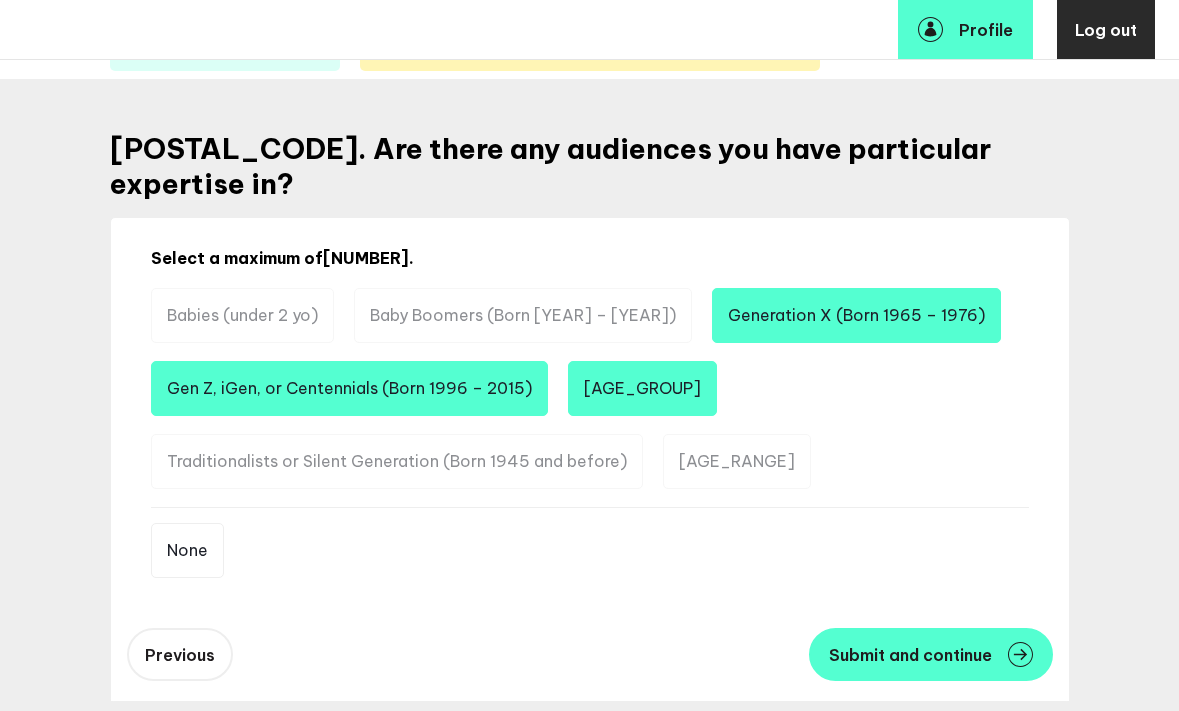 scroll, scrollTop: 192, scrollLeft: 0, axis: vertical 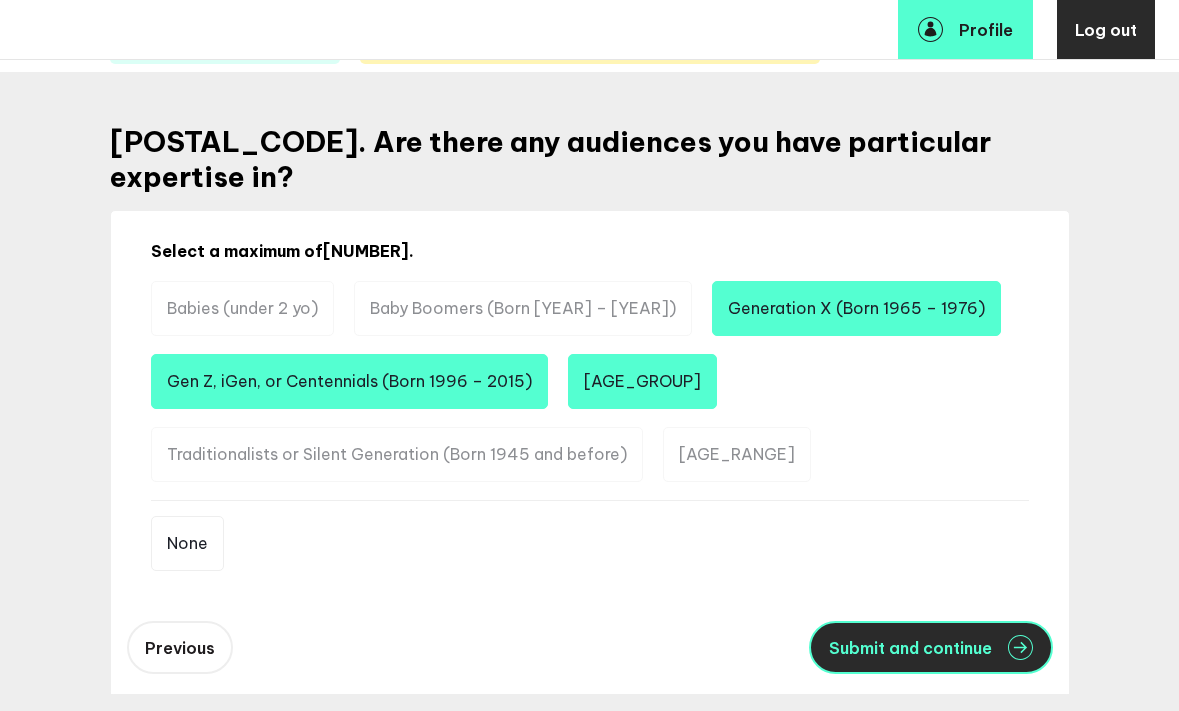 click on "Submit and continue" at bounding box center [910, 648] 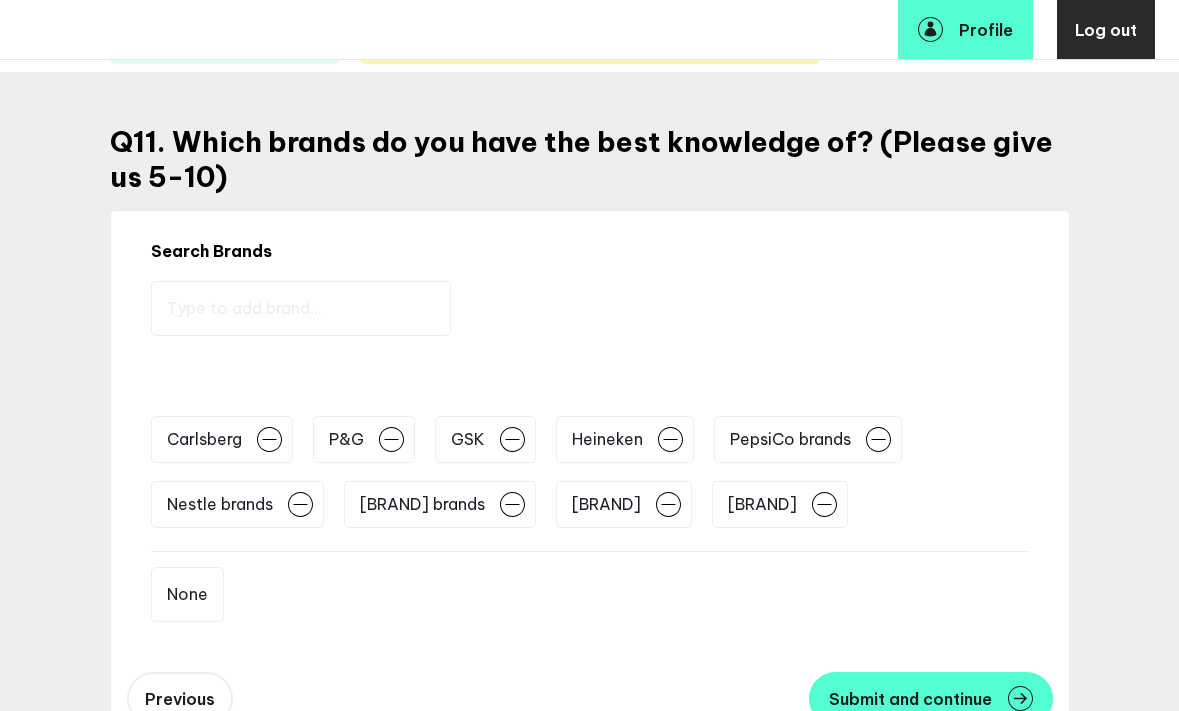 click at bounding box center (301, 308) 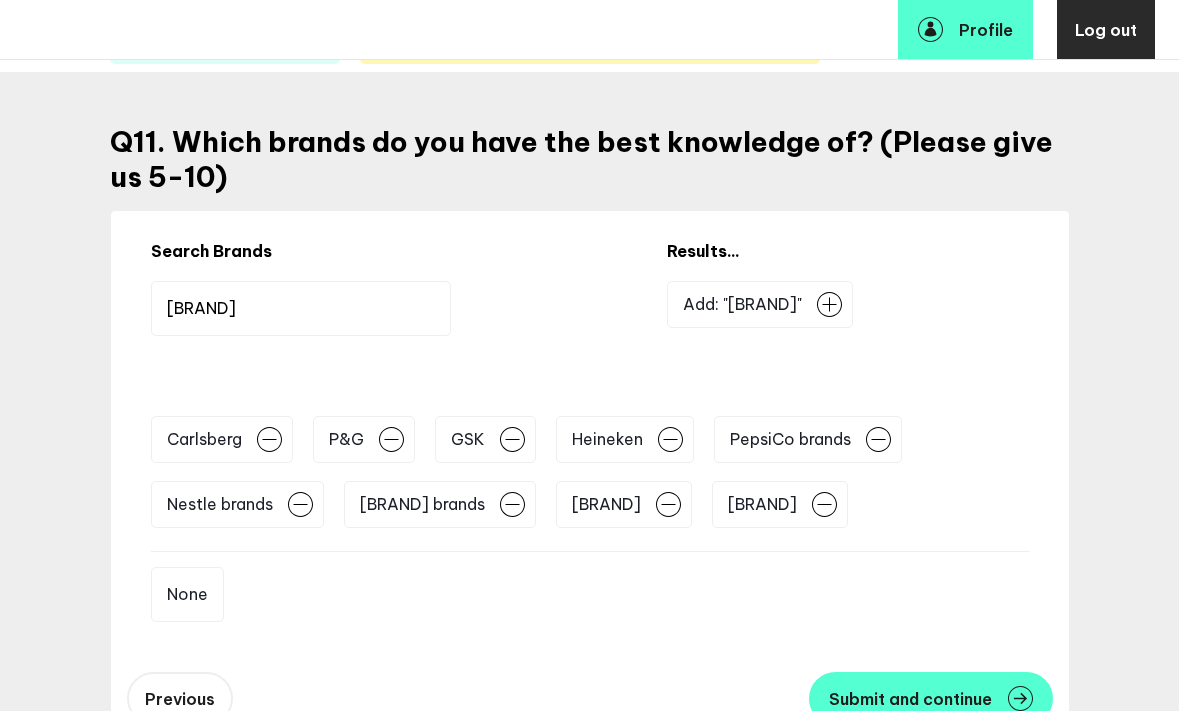 click on "[BRAND]" at bounding box center (301, 308) 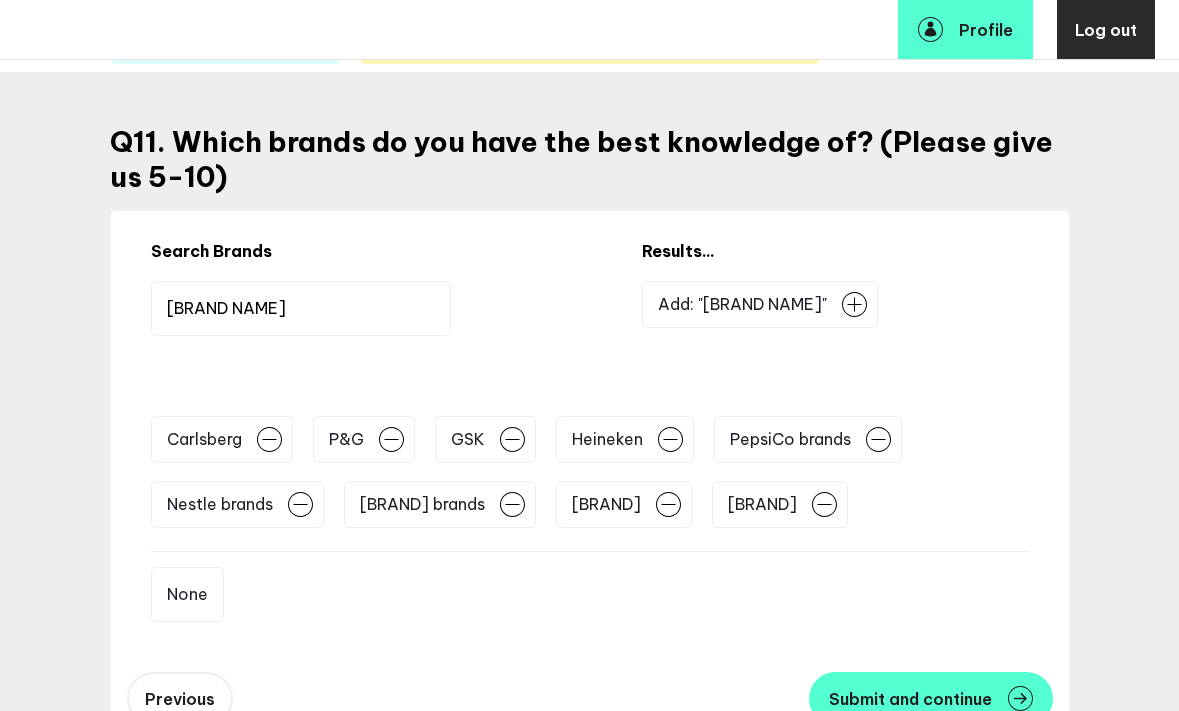 type on "[BRAND NAME]" 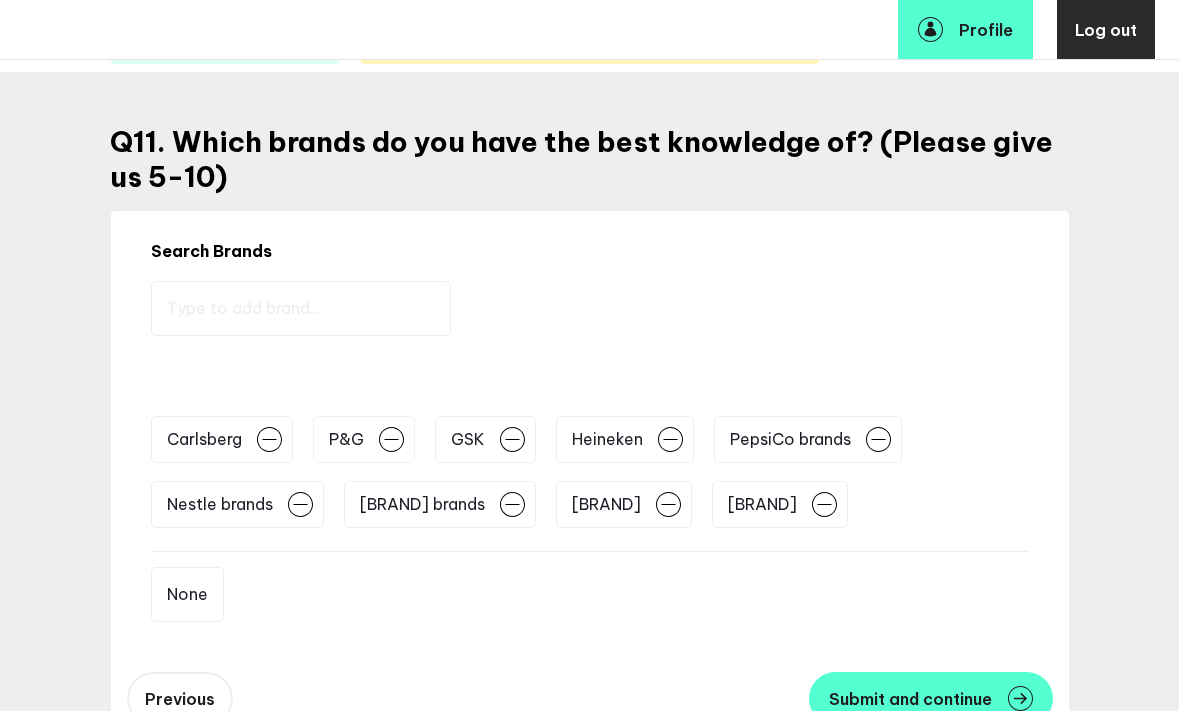 click at bounding box center (301, 308) 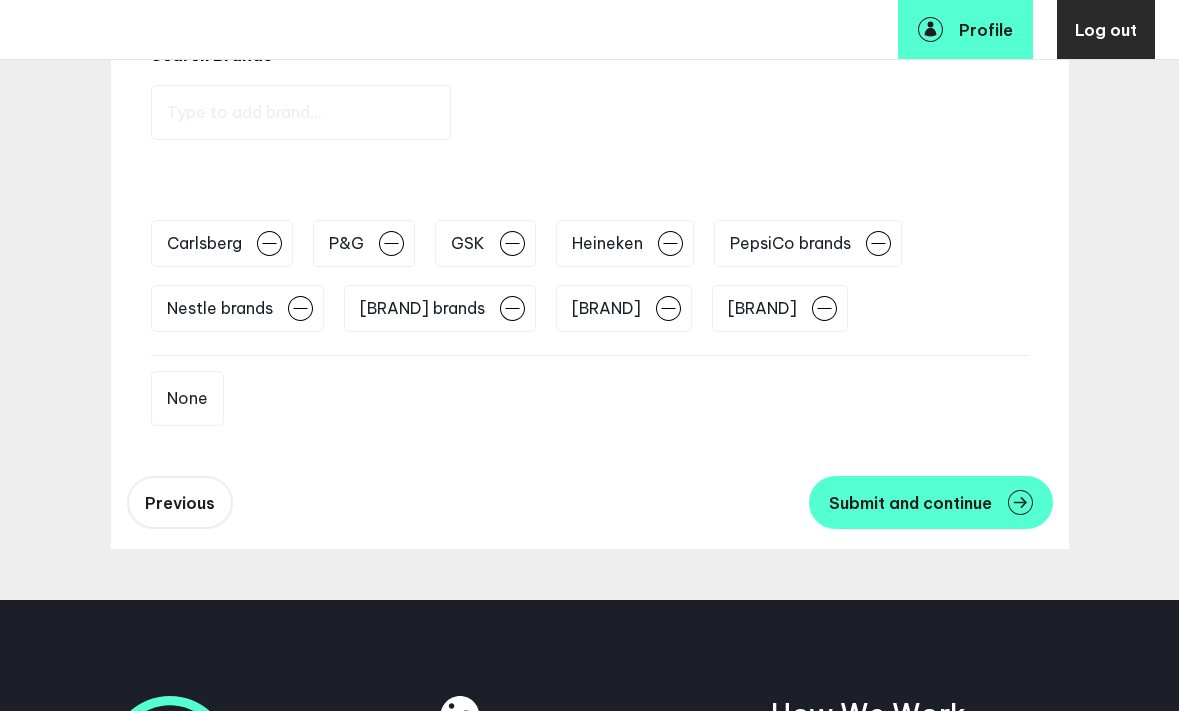 scroll, scrollTop: 232, scrollLeft: 0, axis: vertical 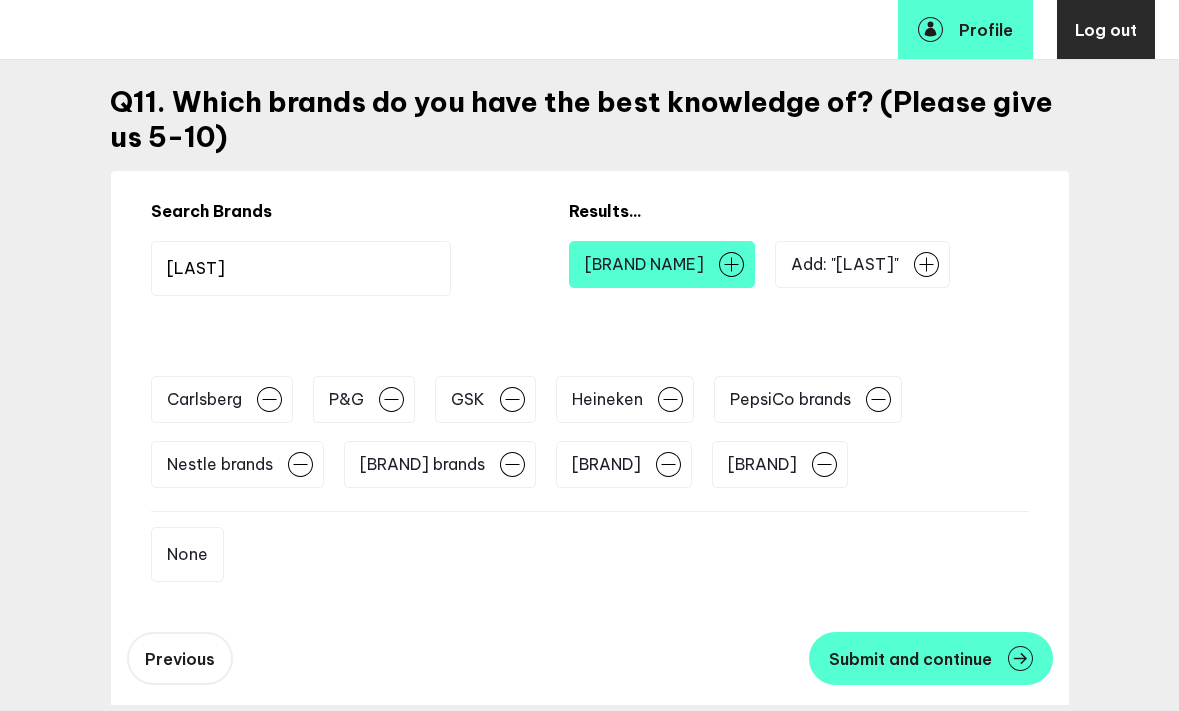 type on "[LAST]" 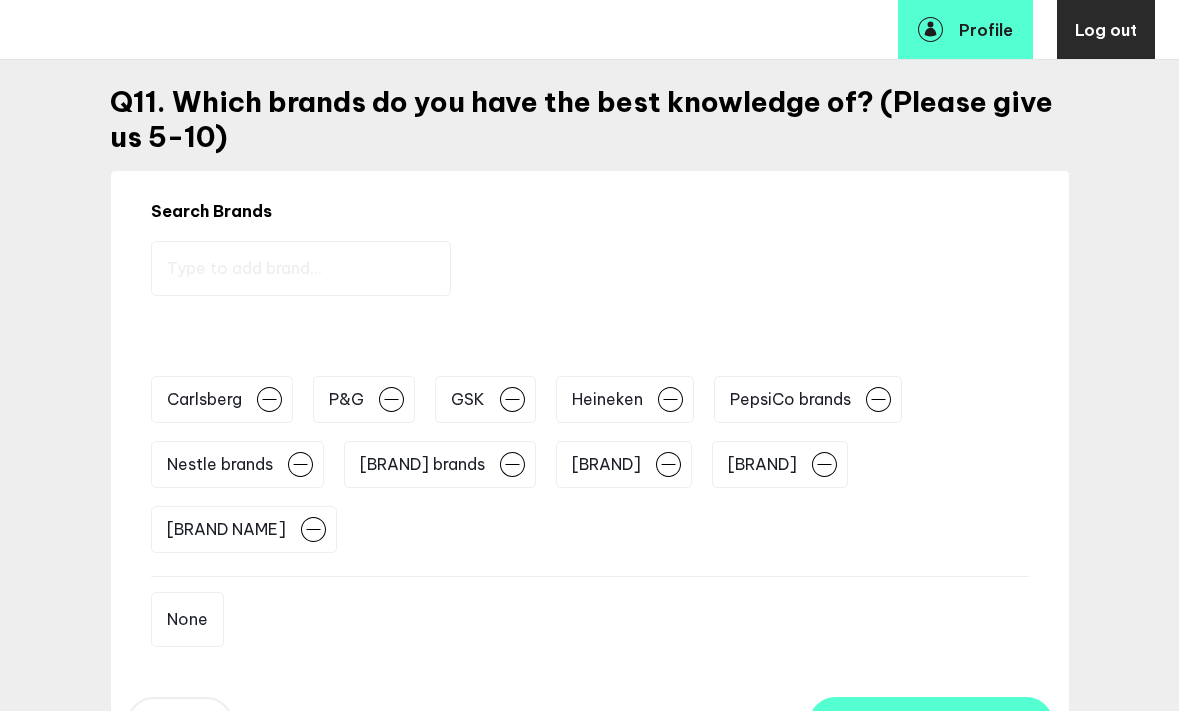 click at bounding box center [301, 268] 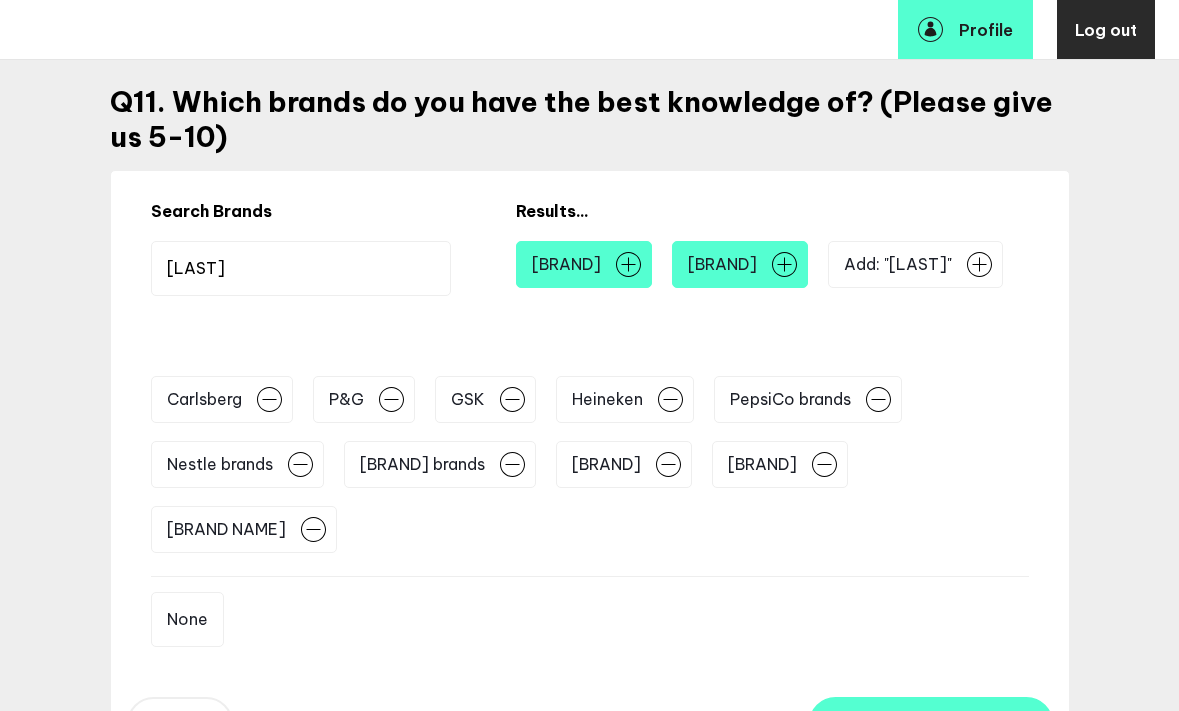 type on "[LAST]" 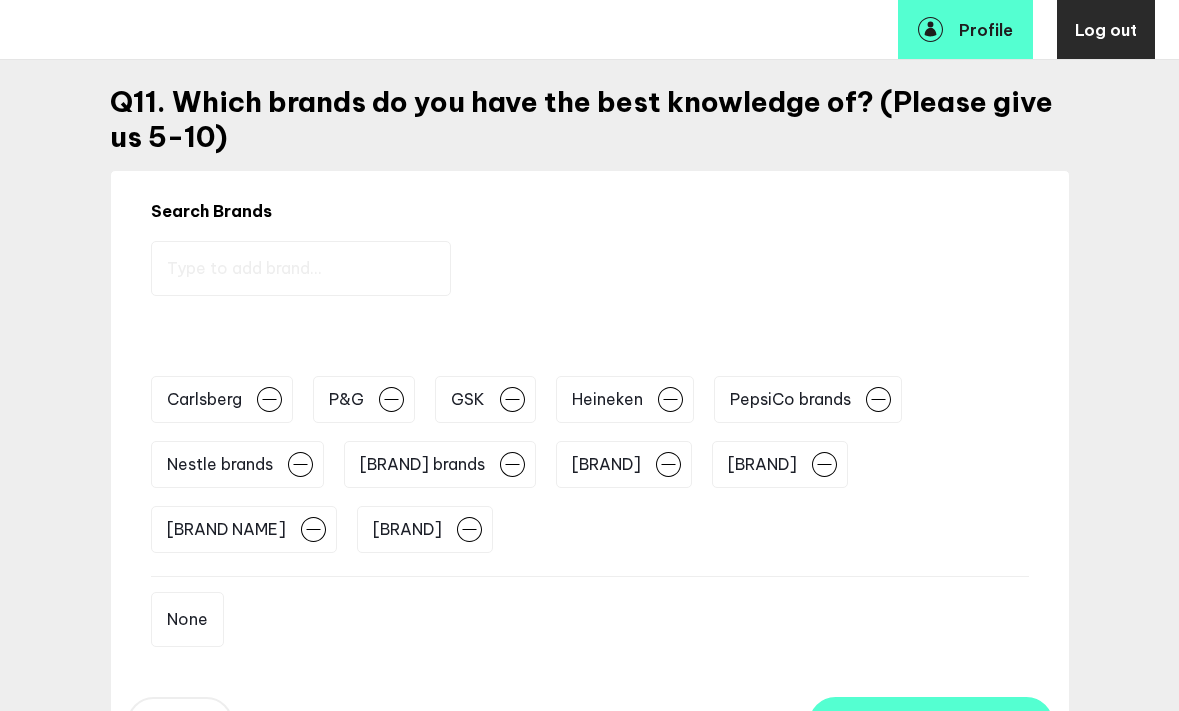 click at bounding box center (301, 268) 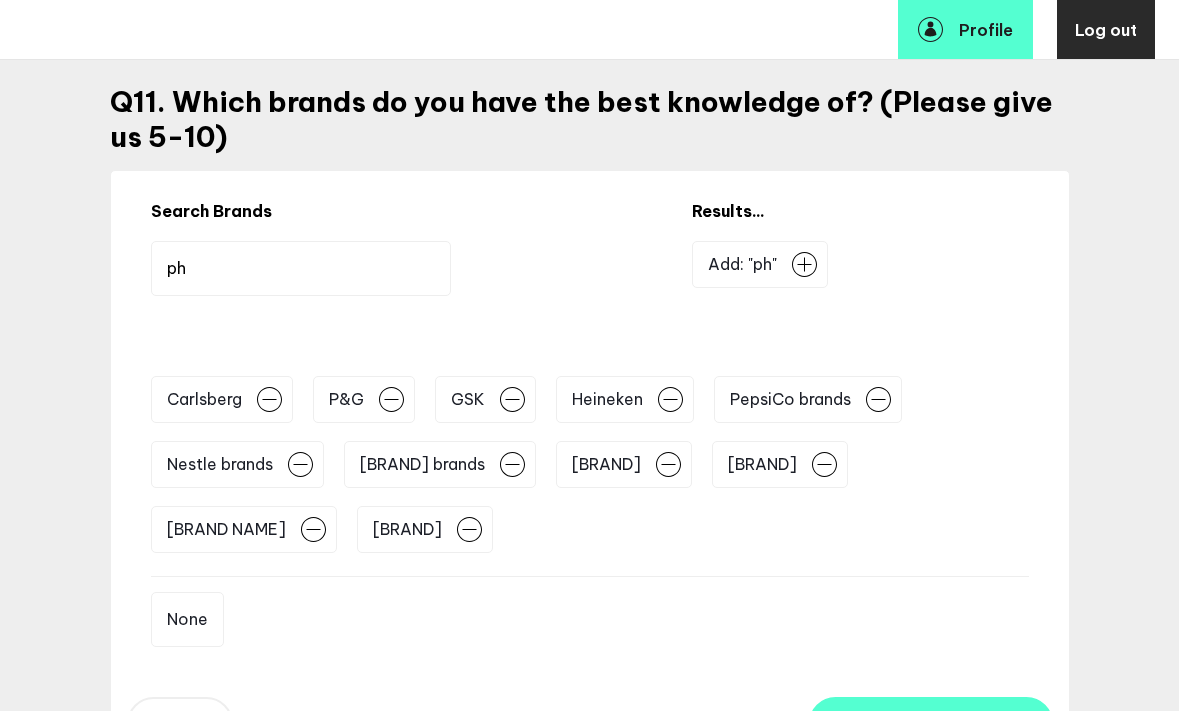 type on "p" 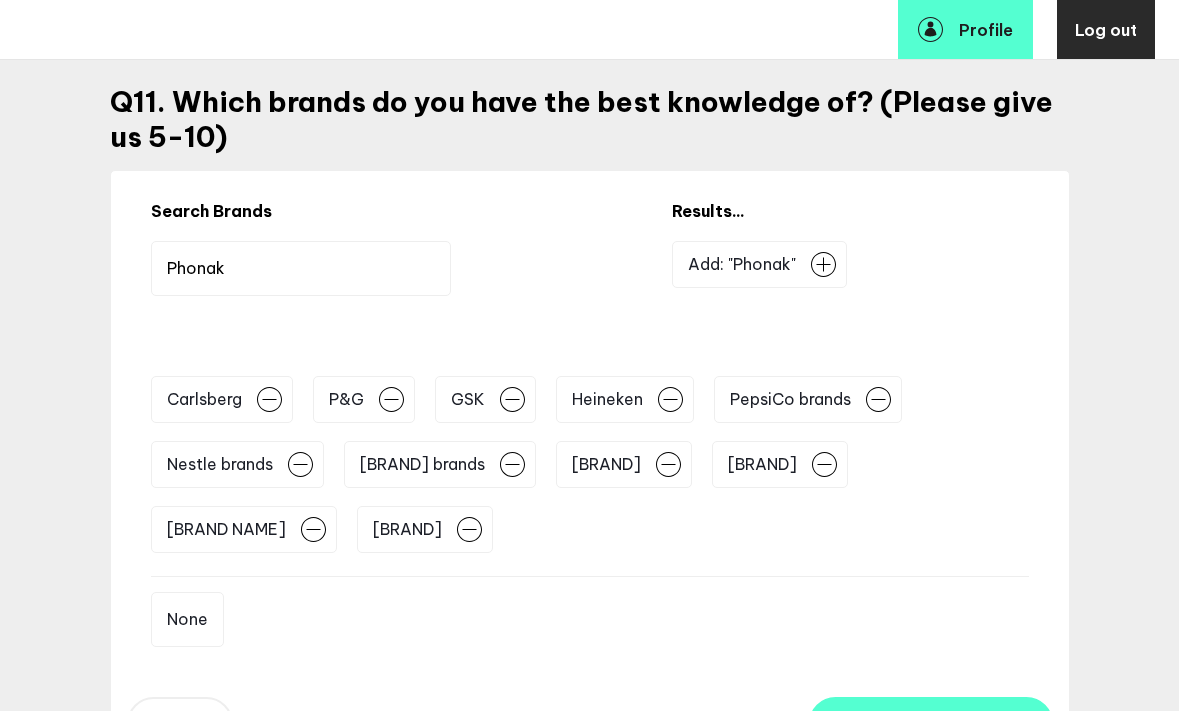 type on "Phonak" 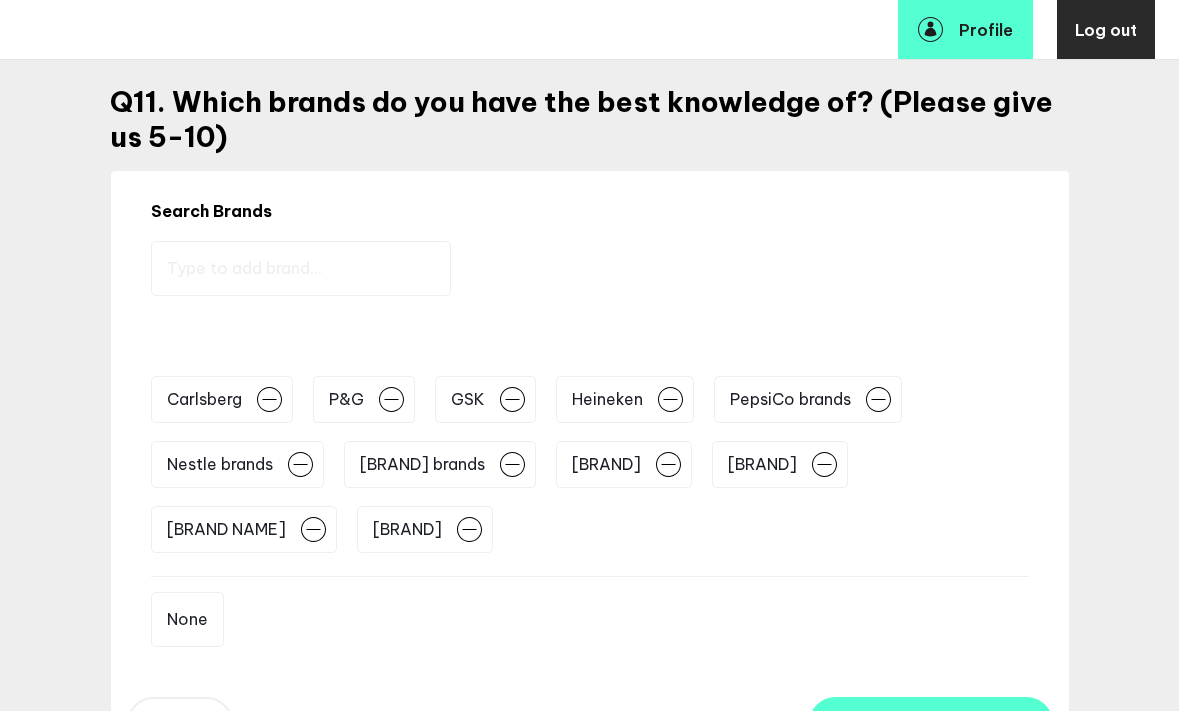 click at bounding box center (301, 268) 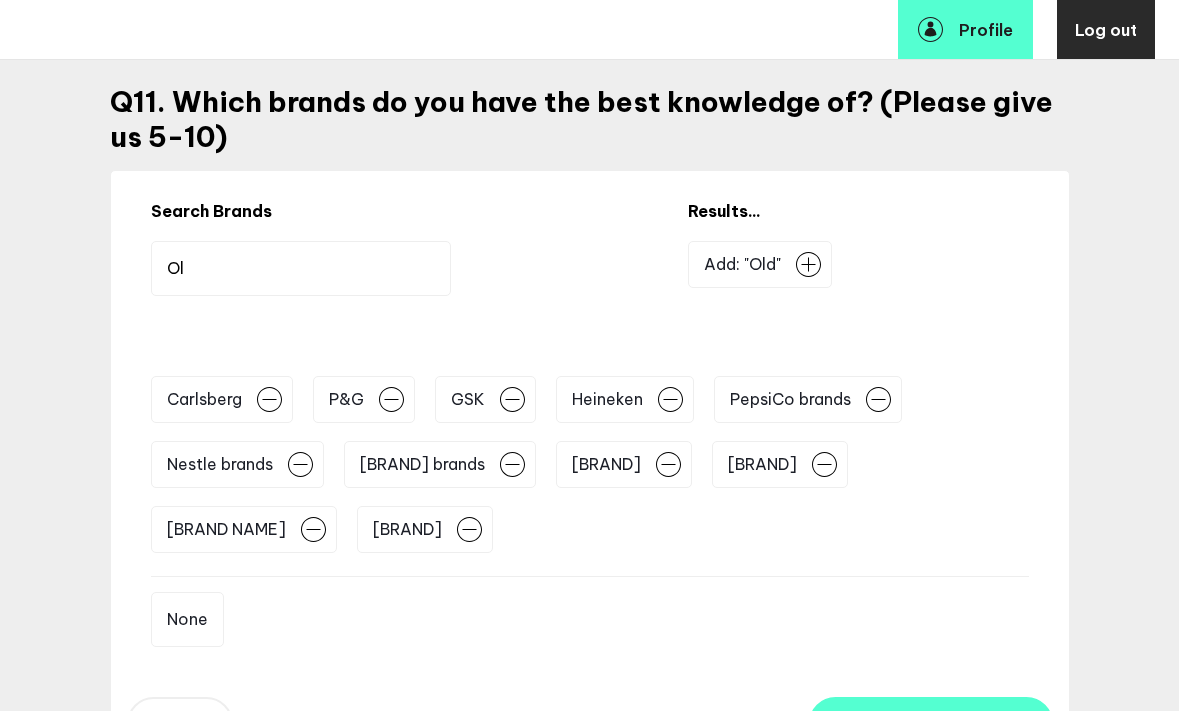 type on "[INITIAL]" 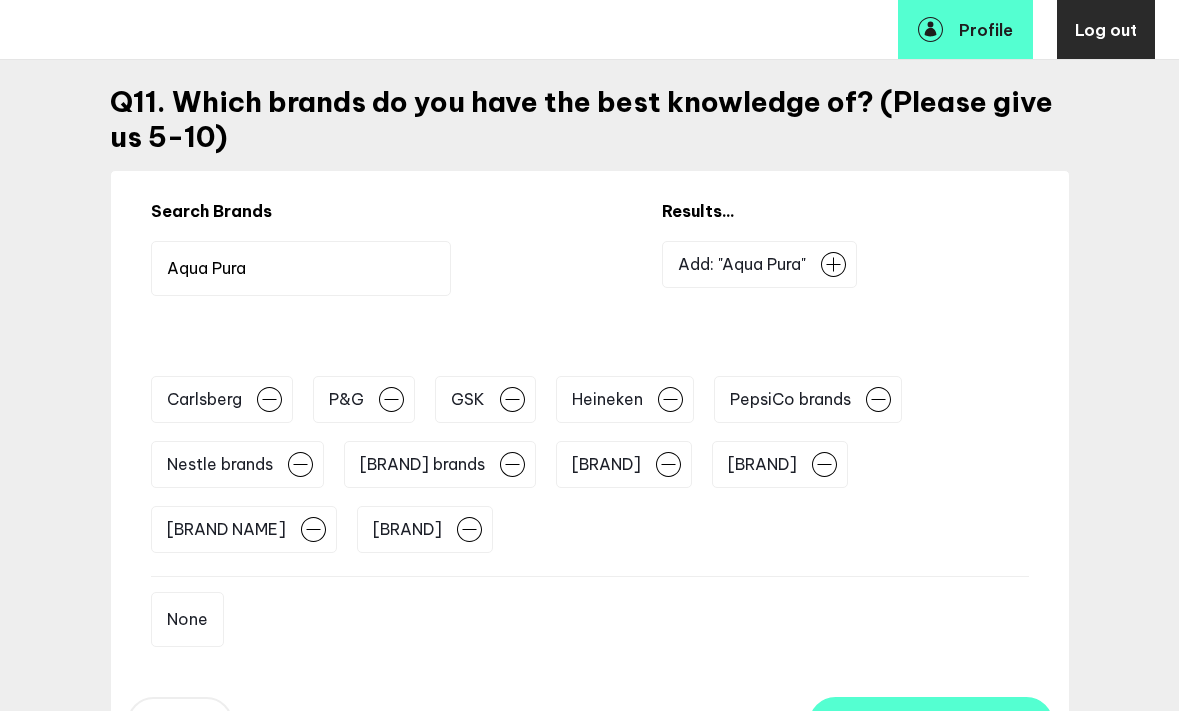 type on "Aqua Pura" 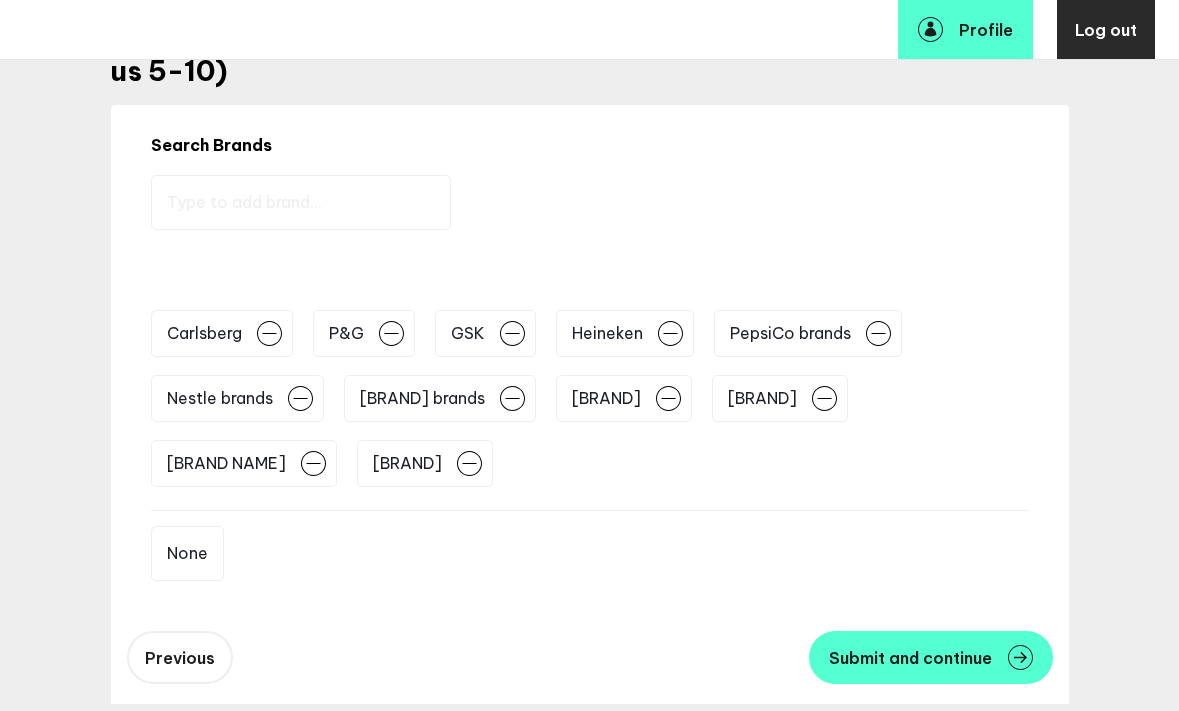 scroll, scrollTop: 226, scrollLeft: 0, axis: vertical 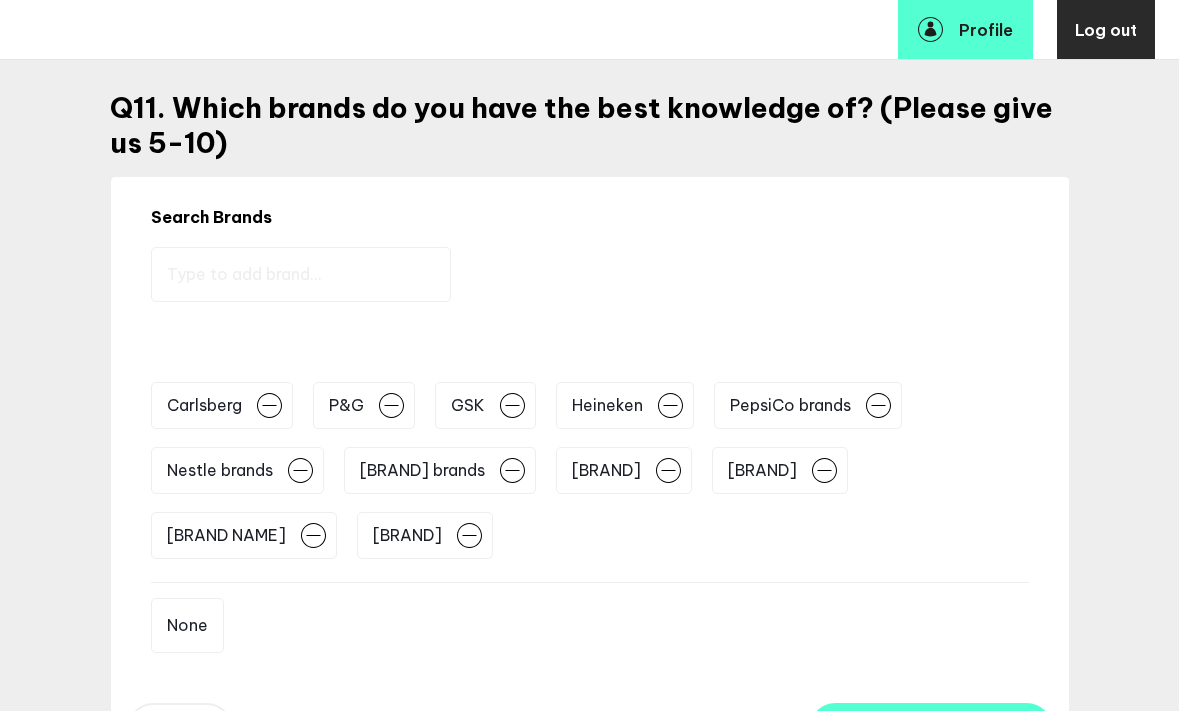 click at bounding box center [301, 274] 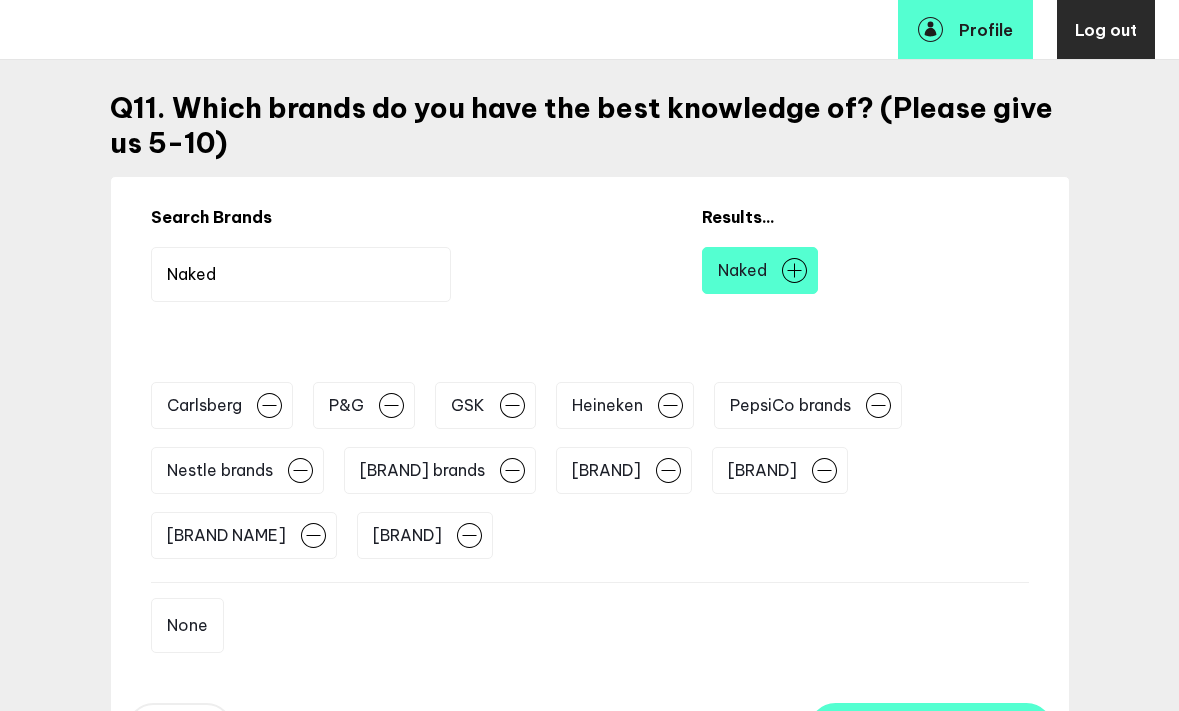 click on "Naked" at bounding box center (301, 274) 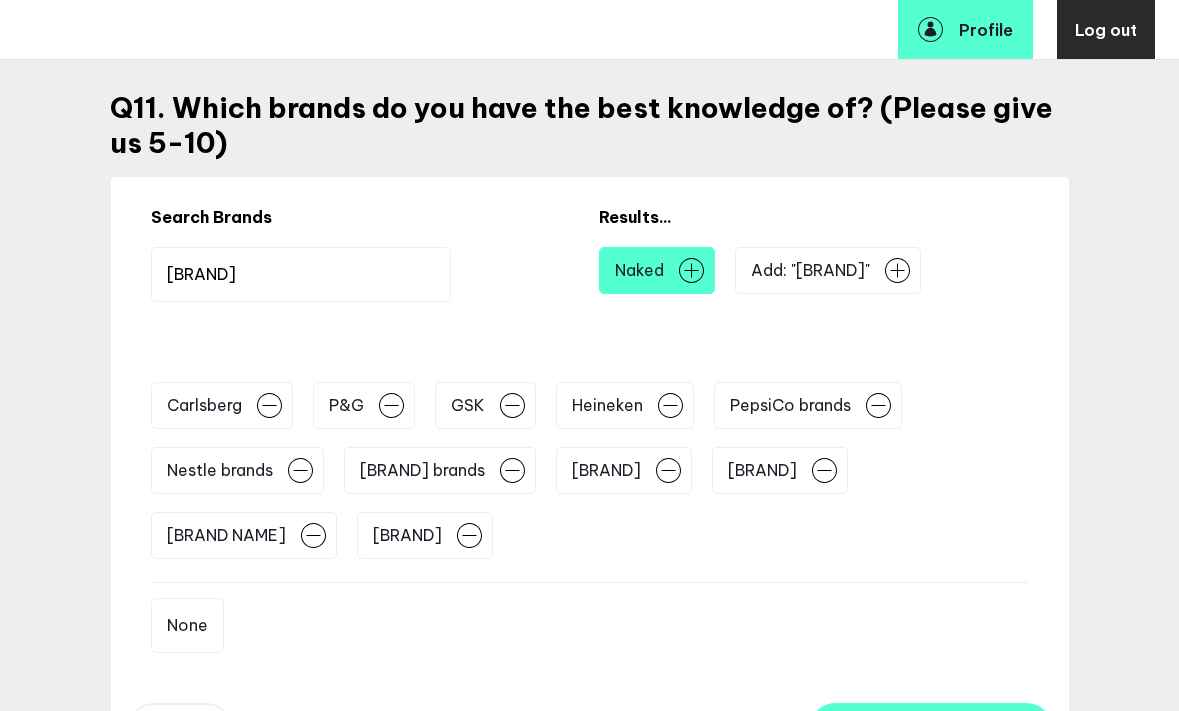 type on "Morson" 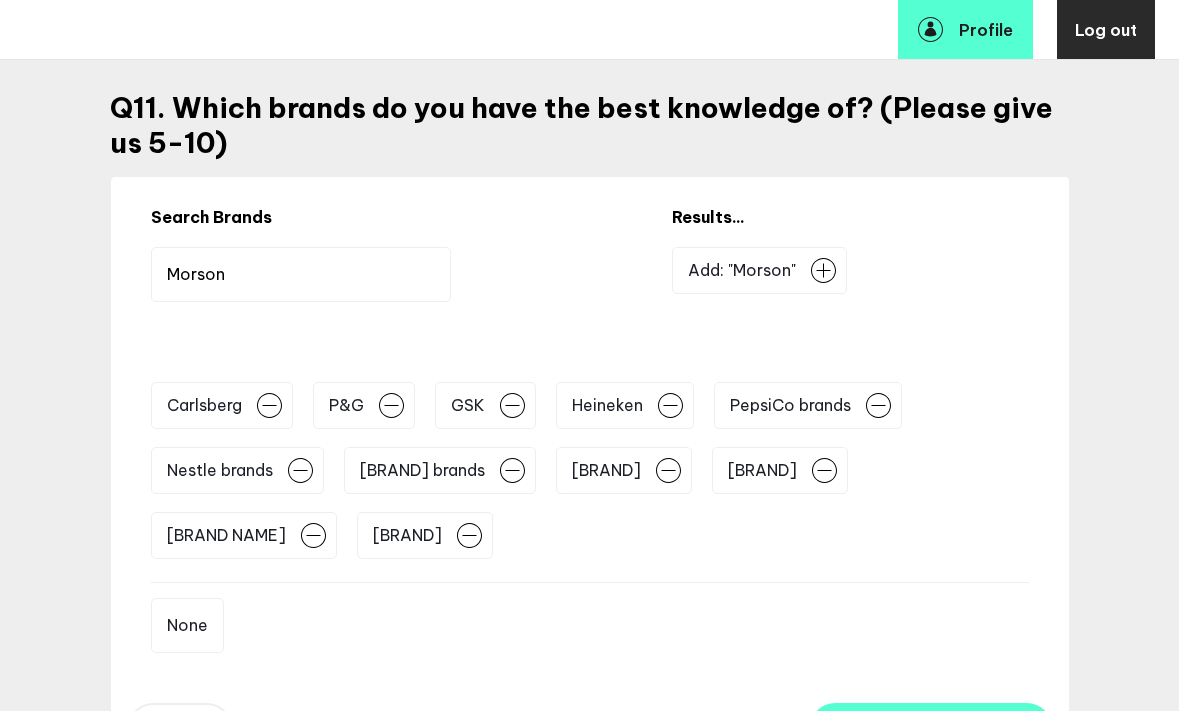 click on "Morson" at bounding box center [301, 274] 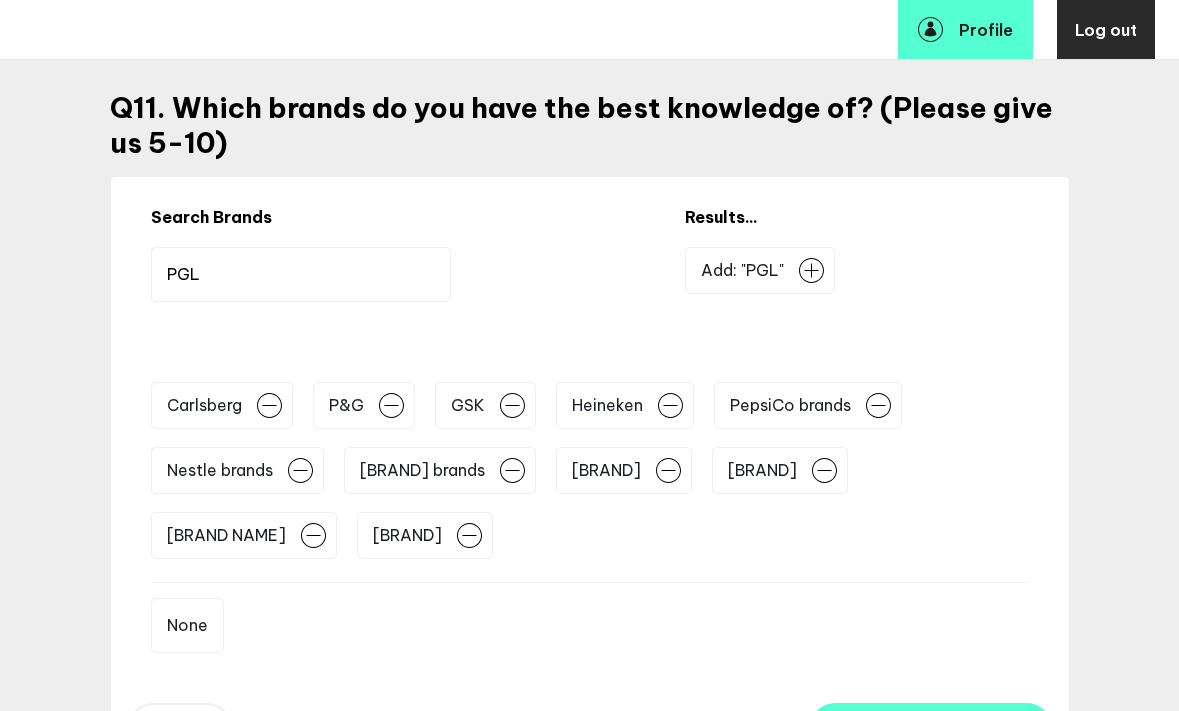 type on "PGL" 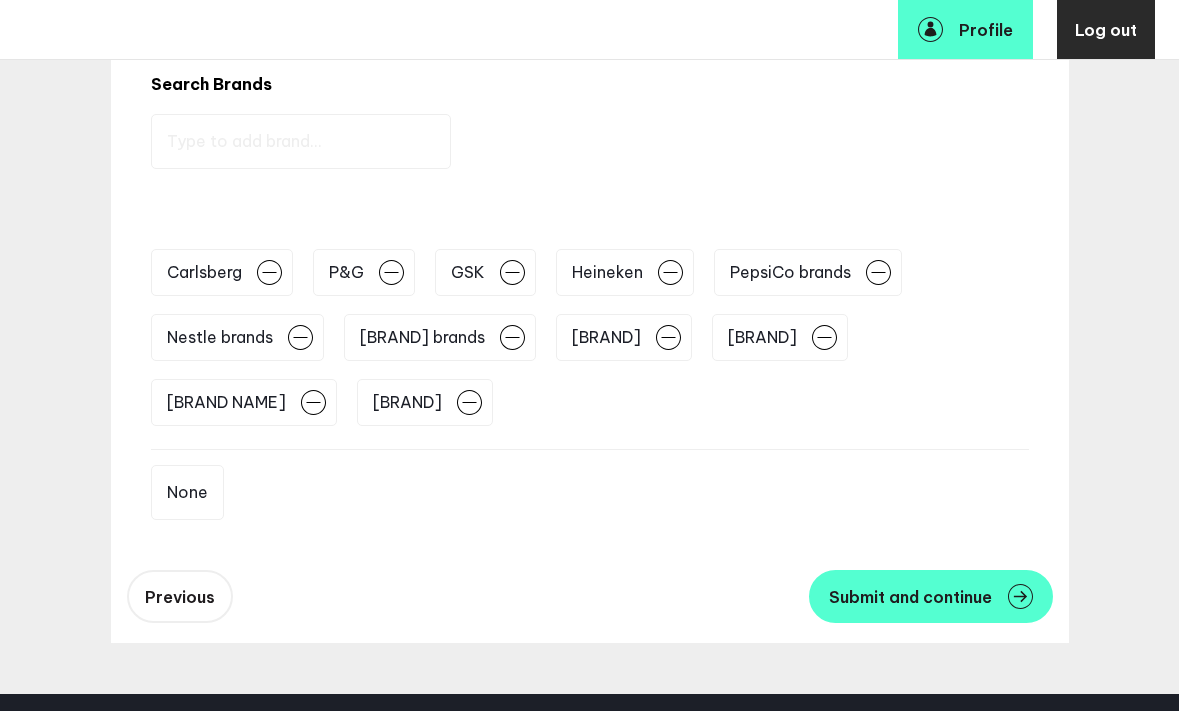 scroll, scrollTop: 402, scrollLeft: 0, axis: vertical 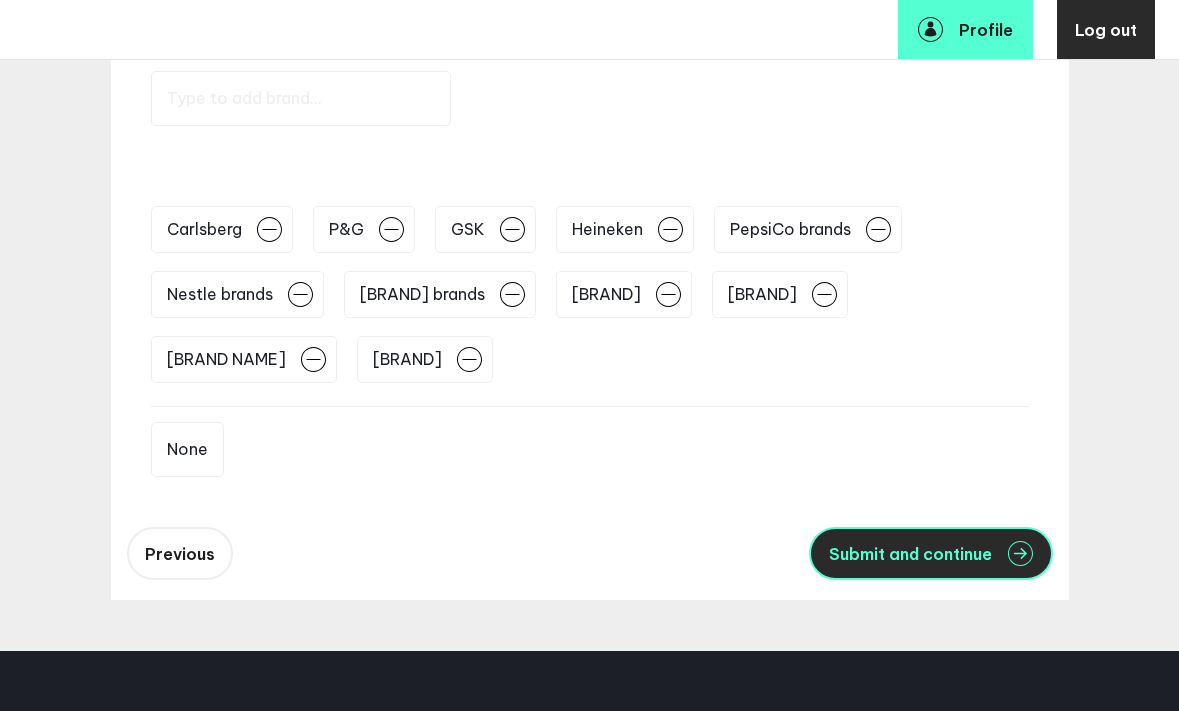 click on "Submit and continue" at bounding box center (910, 554) 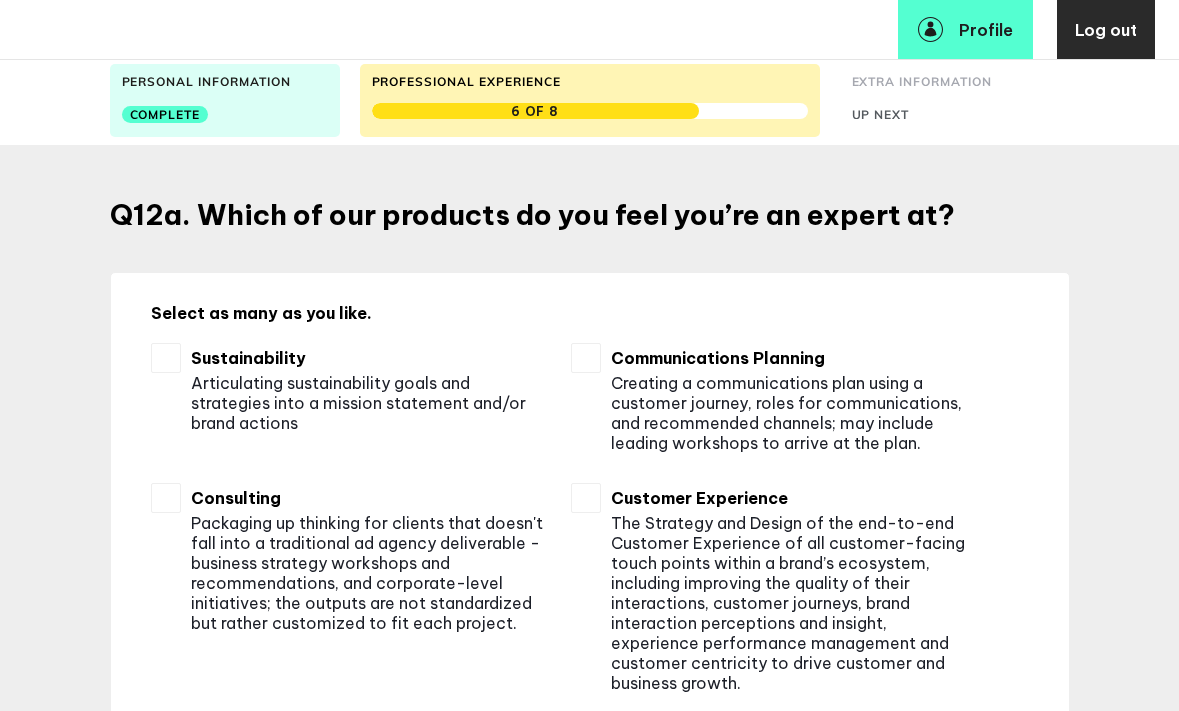 scroll, scrollTop: 265, scrollLeft: 0, axis: vertical 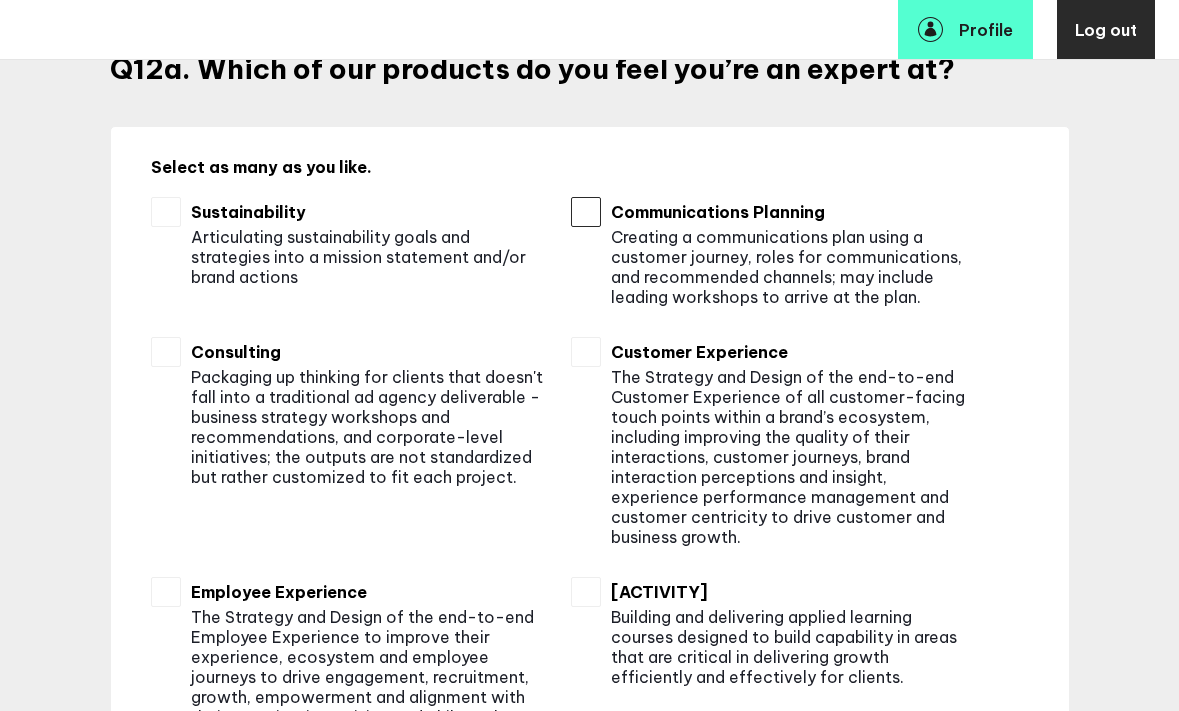 click at bounding box center (586, 212) 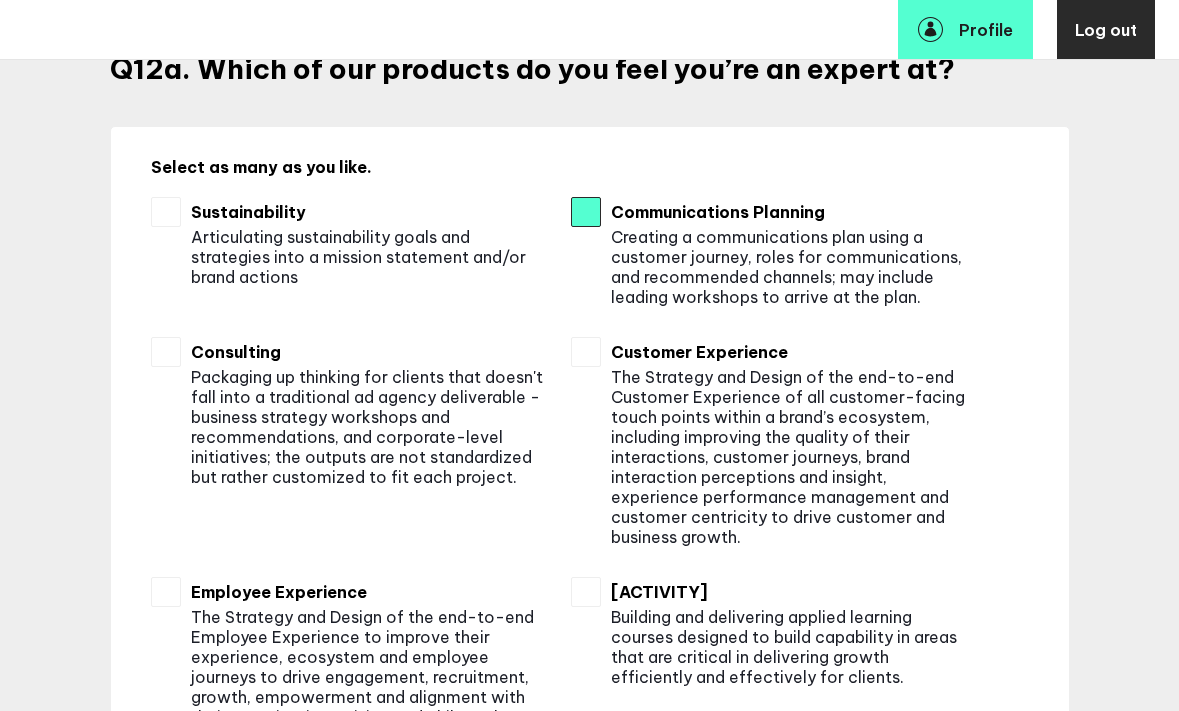checkbox on "true" 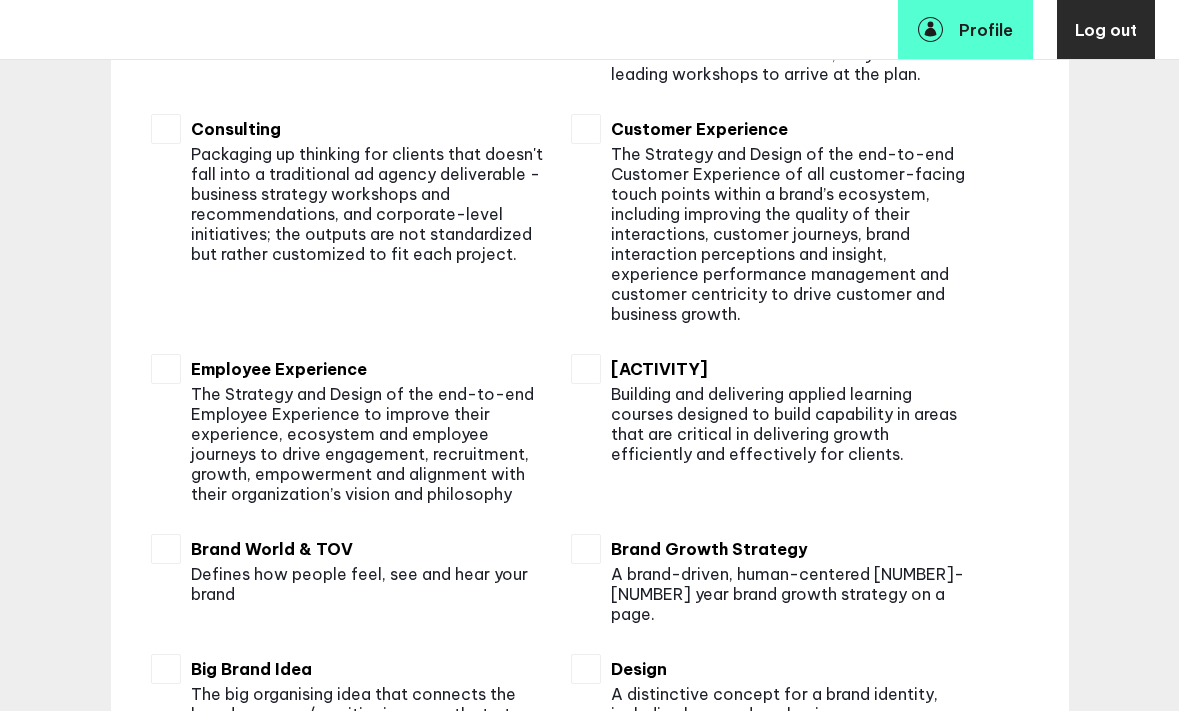 scroll, scrollTop: 492, scrollLeft: 0, axis: vertical 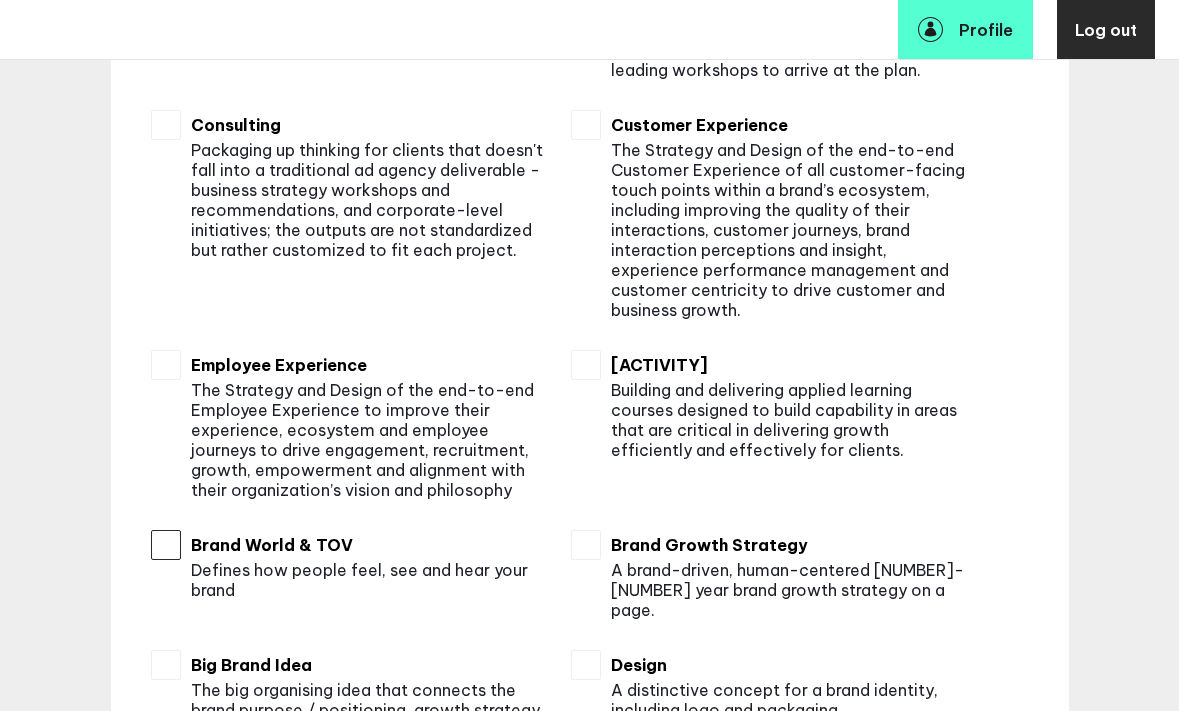 click at bounding box center [166, 545] 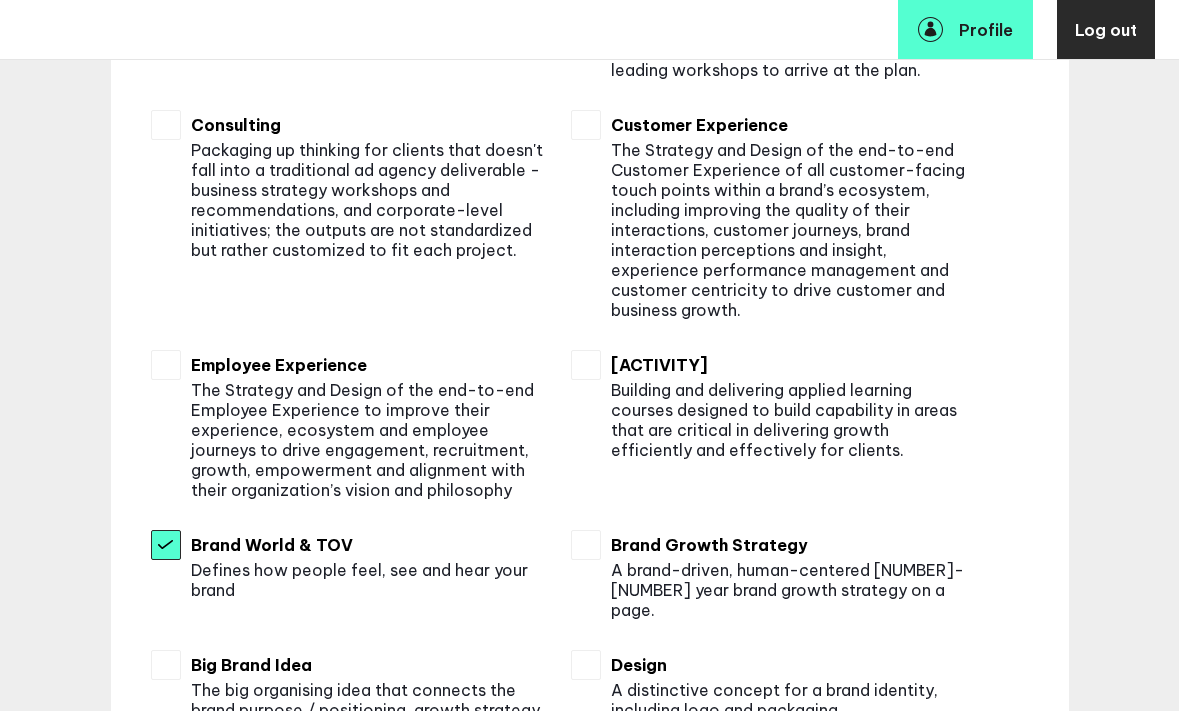 checkbox on "true" 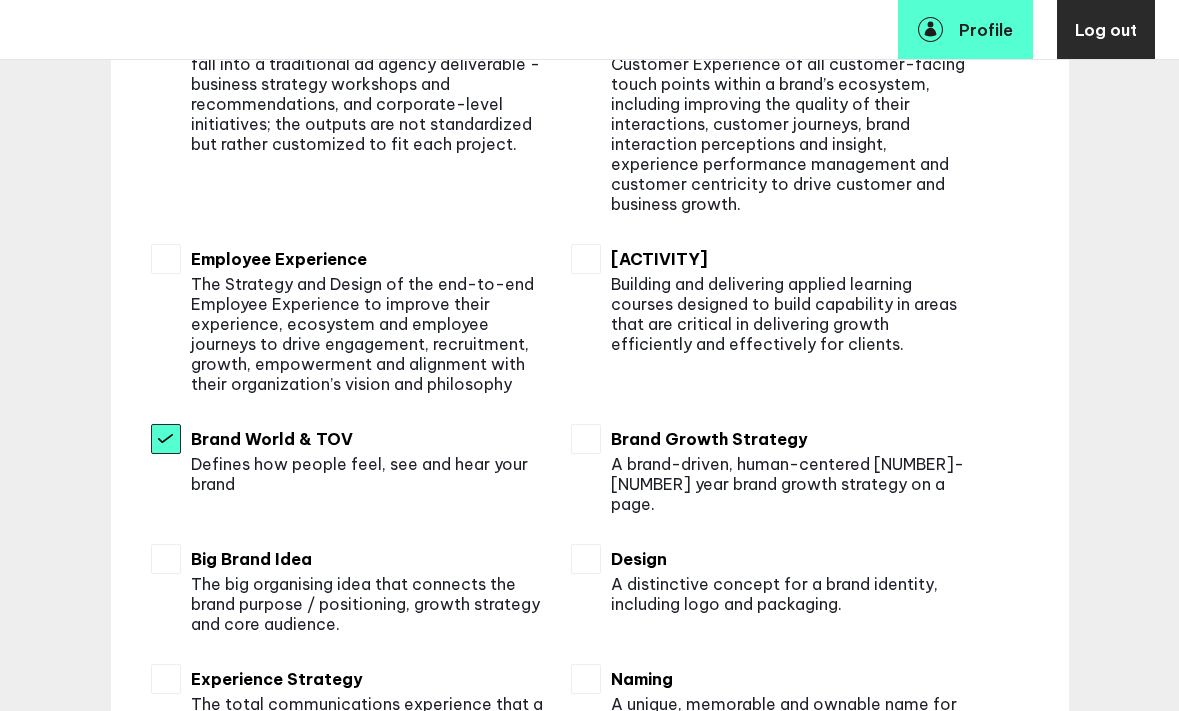 scroll, scrollTop: 652, scrollLeft: 0, axis: vertical 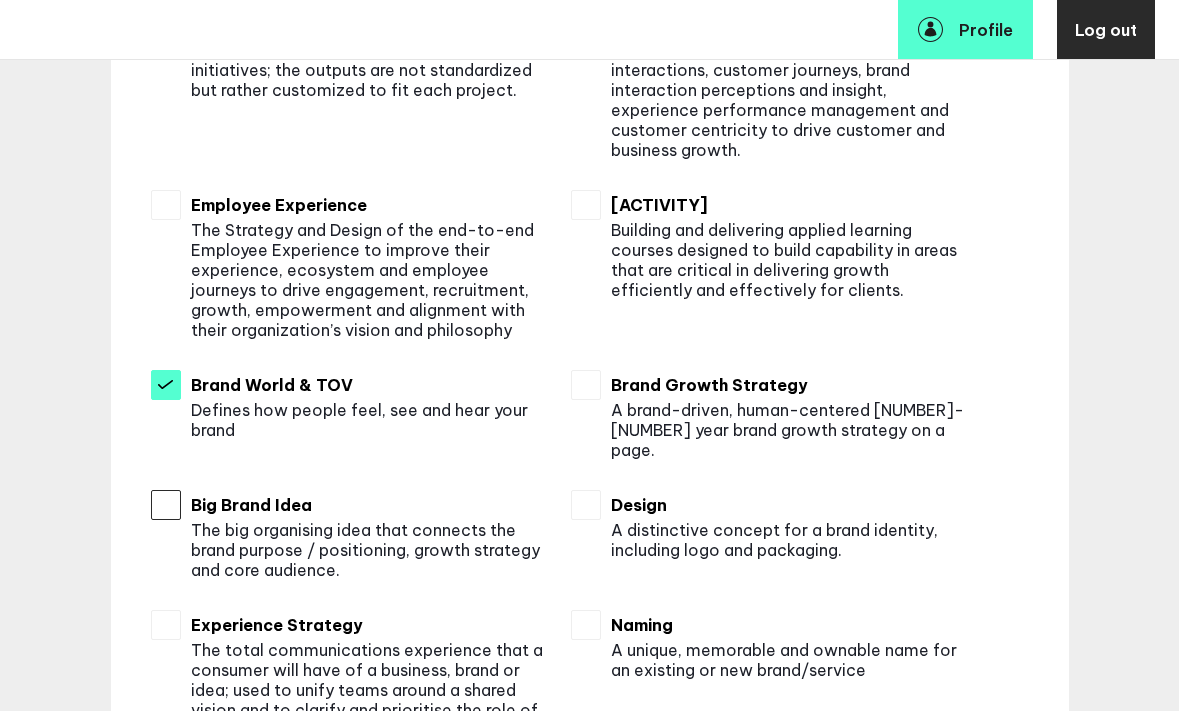 click at bounding box center [166, 505] 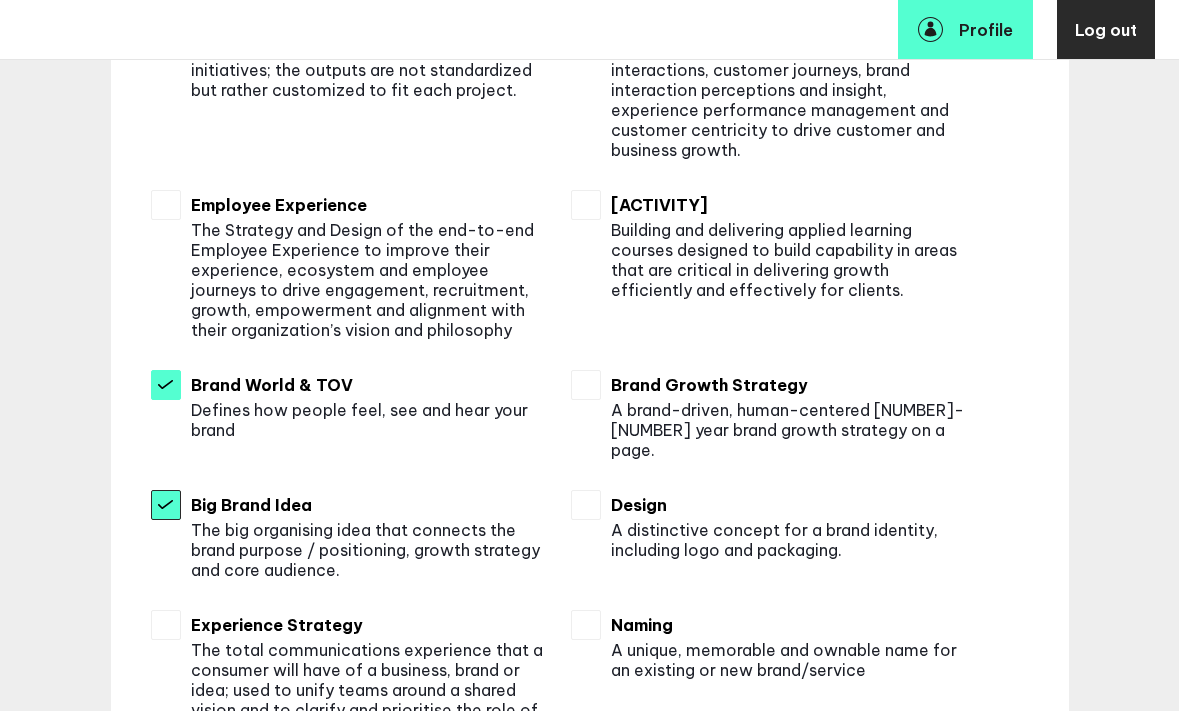 checkbox on "true" 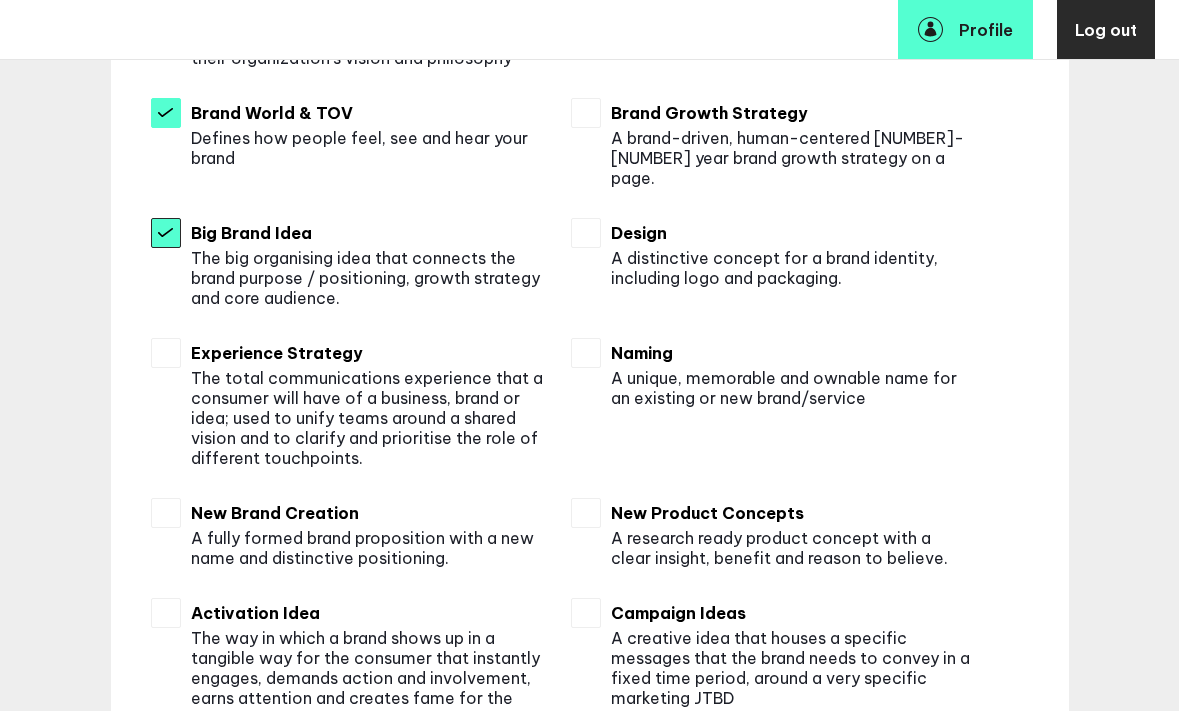 scroll, scrollTop: 962, scrollLeft: 0, axis: vertical 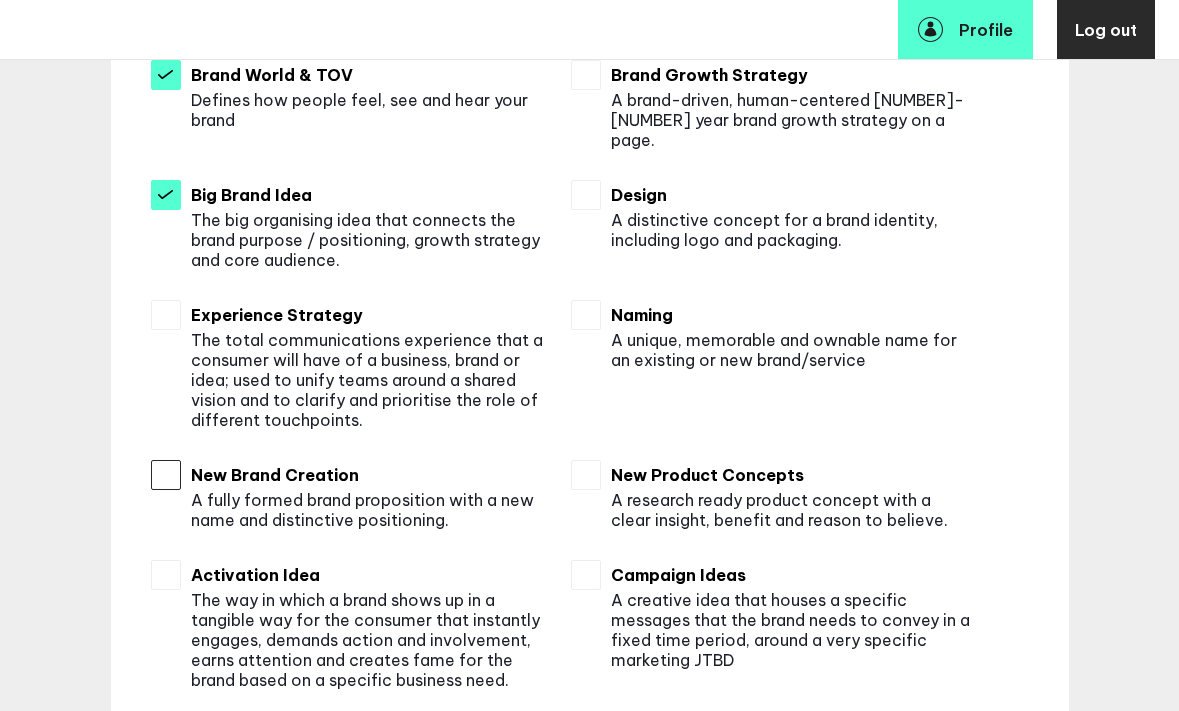 click at bounding box center [166, 475] 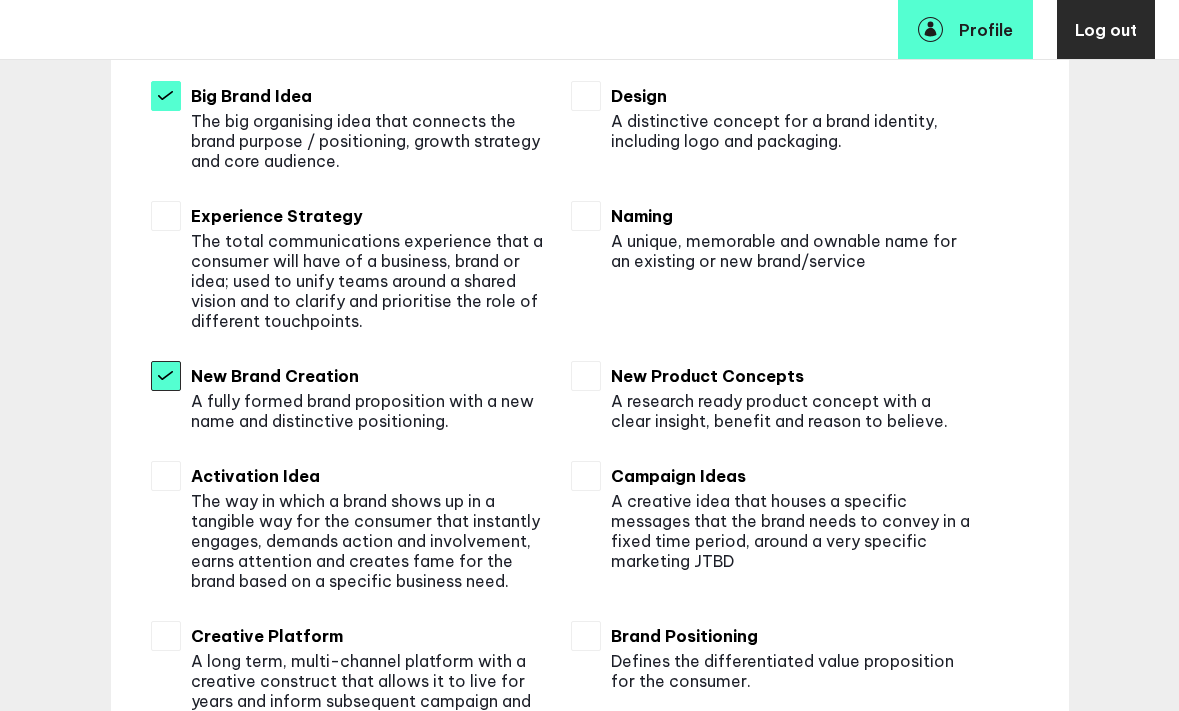 scroll, scrollTop: 1072, scrollLeft: 0, axis: vertical 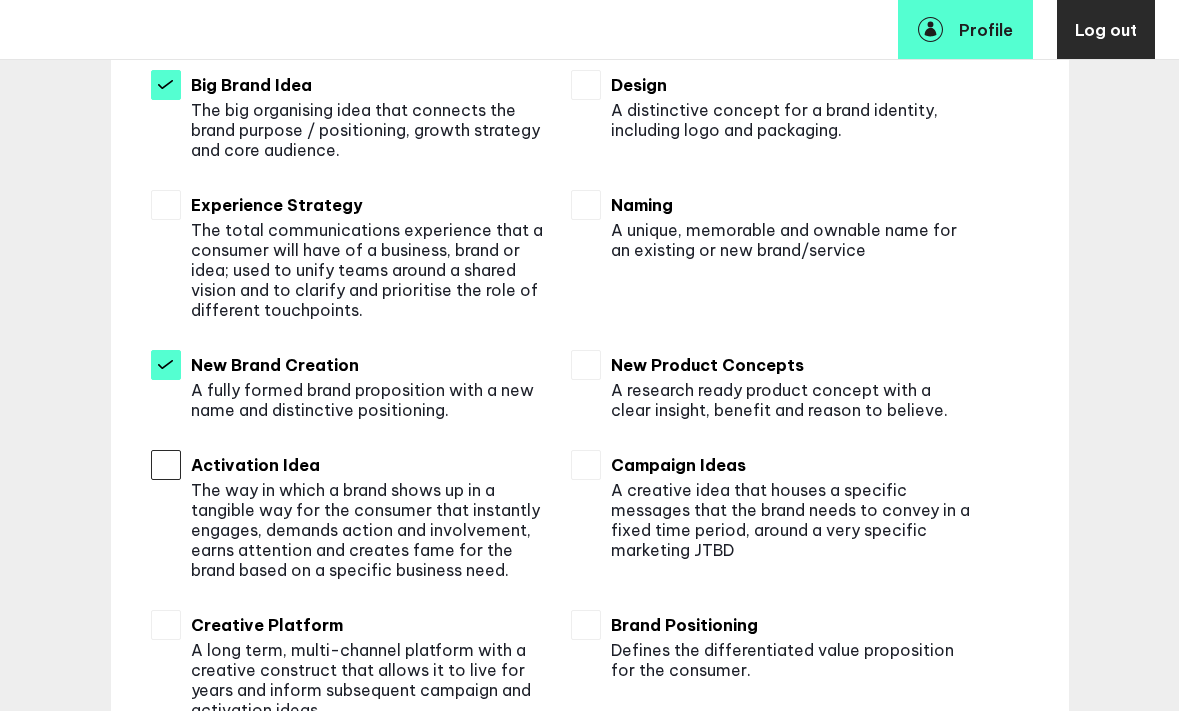click at bounding box center (166, 465) 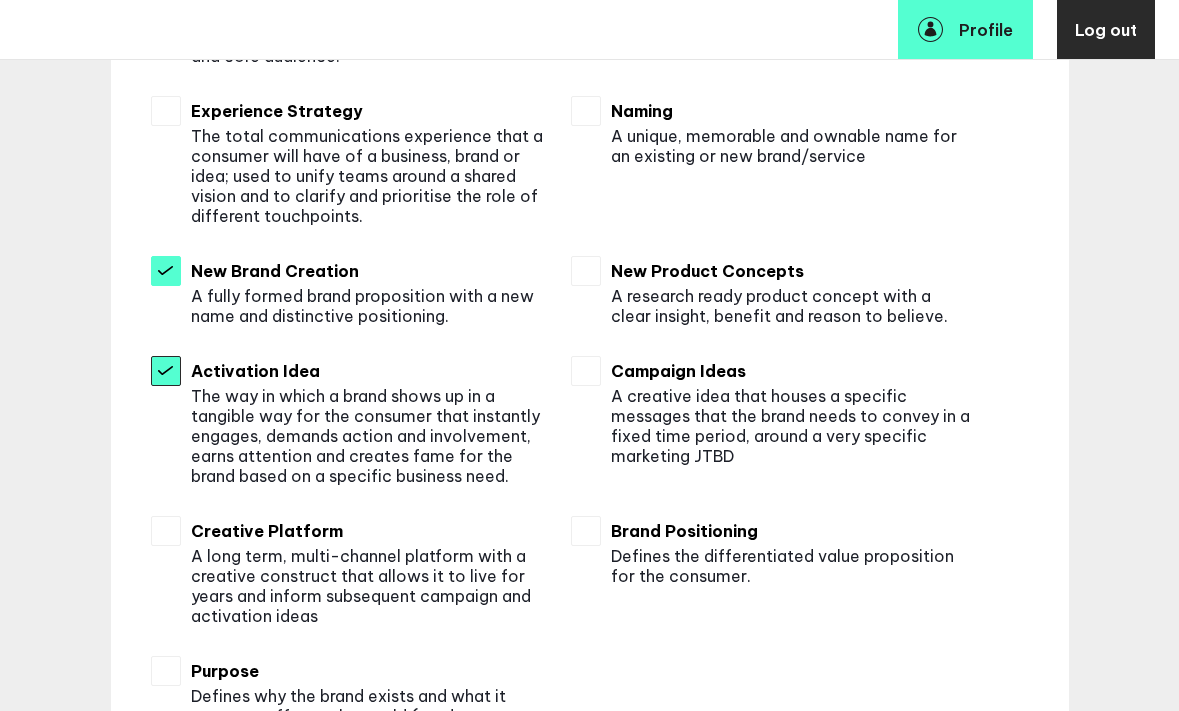 scroll, scrollTop: 1204, scrollLeft: 0, axis: vertical 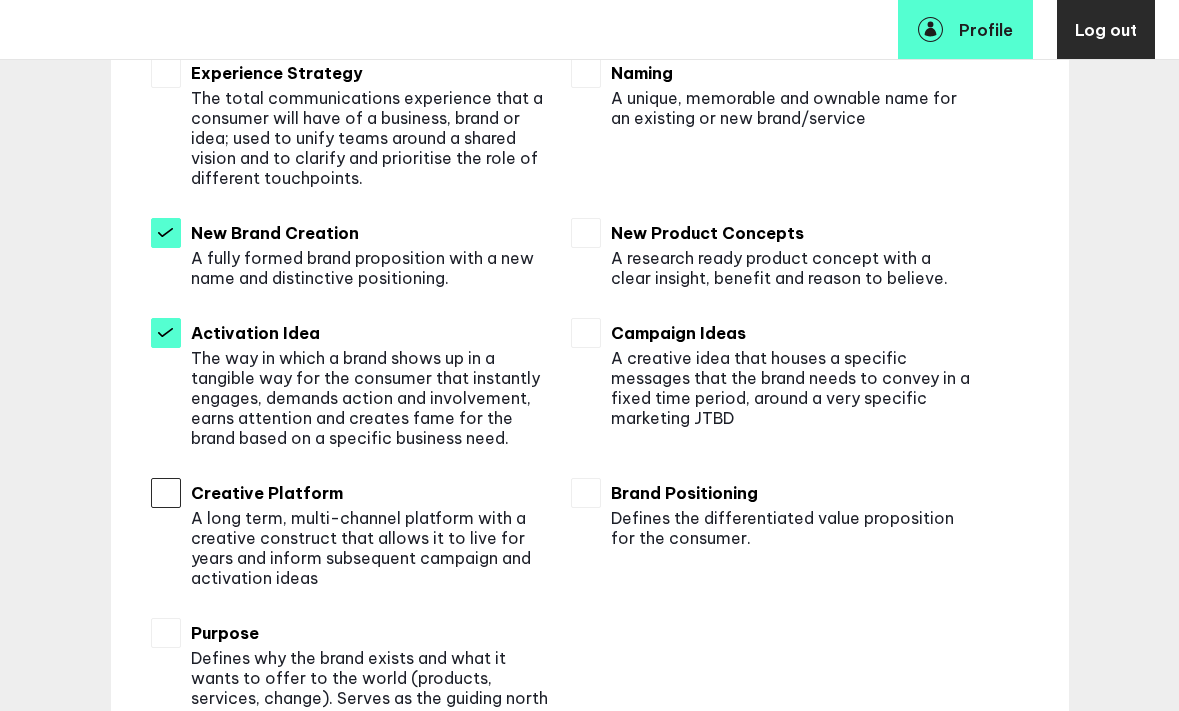 click at bounding box center (166, 493) 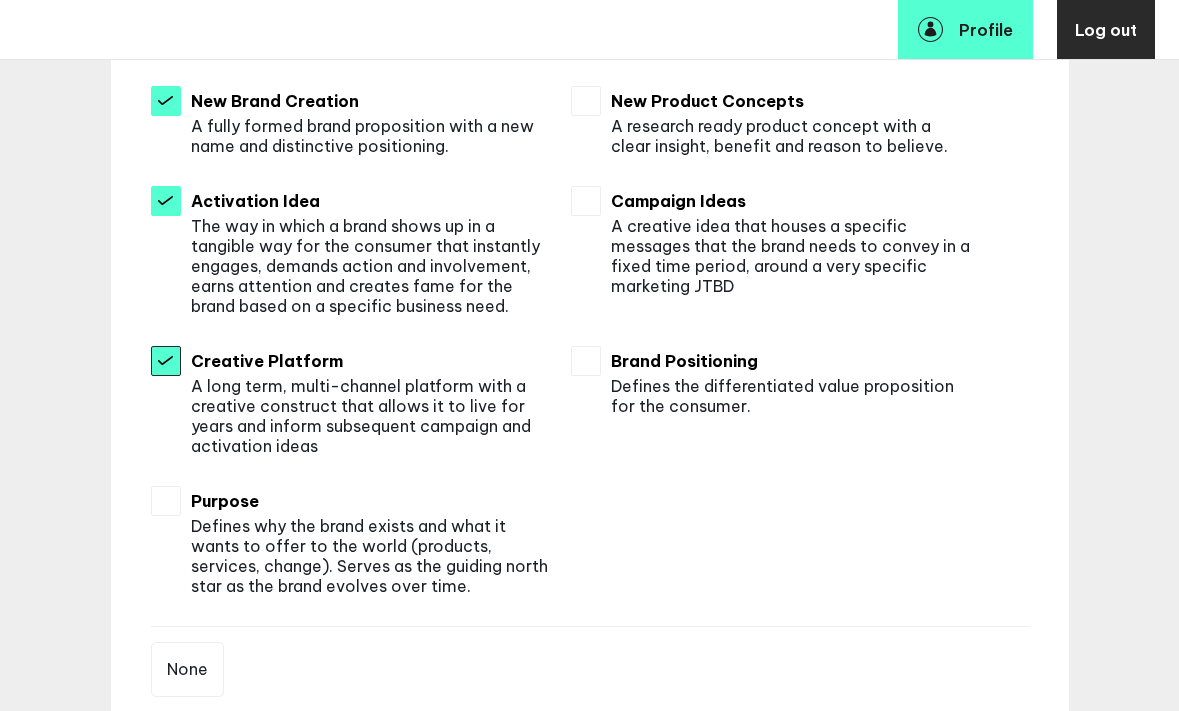 scroll, scrollTop: 1342, scrollLeft: 0, axis: vertical 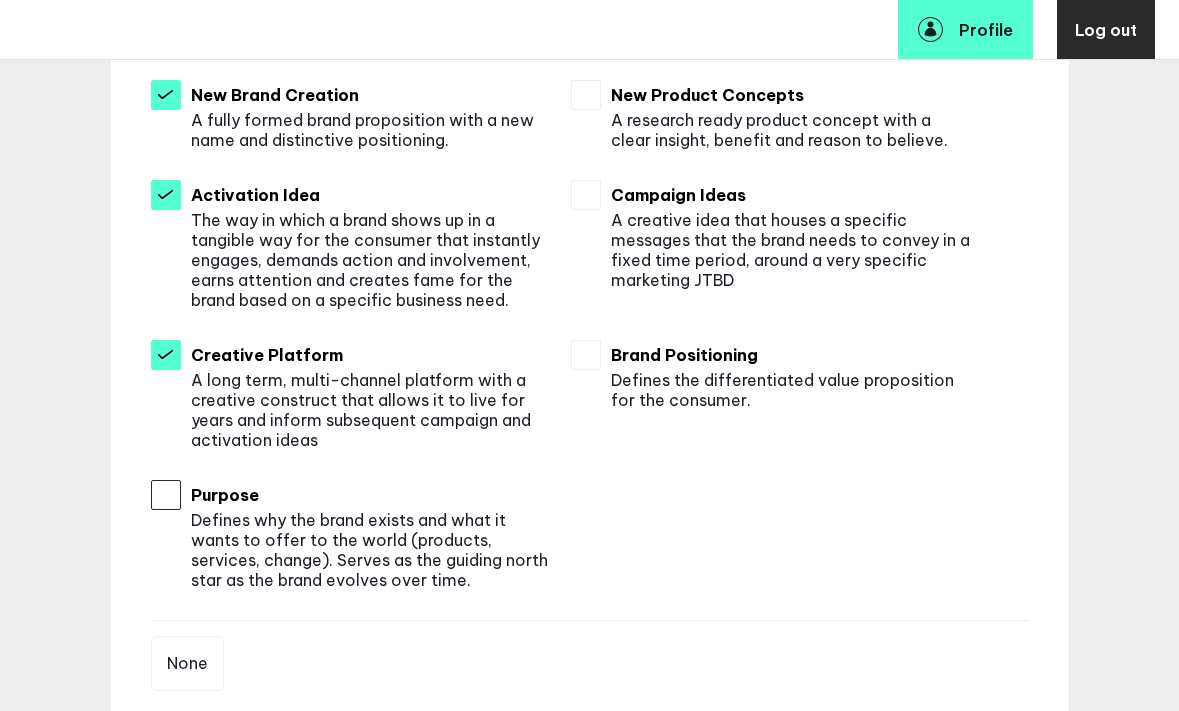 click at bounding box center (166, 495) 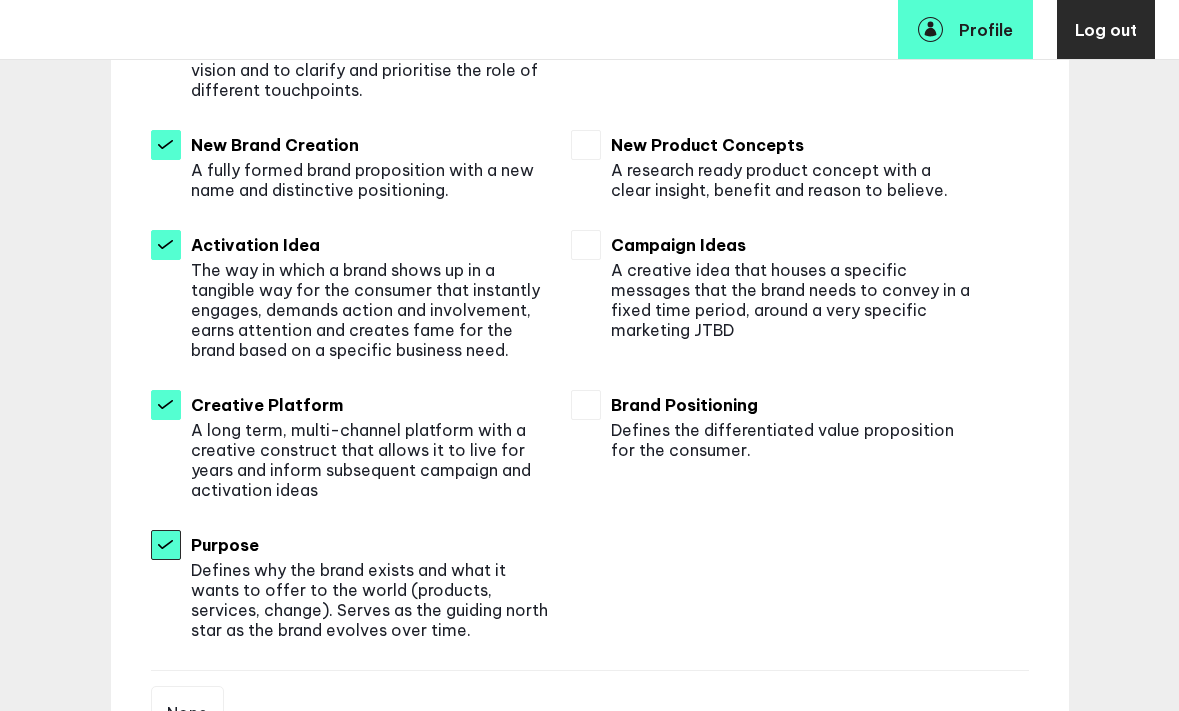 scroll, scrollTop: 1281, scrollLeft: 0, axis: vertical 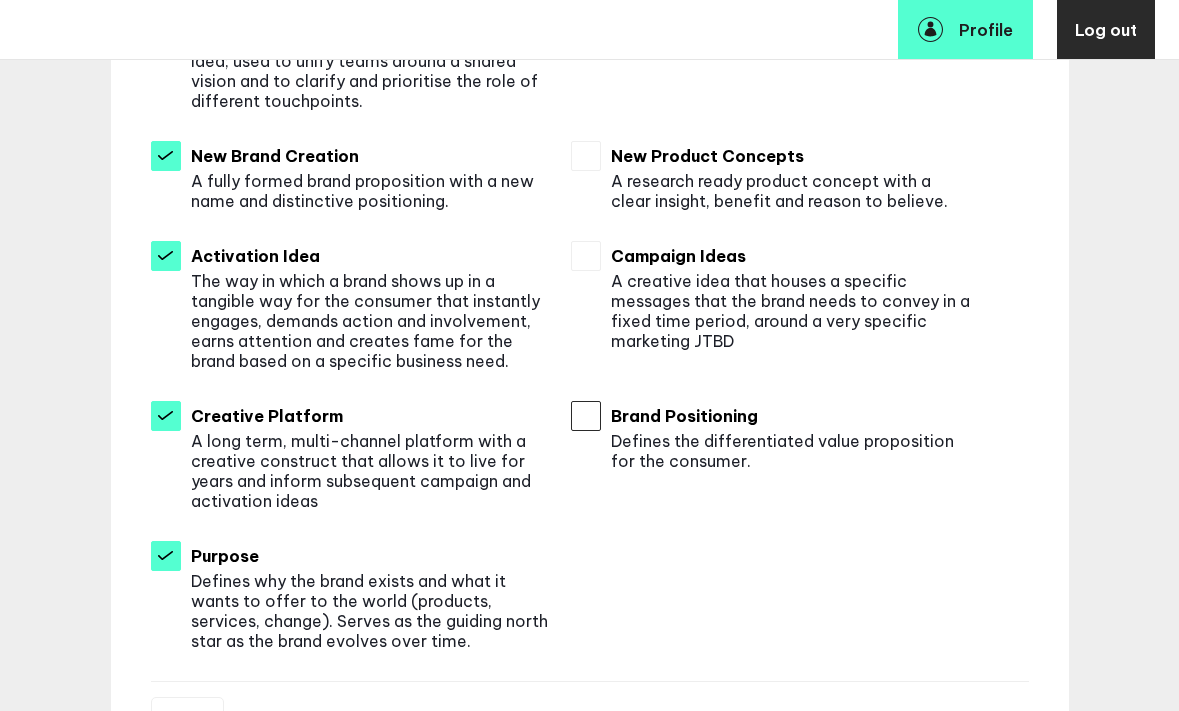 click at bounding box center (586, 416) 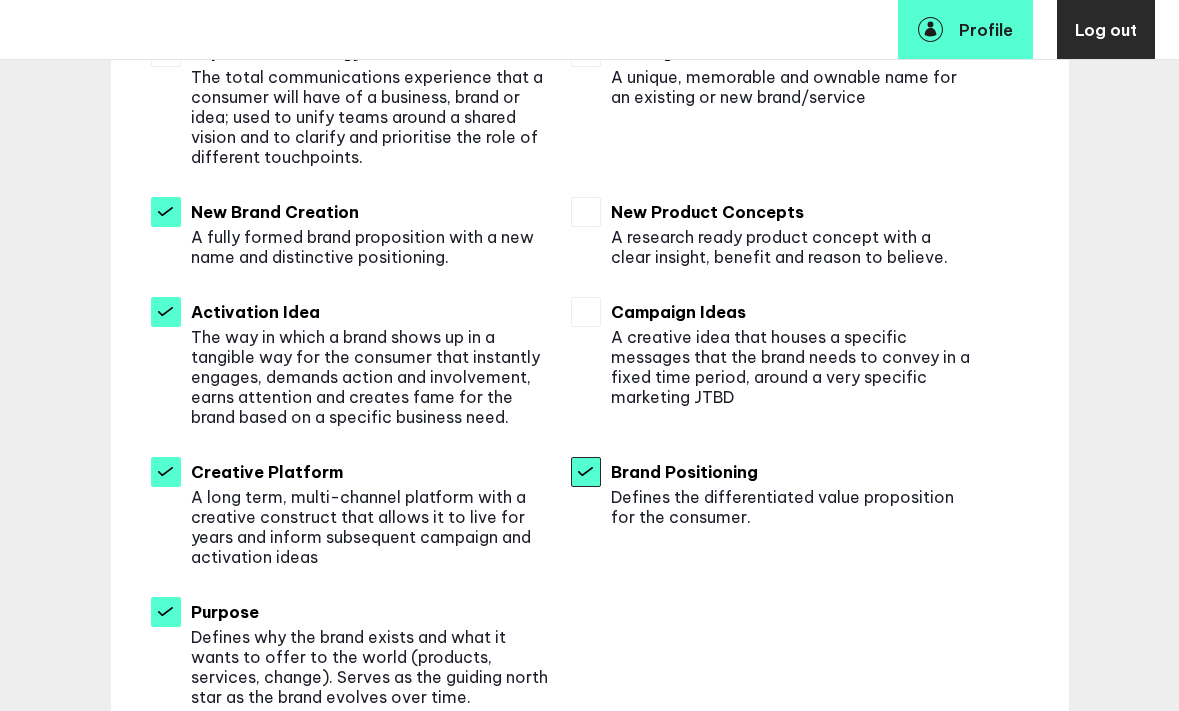 scroll, scrollTop: 1216, scrollLeft: 0, axis: vertical 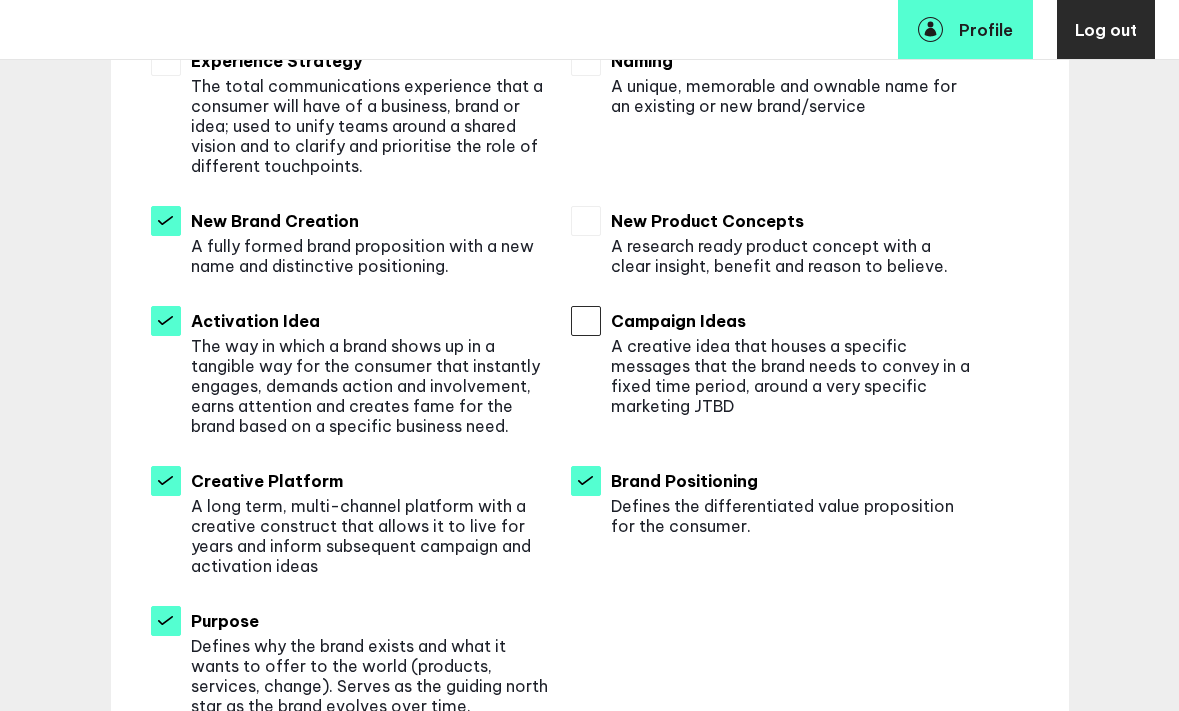 click at bounding box center [586, 321] 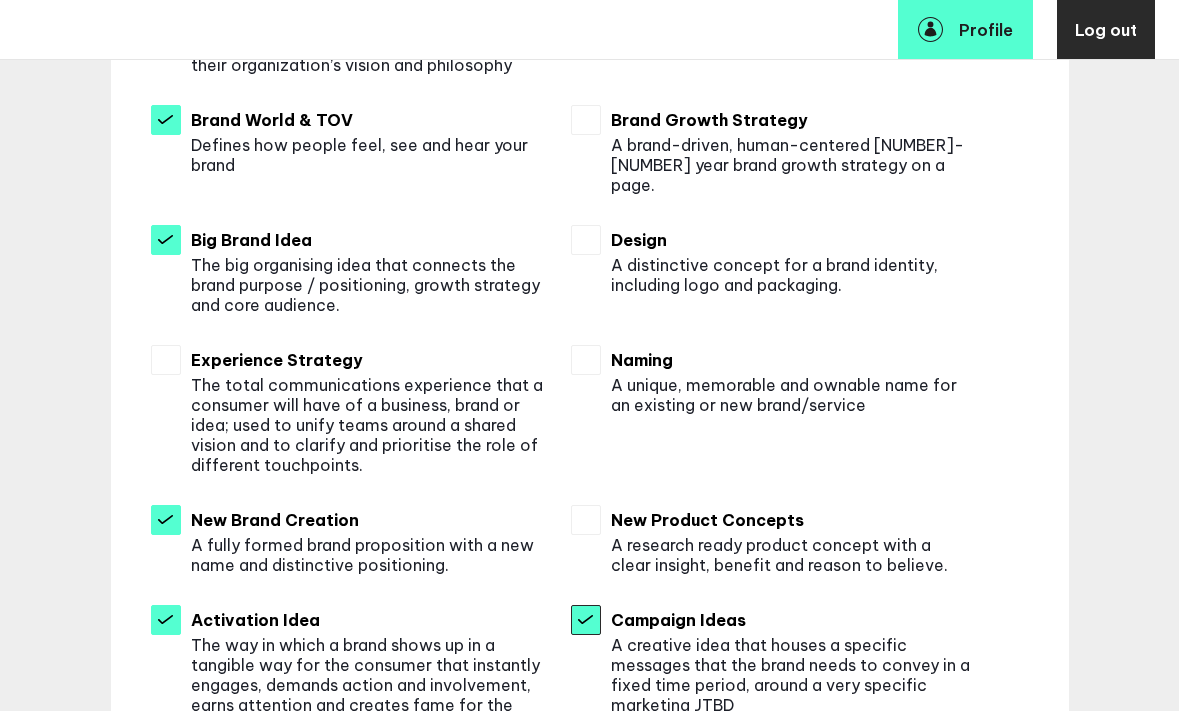 scroll, scrollTop: 912, scrollLeft: 0, axis: vertical 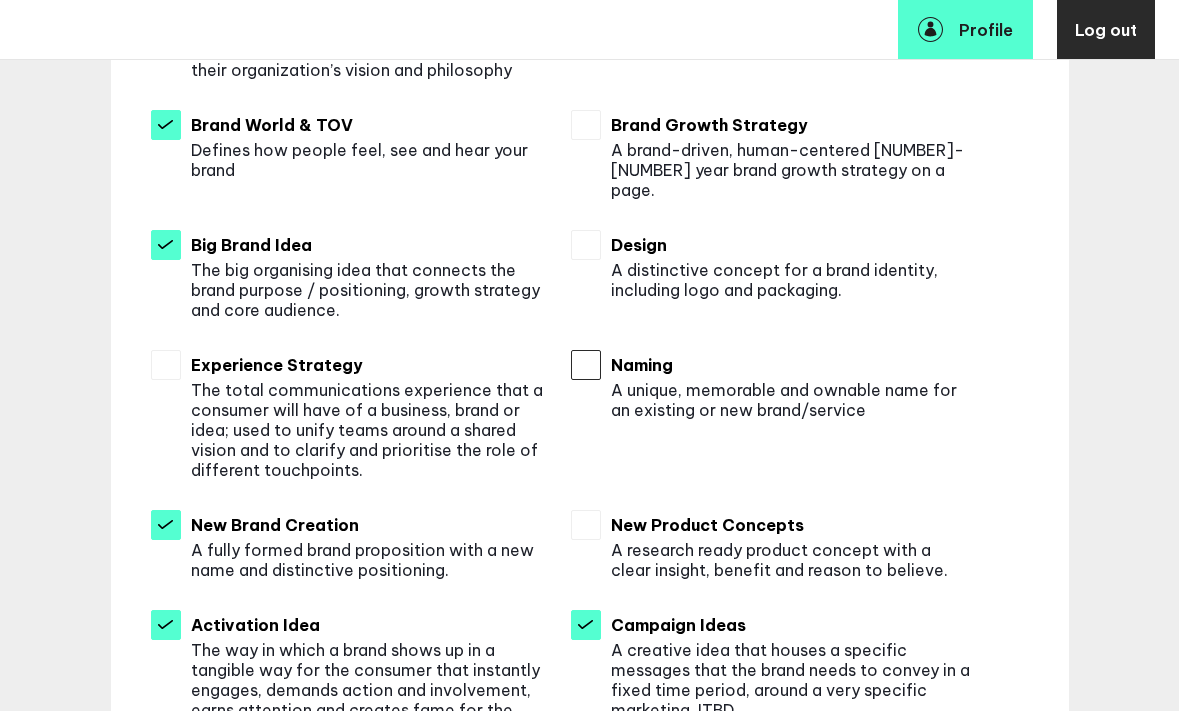 click at bounding box center [586, 365] 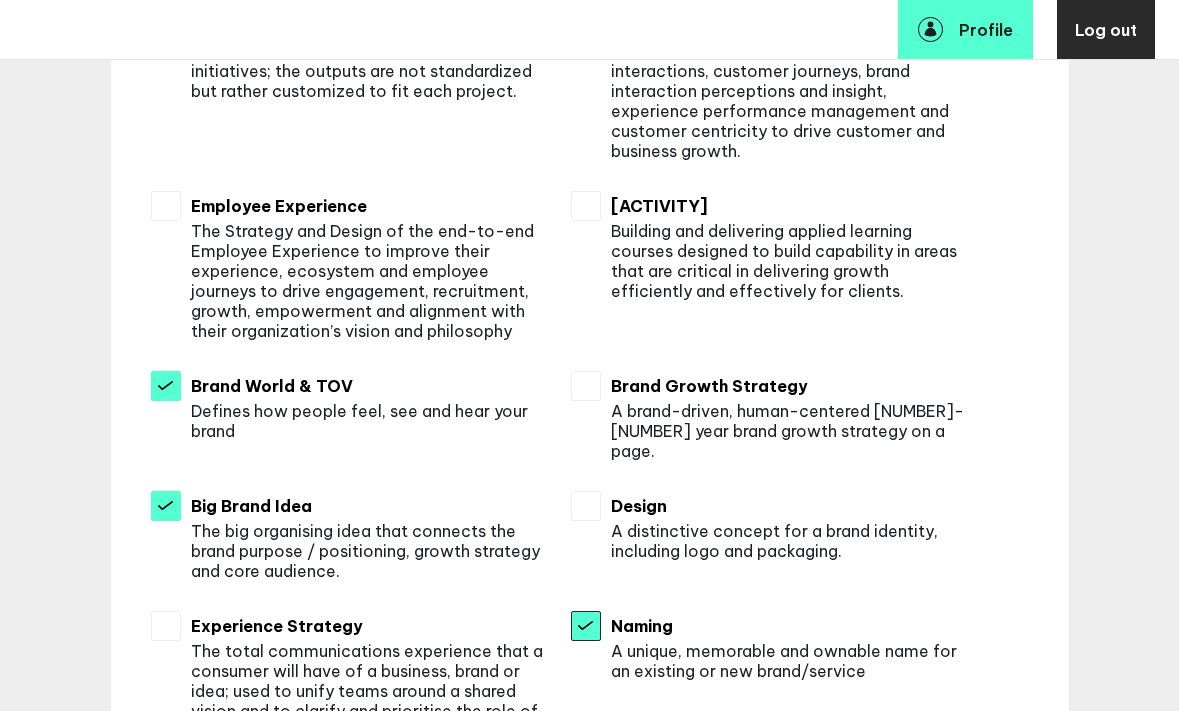 scroll, scrollTop: 646, scrollLeft: 0, axis: vertical 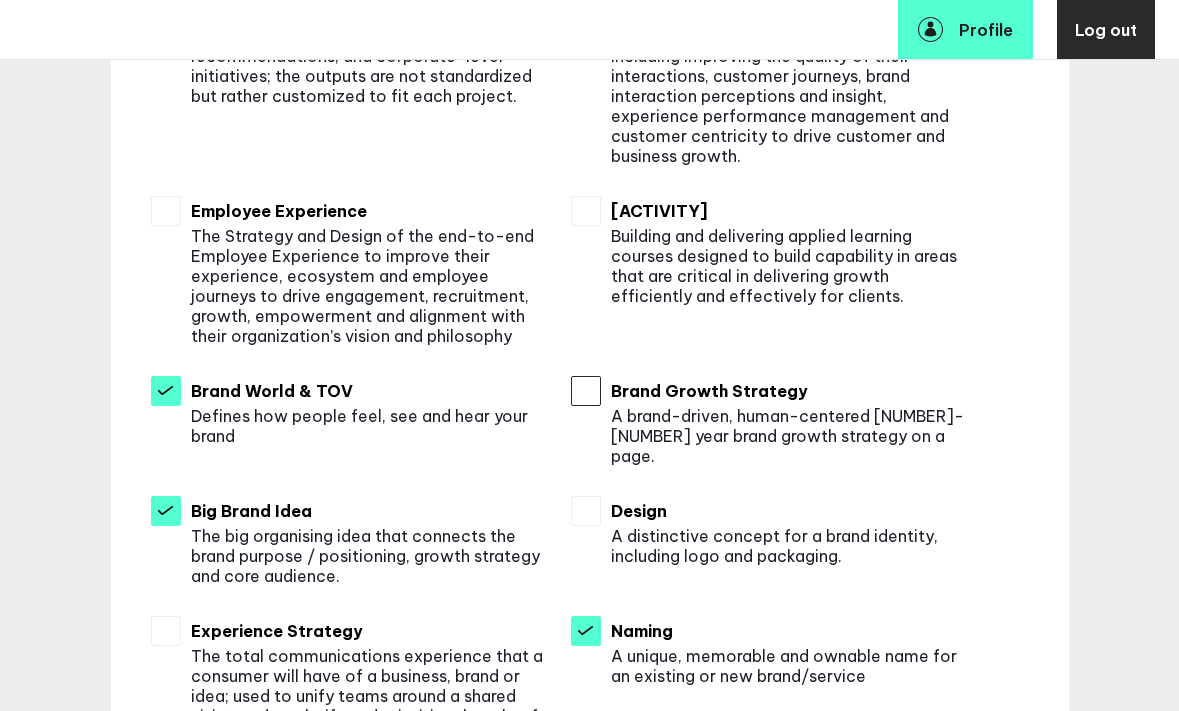 click at bounding box center (586, 391) 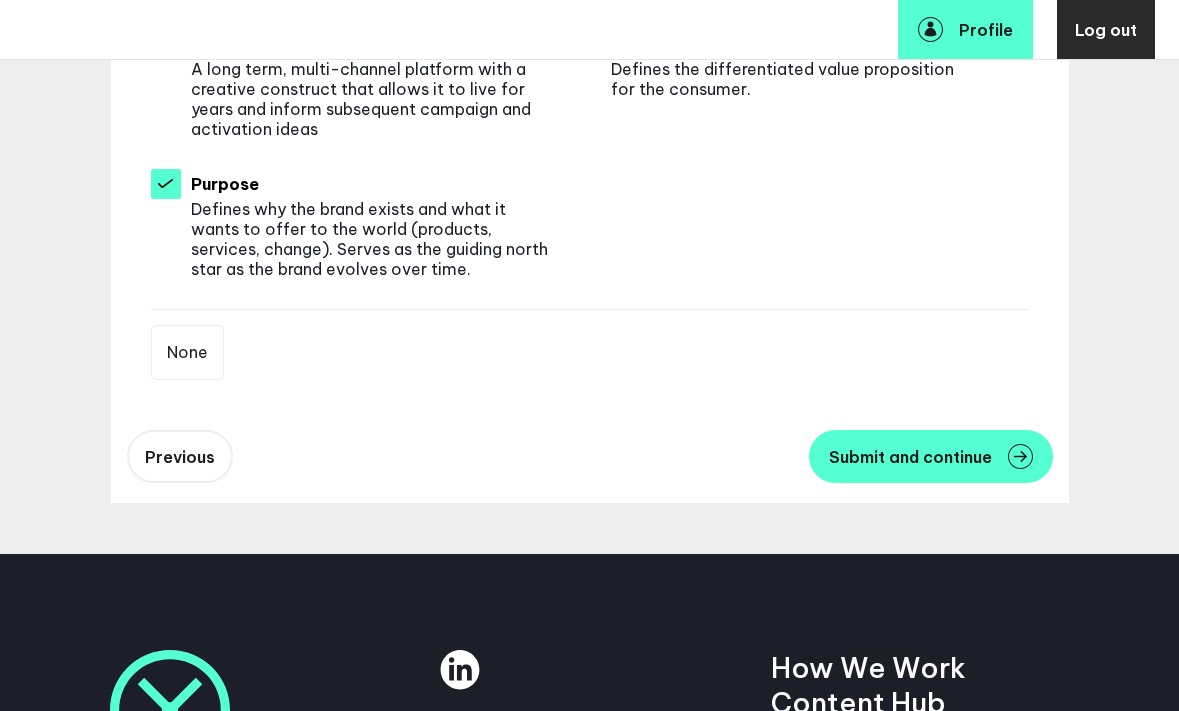 scroll, scrollTop: 1655, scrollLeft: 0, axis: vertical 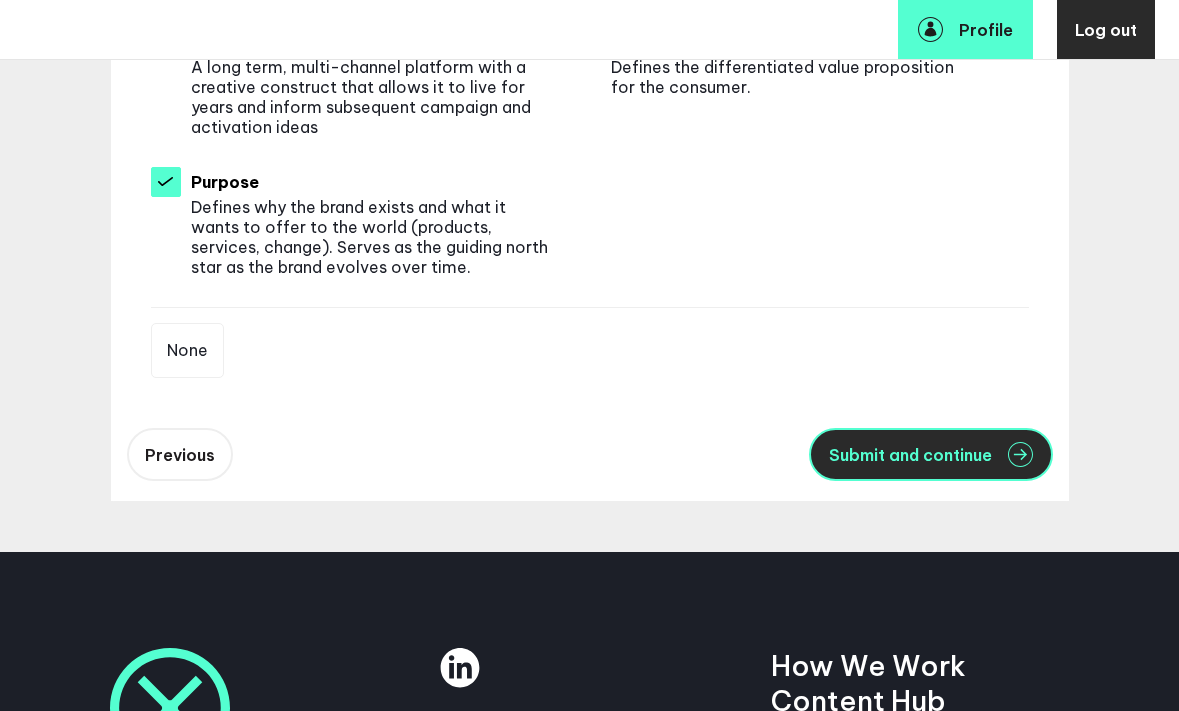 click on "Submit and continue" at bounding box center [910, 455] 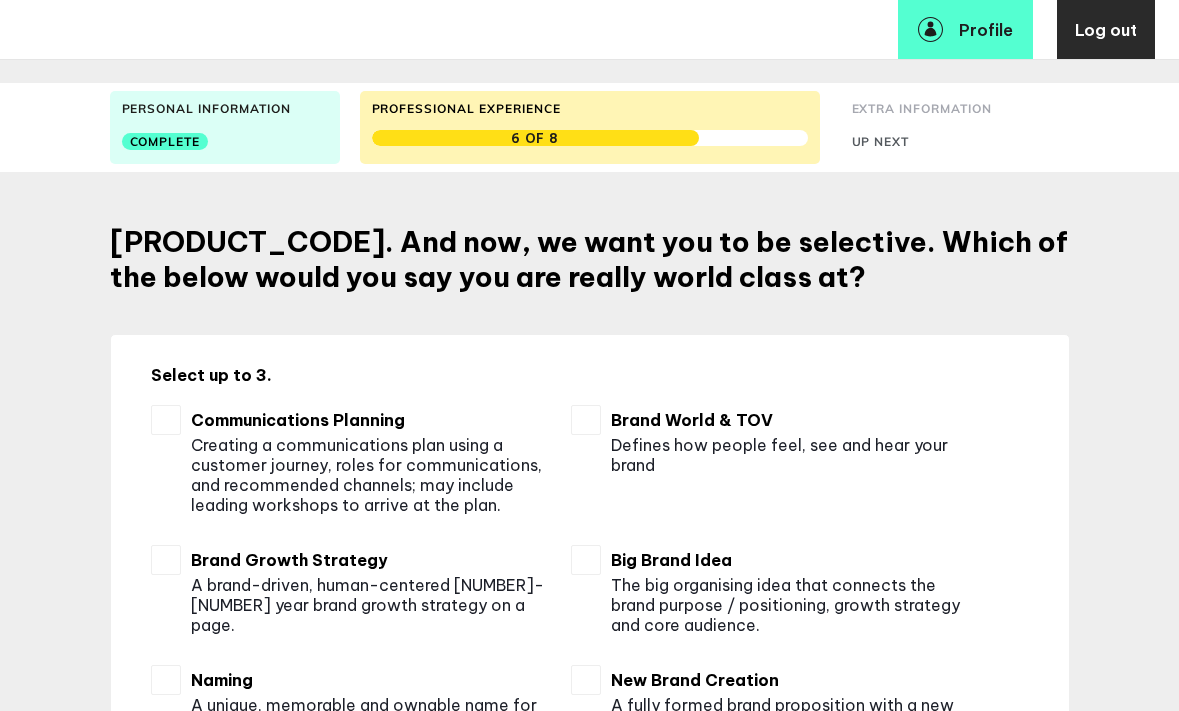 scroll, scrollTop: 126, scrollLeft: 0, axis: vertical 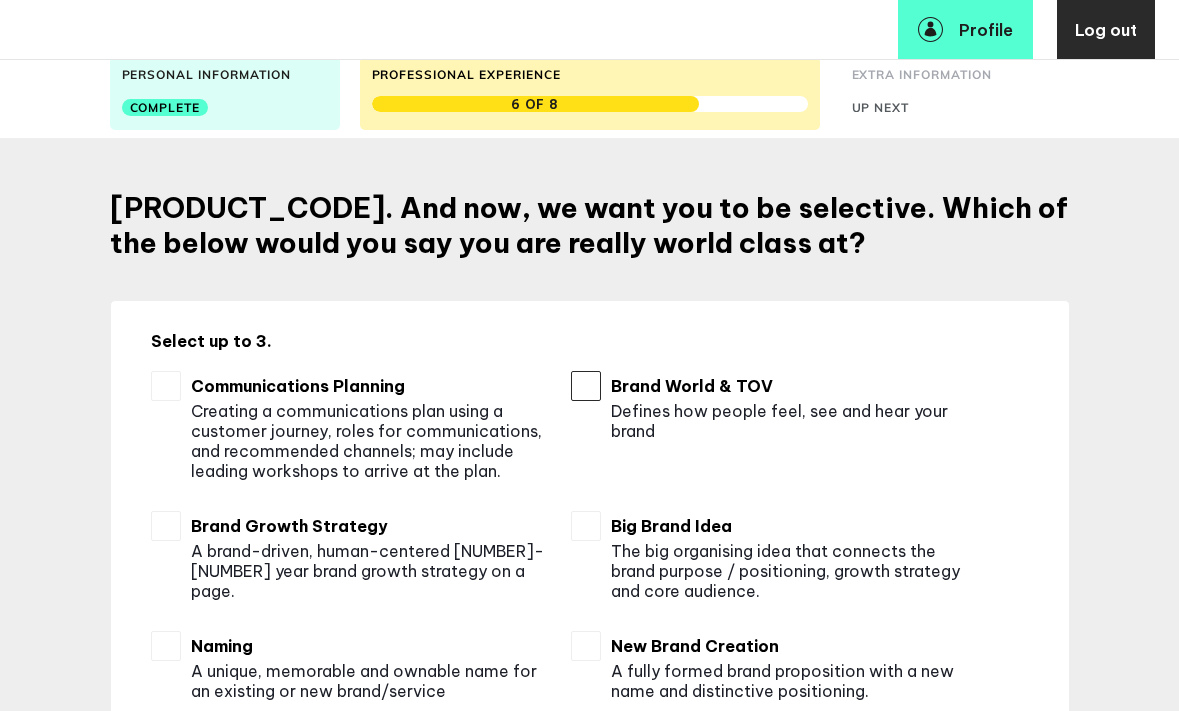 click at bounding box center (586, 386) 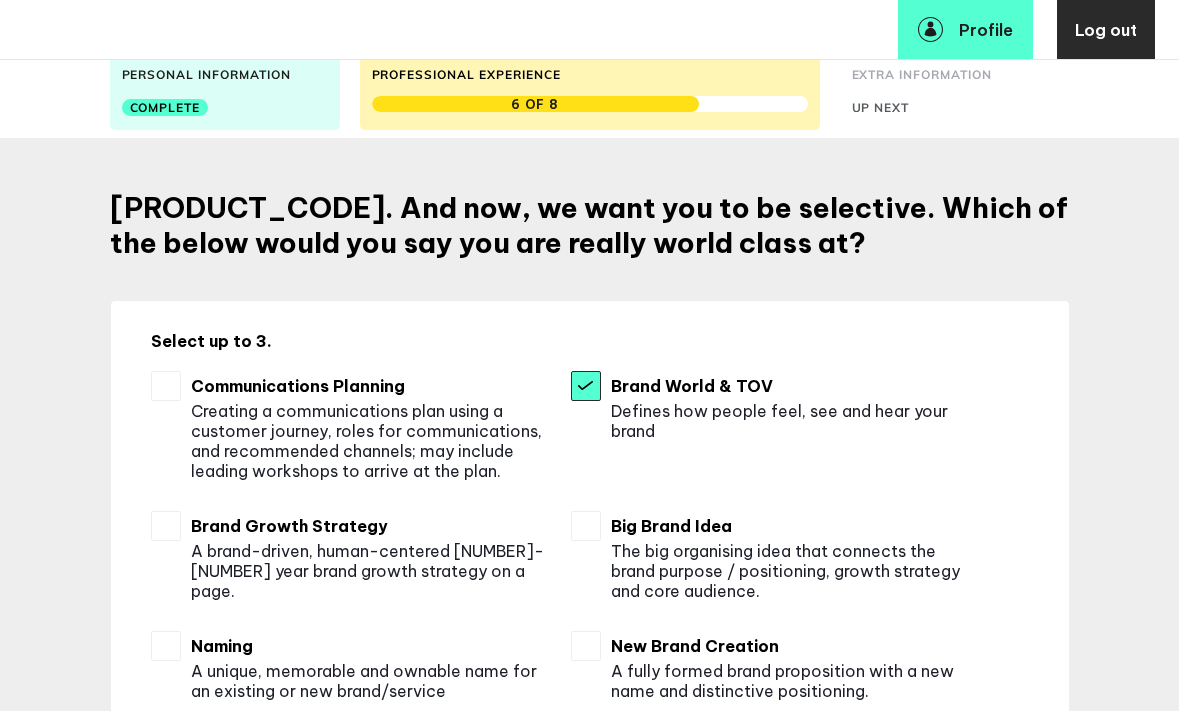 checkbox on "true" 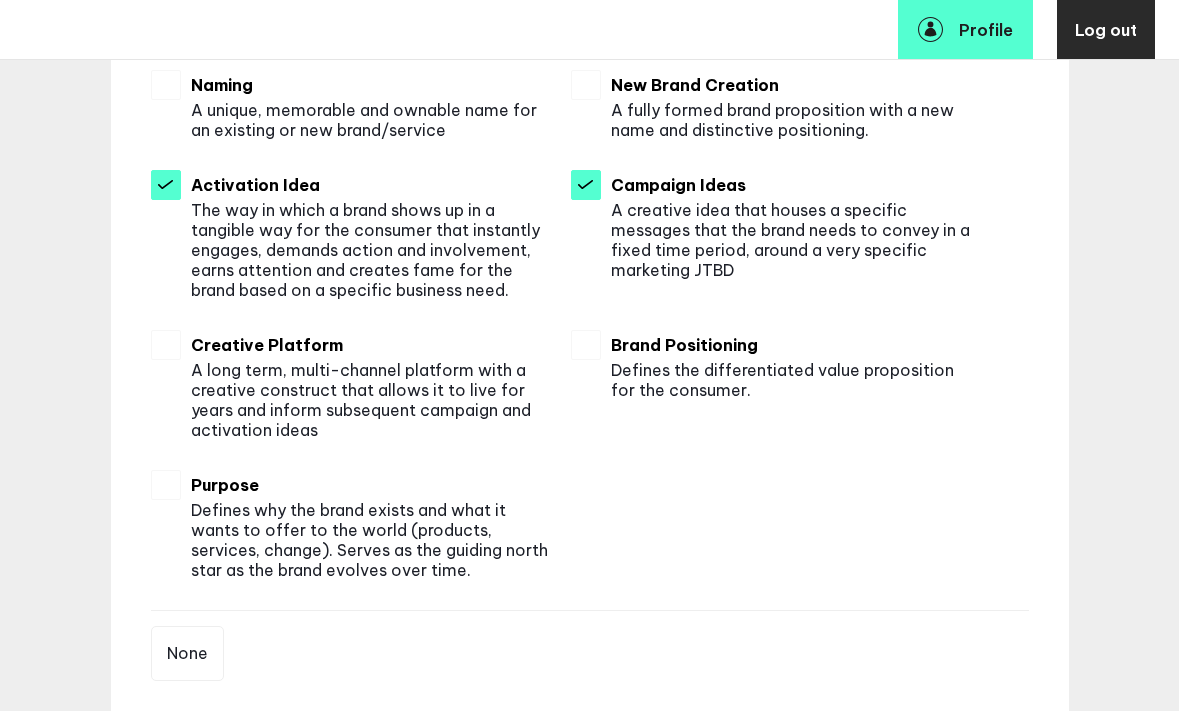 scroll, scrollTop: 690, scrollLeft: 0, axis: vertical 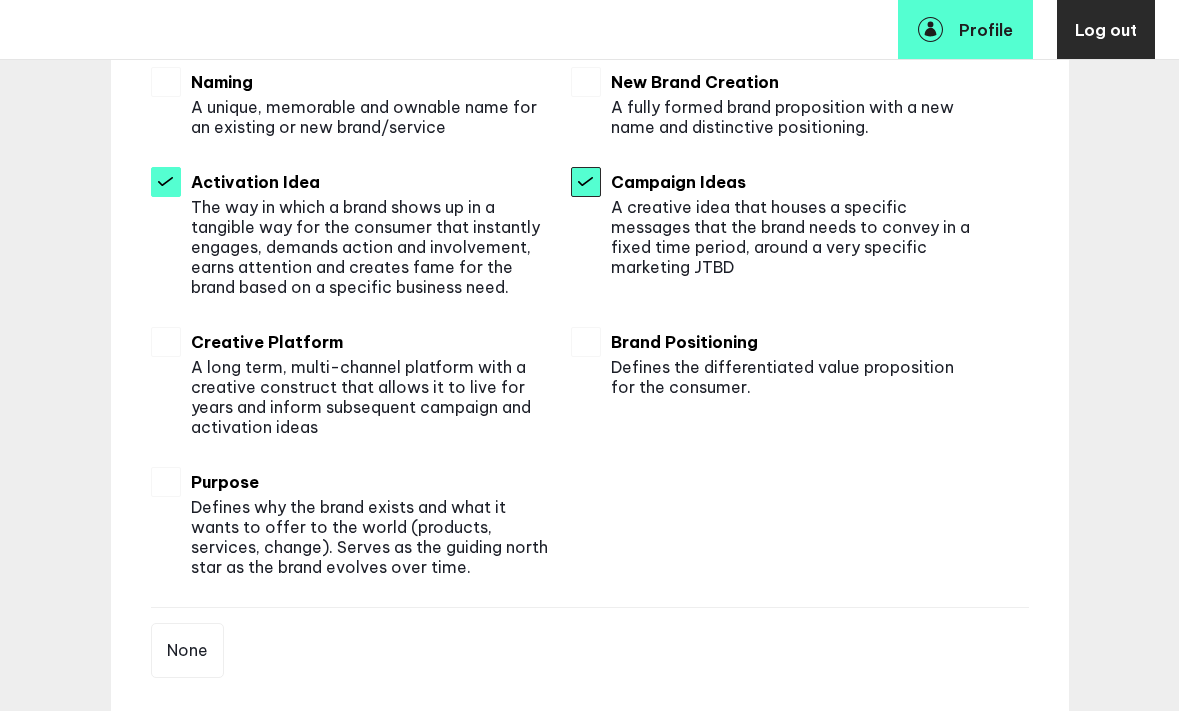 click at bounding box center [586, 182] 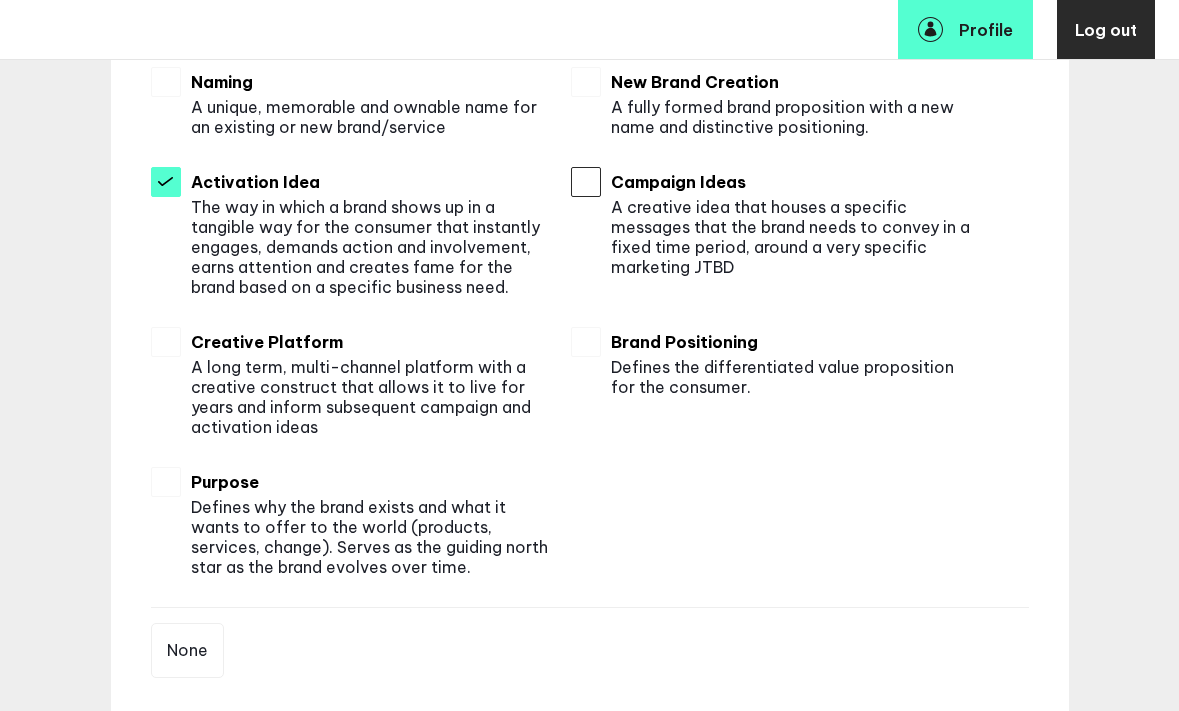 checkbox on "false" 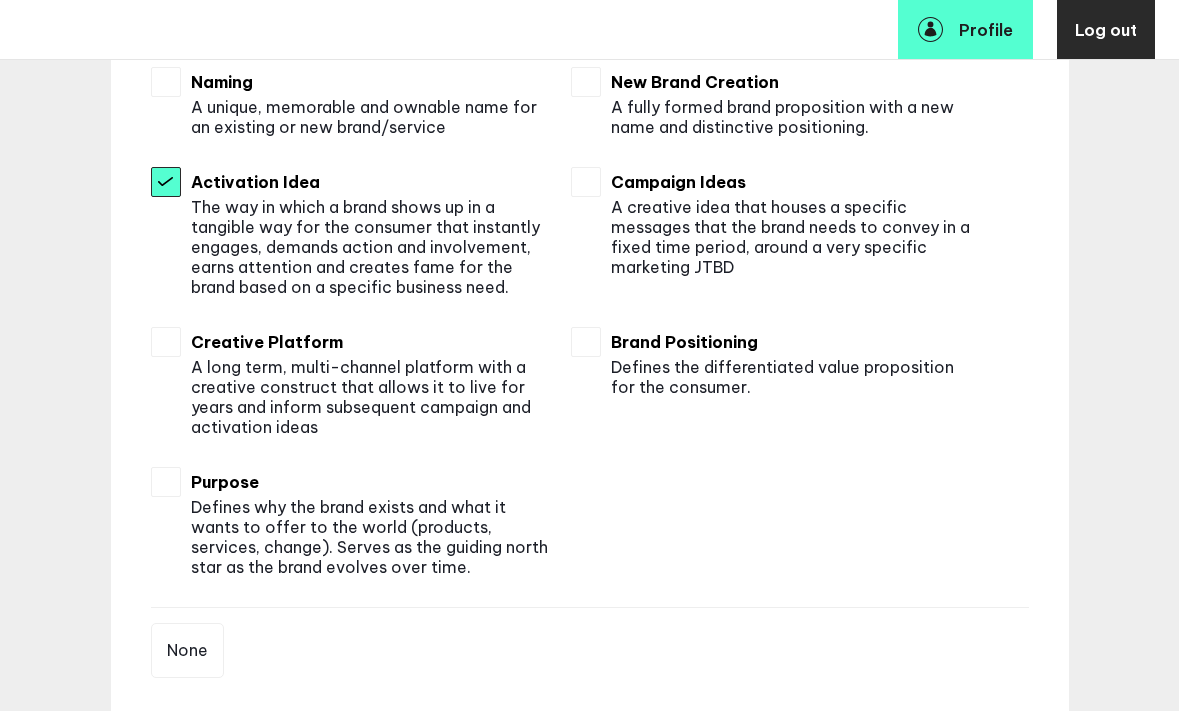 click at bounding box center (166, 182) 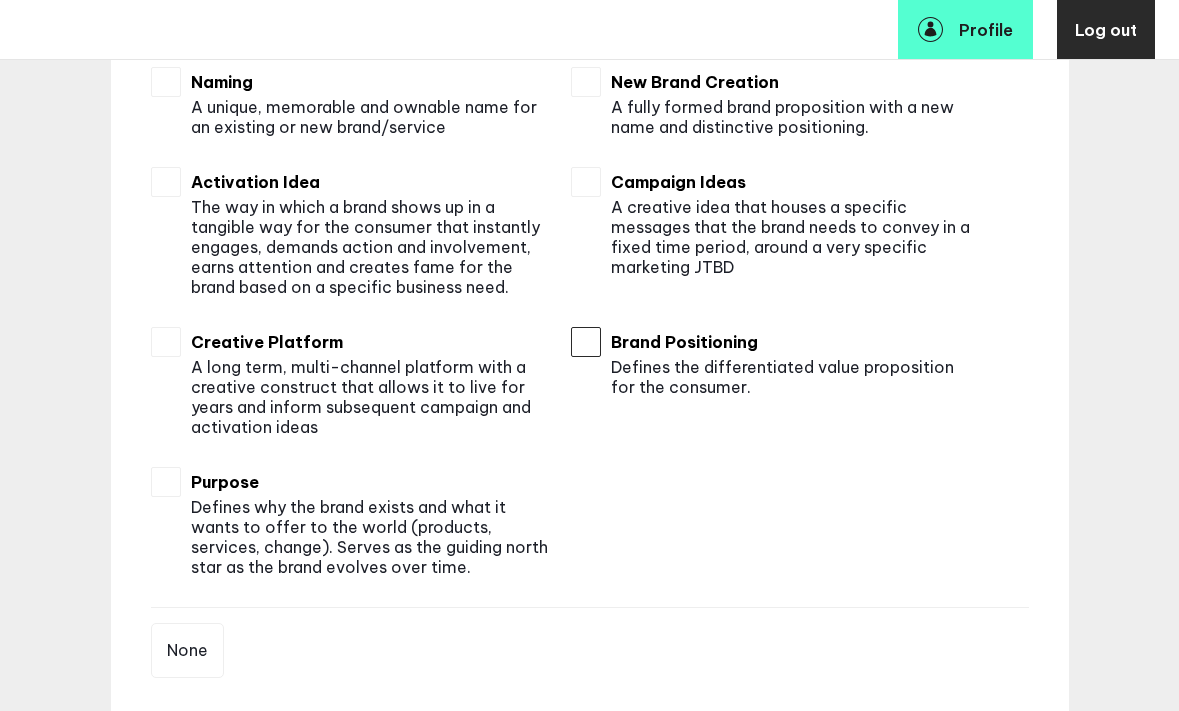 click at bounding box center (586, 342) 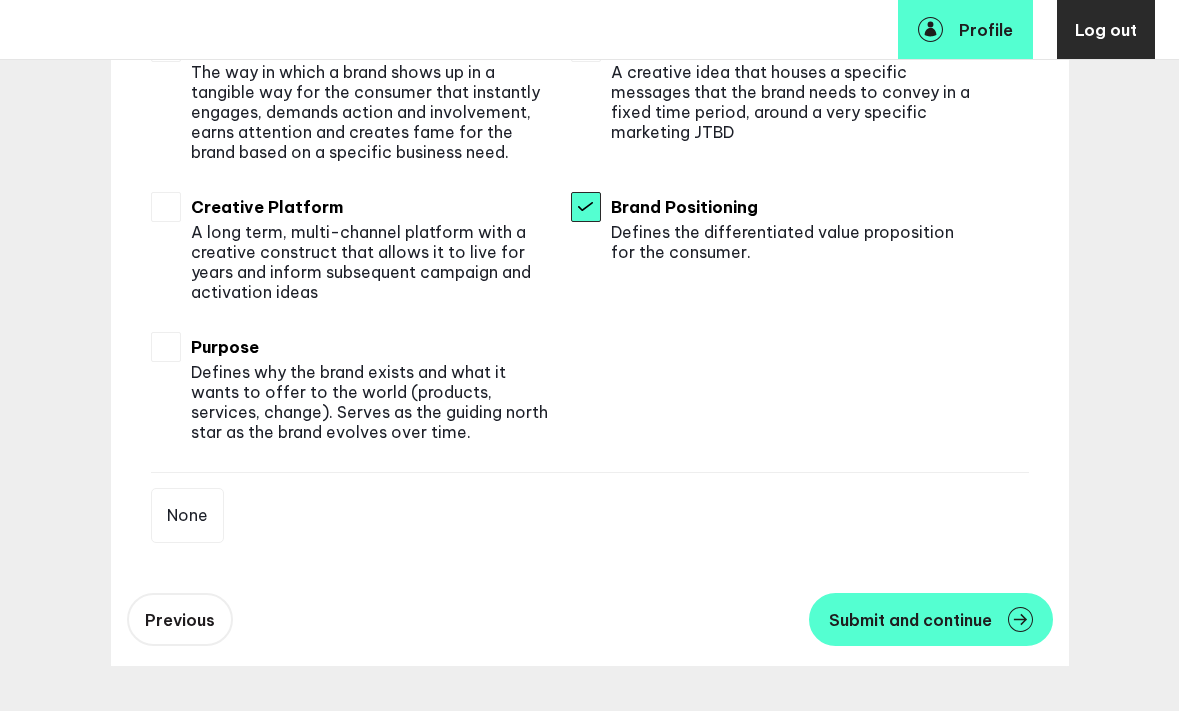 scroll, scrollTop: 862, scrollLeft: 0, axis: vertical 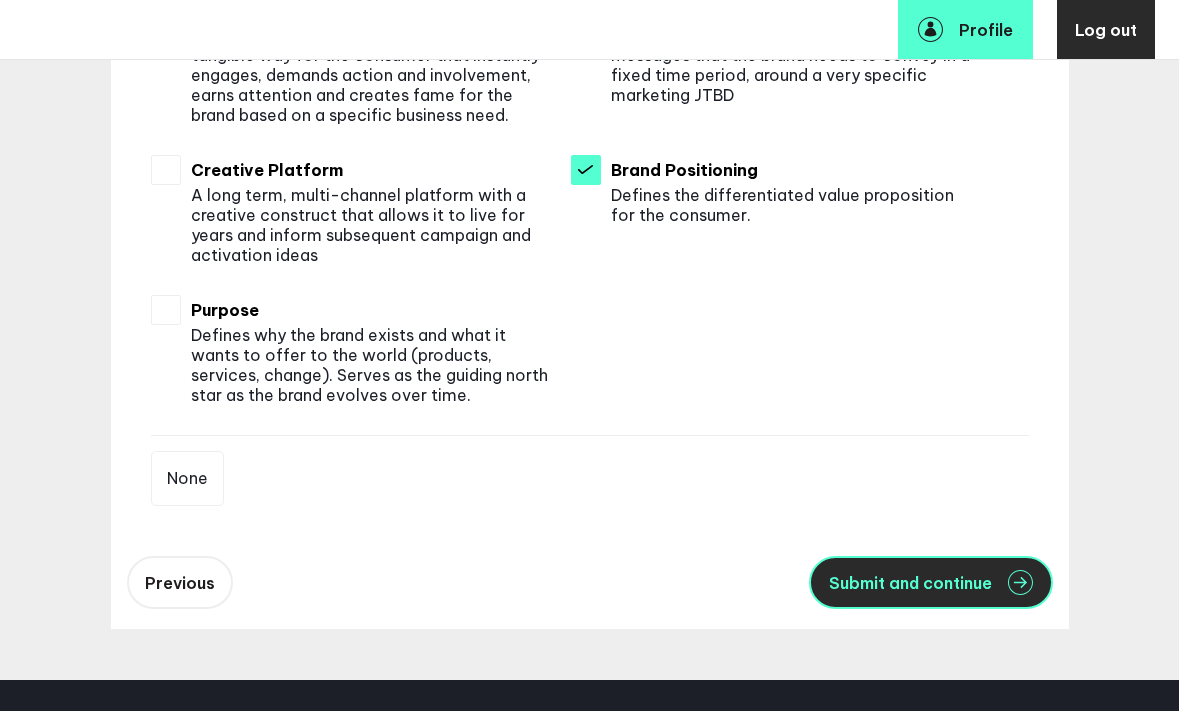 click on "Submit and continue" at bounding box center (910, 583) 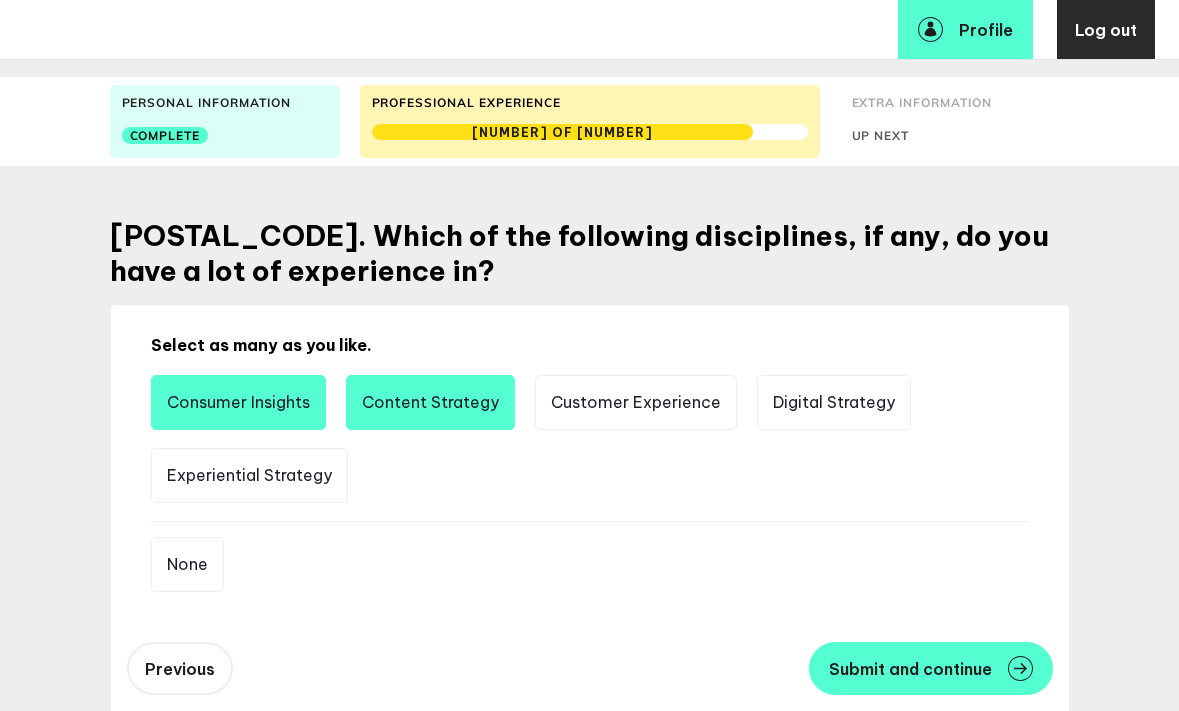 scroll, scrollTop: 123, scrollLeft: 0, axis: vertical 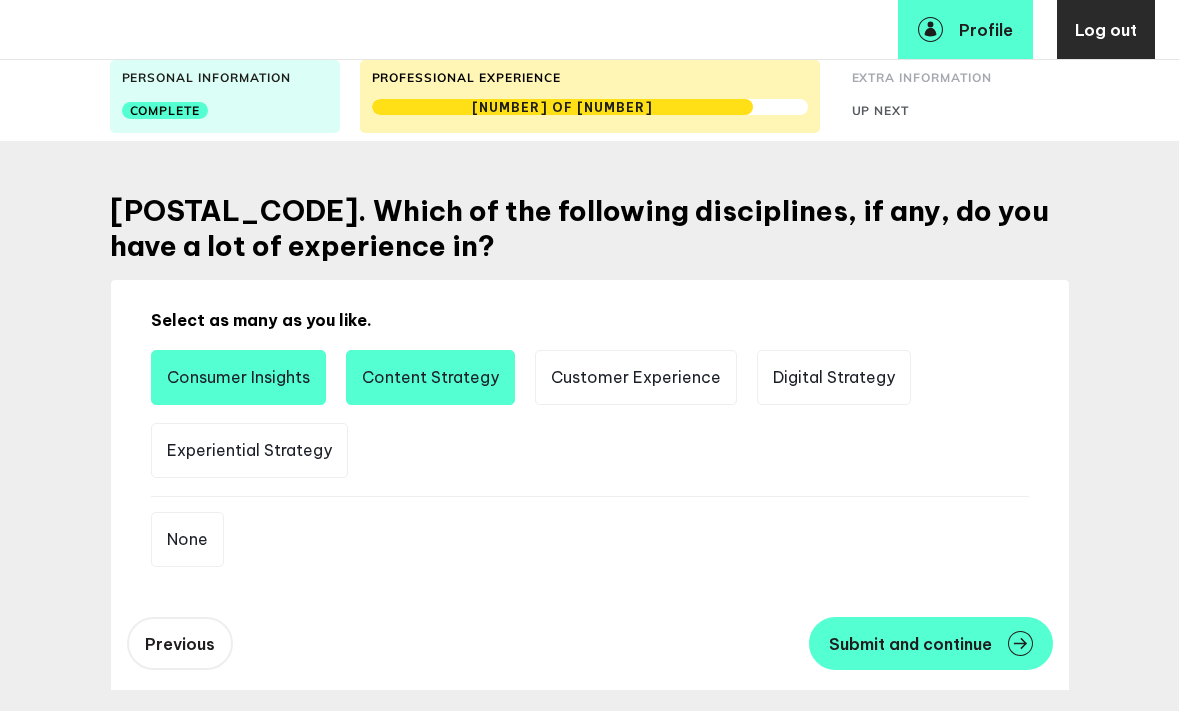 click on "Content Strategy" at bounding box center (430, 377) 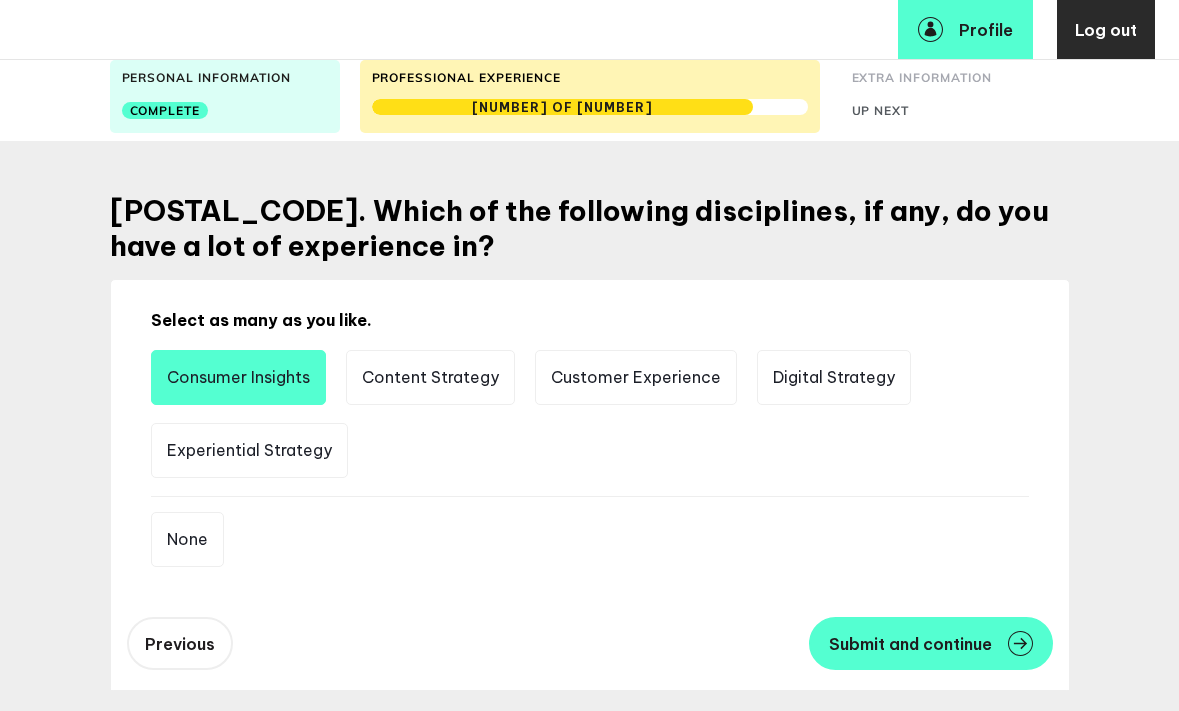 click on "Consumer Insights Content Strategy Customer Experience Digital Strategy Experiential Strategy" at bounding box center (590, 423) 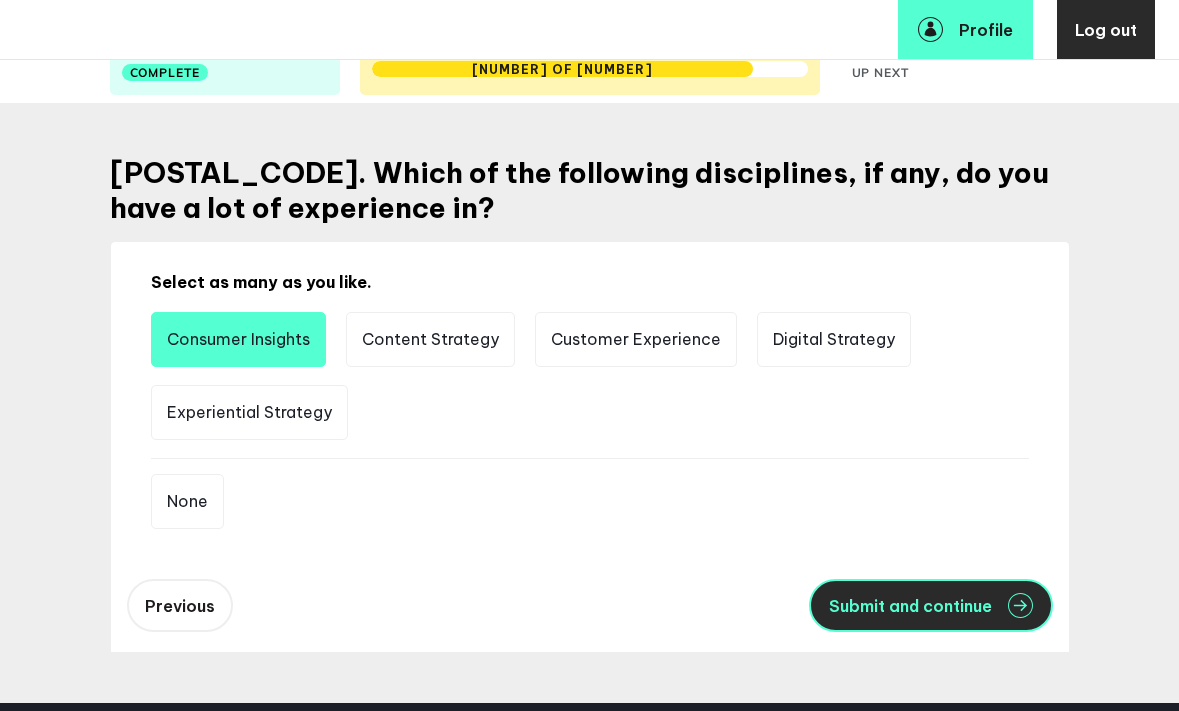 click on "Submit and continue" at bounding box center [910, 606] 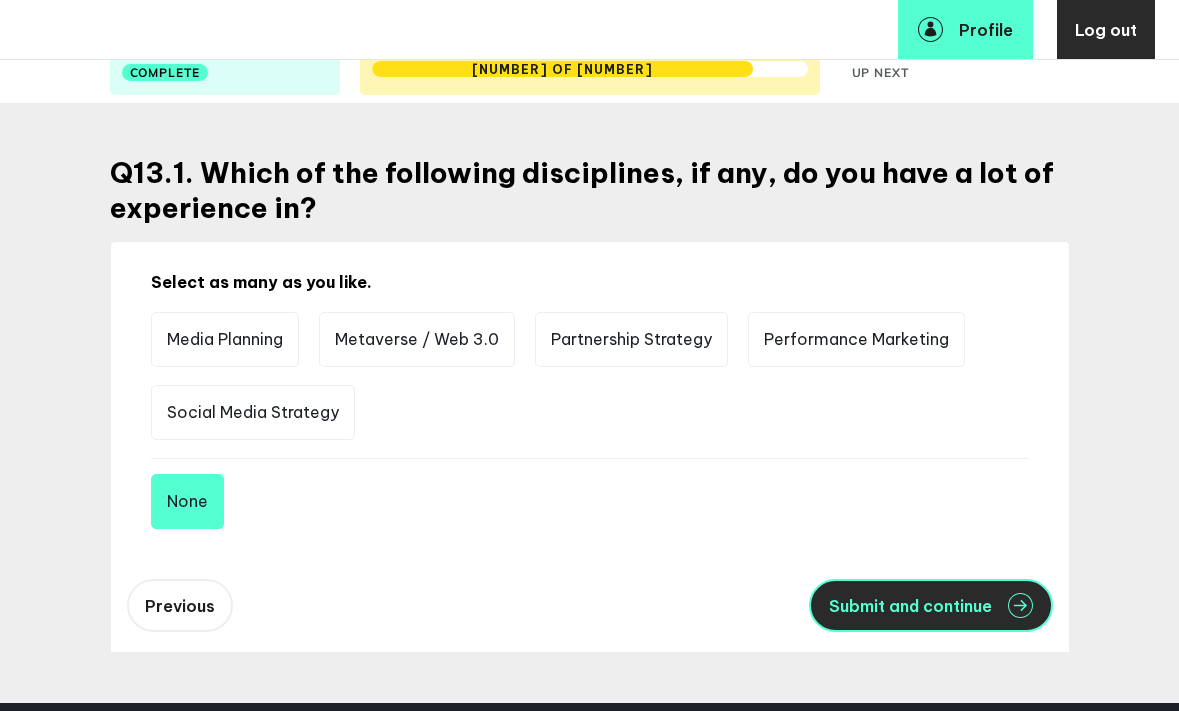 click on "Submit and continue" at bounding box center (910, 606) 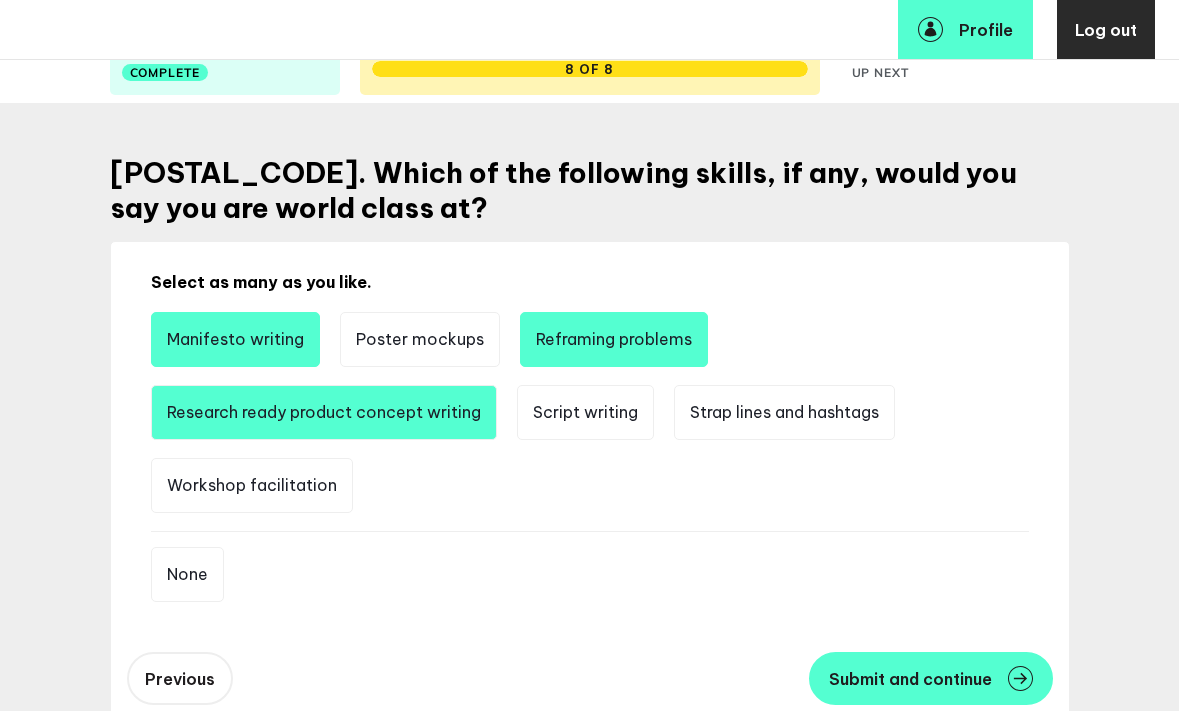click on "Research ready product concept writing" at bounding box center (324, 412) 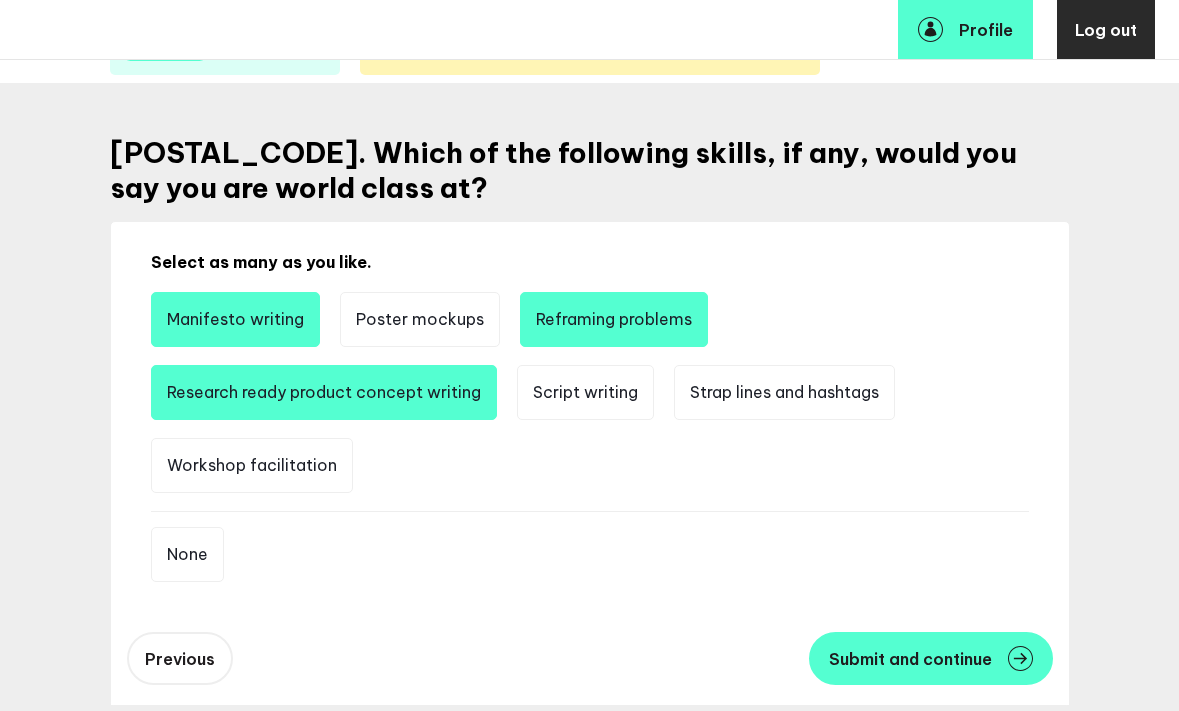 scroll, scrollTop: 186, scrollLeft: 0, axis: vertical 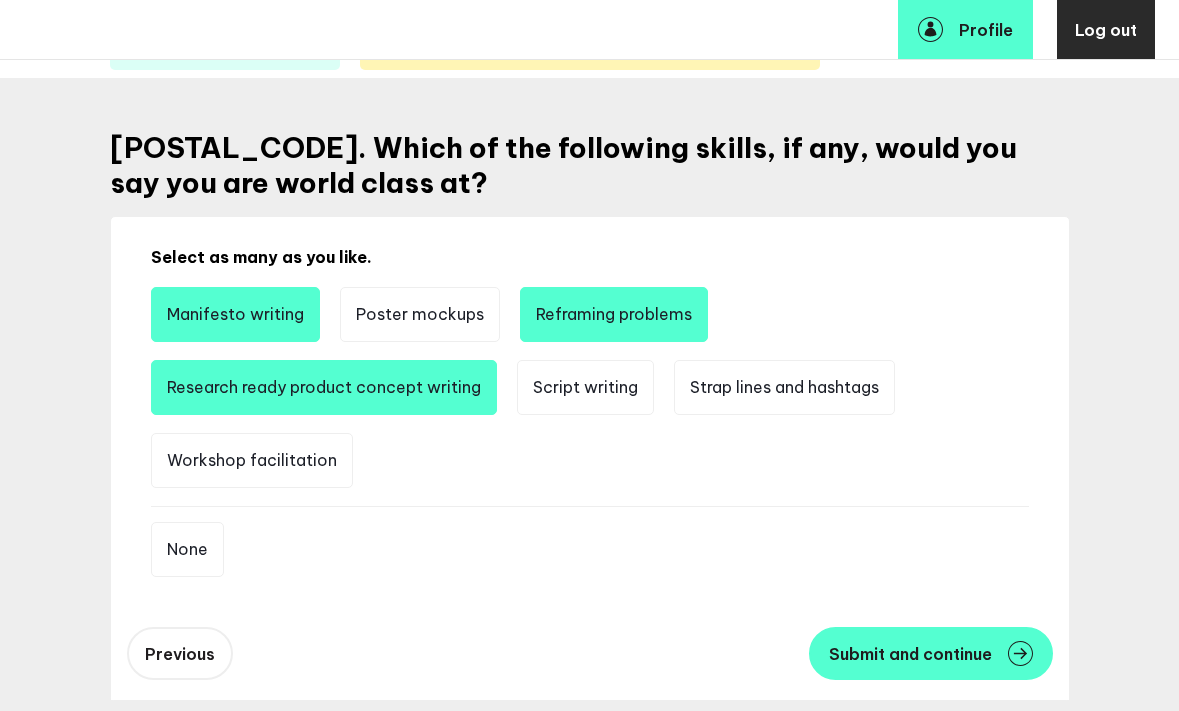 click on "Research ready product concept writing" at bounding box center (324, 387) 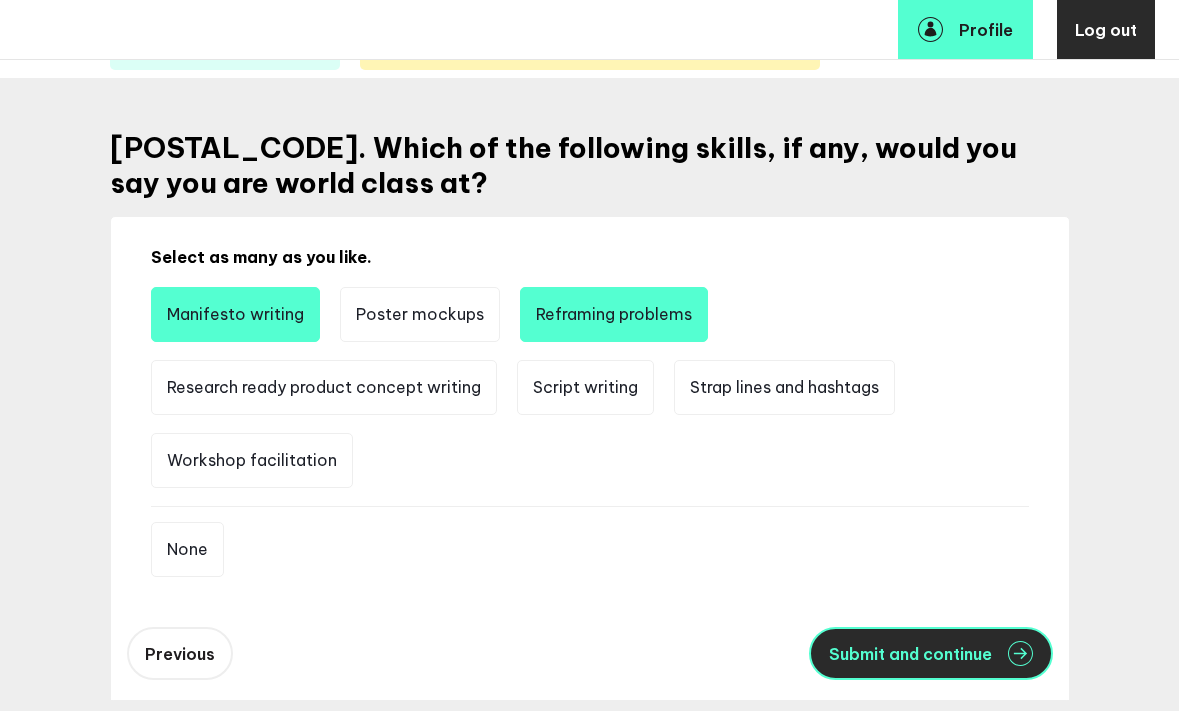 click on "Submit and continue" at bounding box center (910, 654) 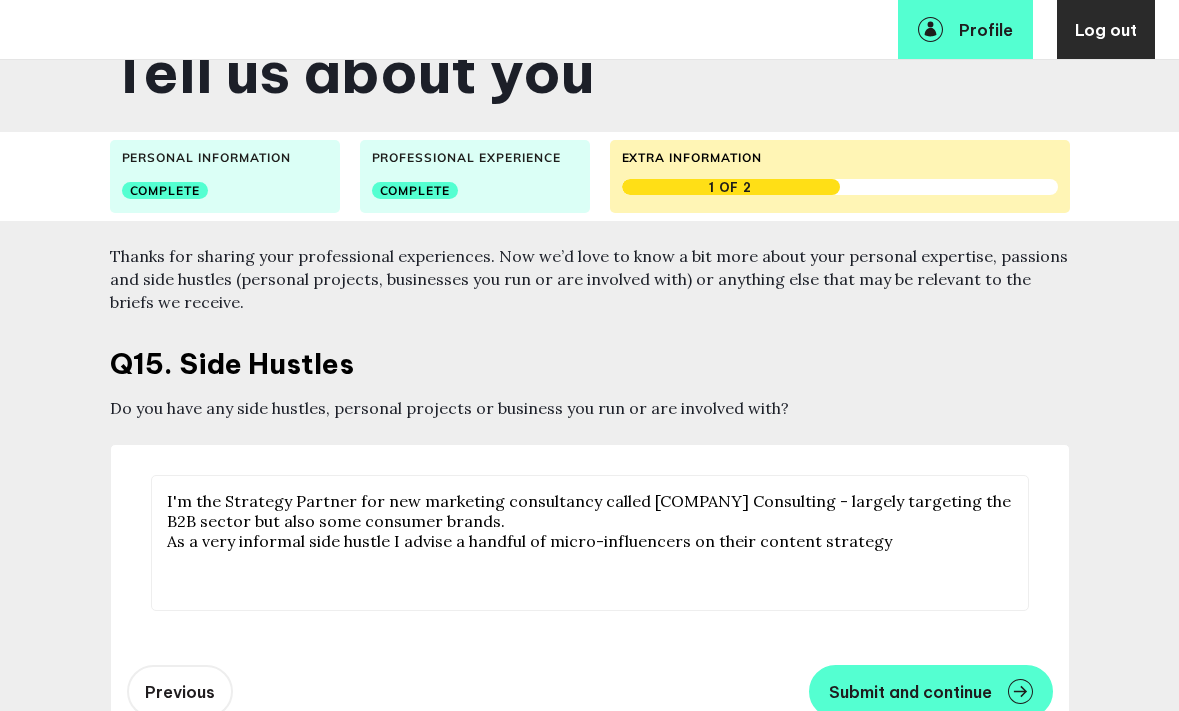 scroll, scrollTop: 0, scrollLeft: 0, axis: both 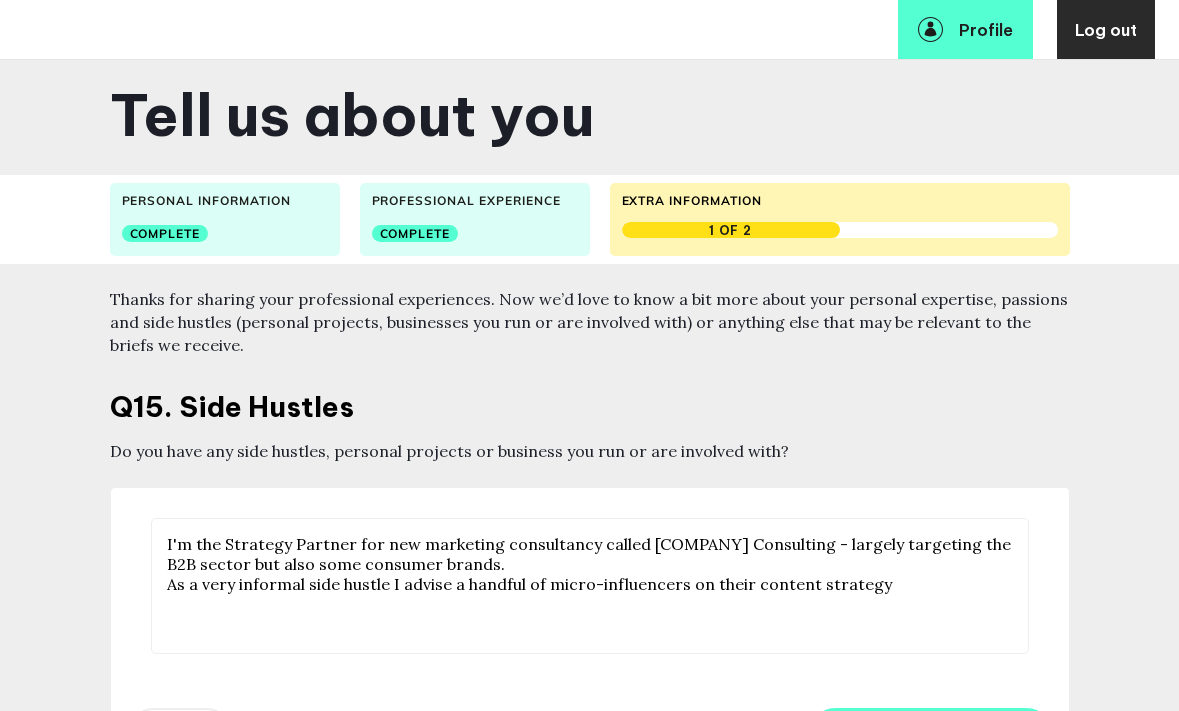 click on "I'm the Strategy Partner for new marketing consultancy called [COMPANY] Consulting - largely targeting the B2B sector but also some consumer brands.
As a very informal side hustle I advise a handful of micro-influencers on their content strategy" at bounding box center [590, 586] 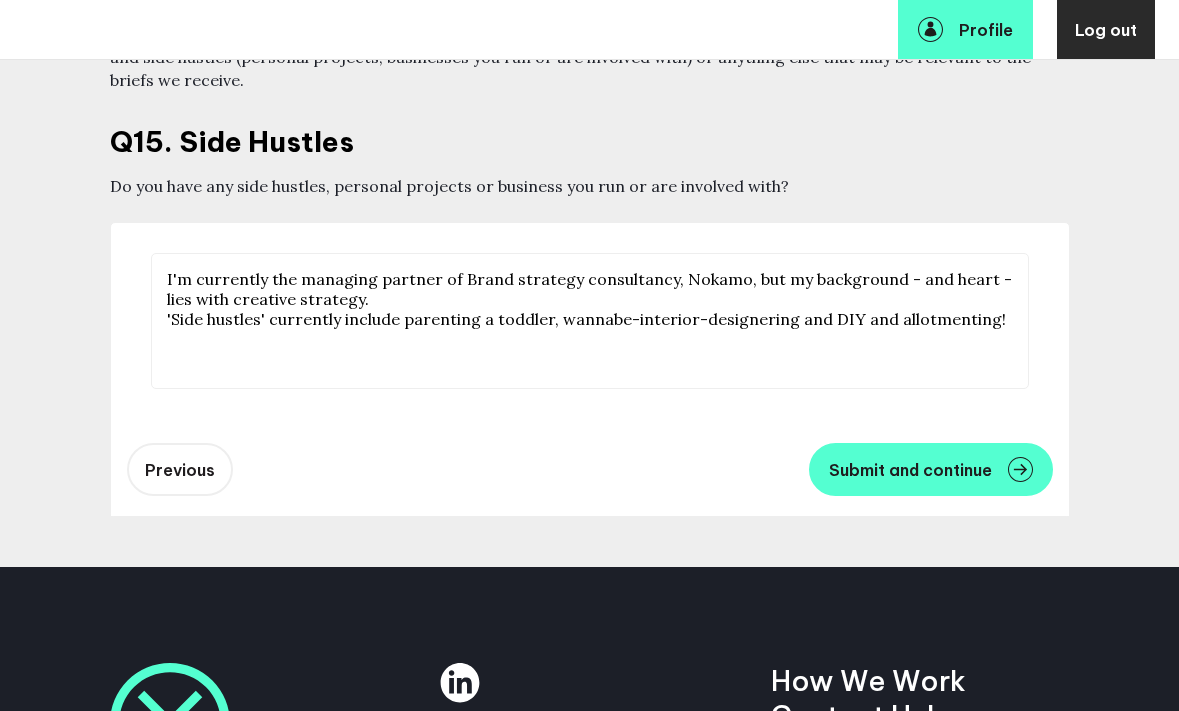 scroll, scrollTop: 277, scrollLeft: 0, axis: vertical 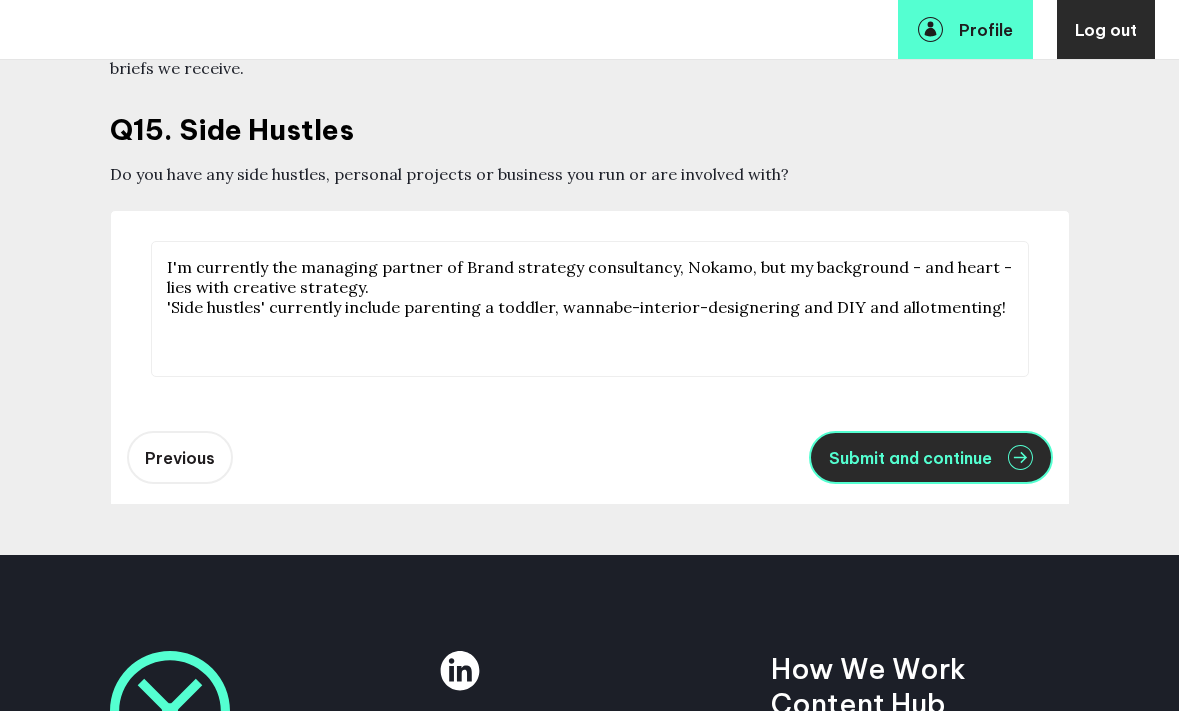 type on "I'm currently the managing partner of Brand strategy consultancy, Nokamo, but my background - and heart - lies with creative strategy.
'Side hustles' currently include parenting a toddler, wannabe-interior-designering and DIY and allotmenting!" 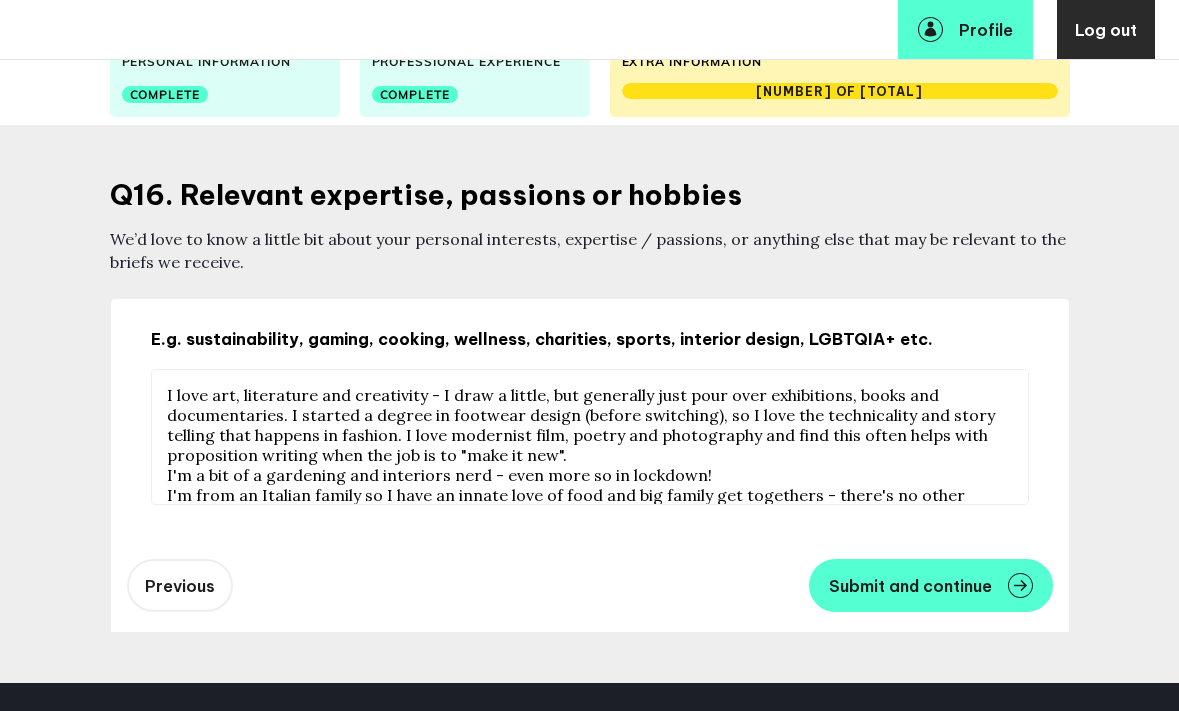 scroll, scrollTop: 111, scrollLeft: 0, axis: vertical 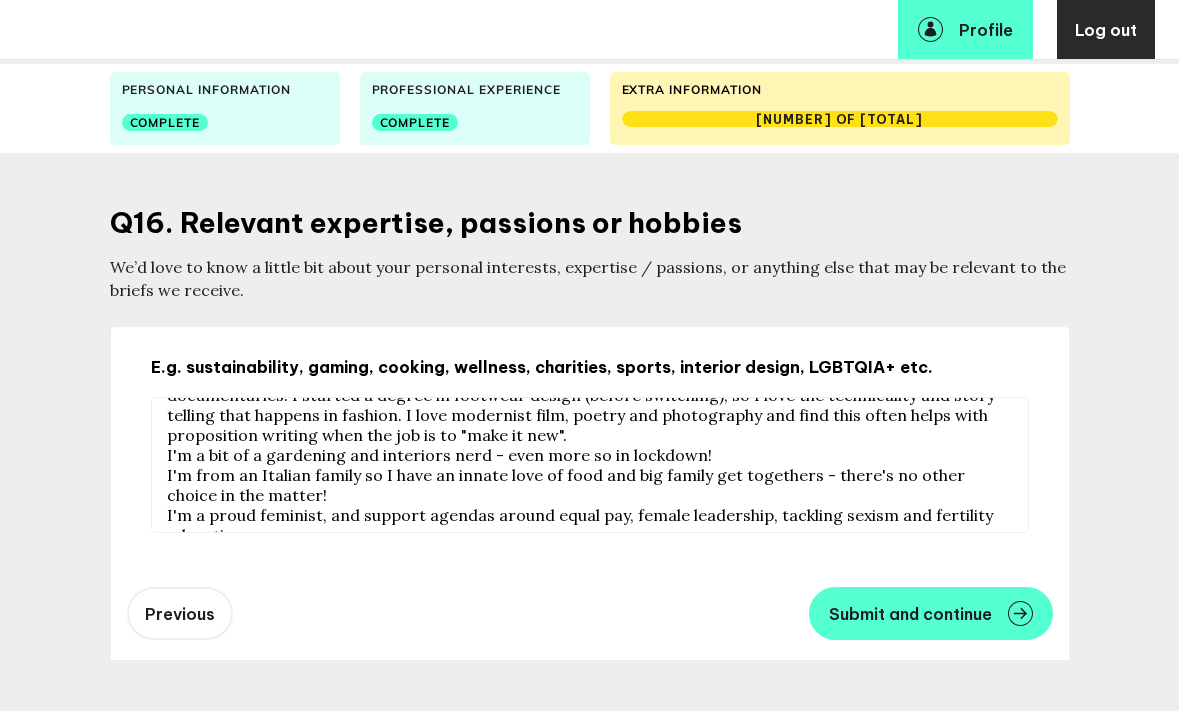 drag, startPoint x: 487, startPoint y: 460, endPoint x: 700, endPoint y: 456, distance: 213.03755 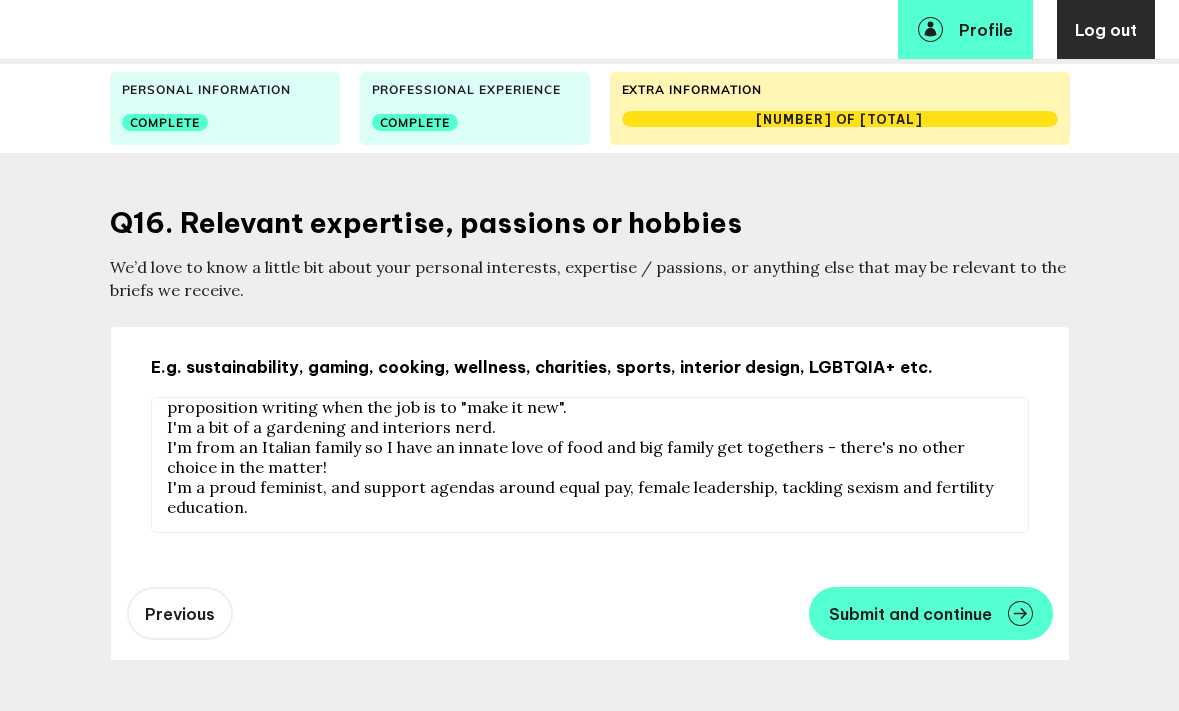 scroll, scrollTop: 80, scrollLeft: 0, axis: vertical 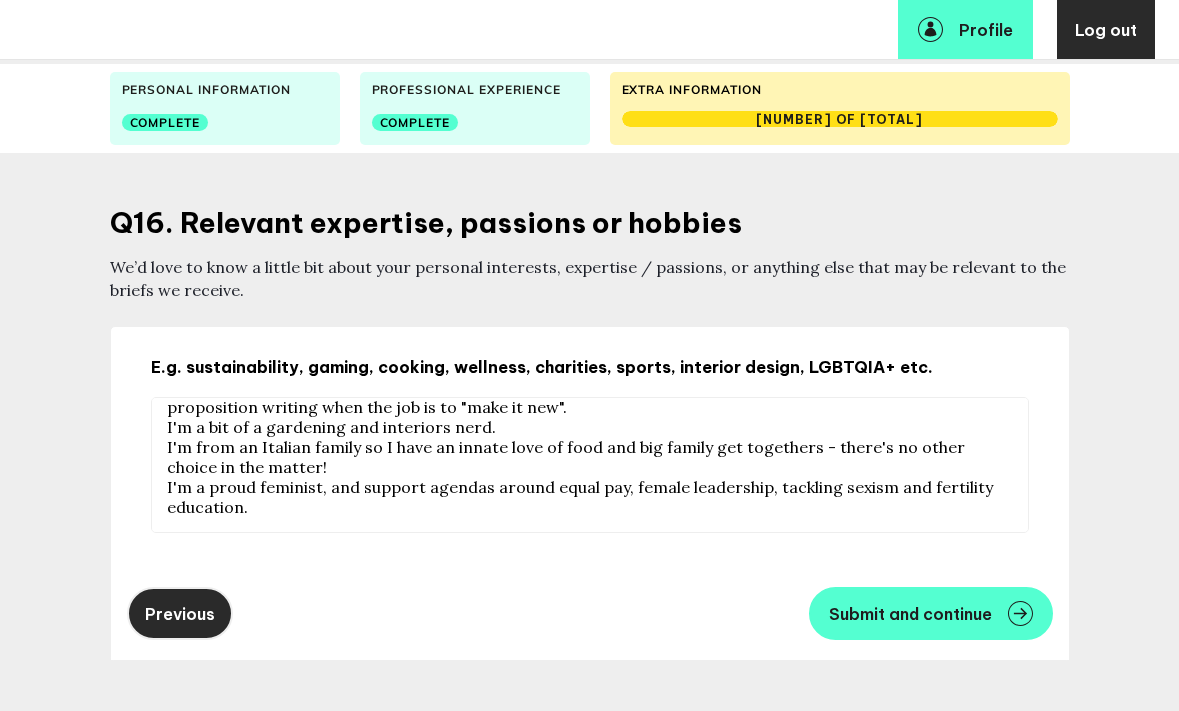 type on "I love art, literature and creativity - I draw a little, but generally just pour over exhibitions, books and documentaries. I started a degree in footwear design (before switching), so I love the technicality and story telling that happens in fashion. I love modernist film, poetry and photography and find this often helps with proposition writing when the job is to "make it new".
I'm a bit of a gardening and interiors nerd.
I'm from an Italian family so I have an innate love of food and big family get togethers - there's no other choice in the matter!
I'm a proud feminist, and support agendas around equal pay, female leadership, tackling sexism and fertility education." 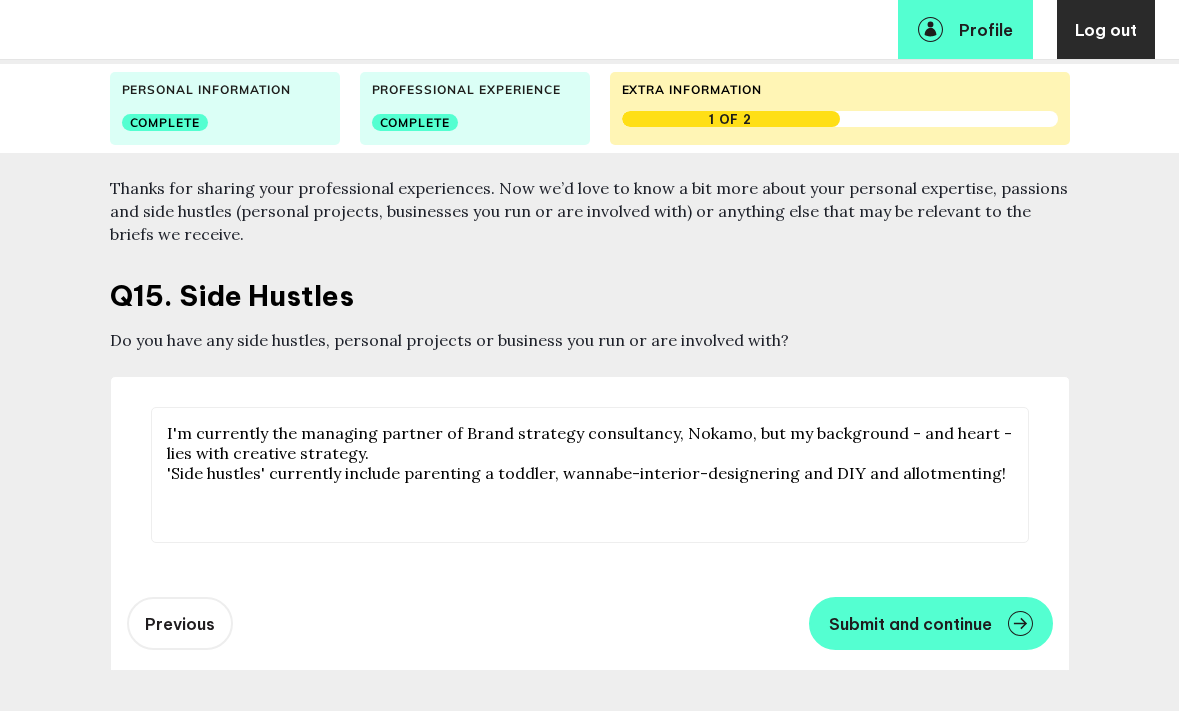 click on "I'm currently the managing partner of Brand strategy consultancy, Nokamo, but my background - and heart - lies with creative strategy.
'Side hustles' currently include parenting a toddler, wannabe-interior-designering and DIY and allotmenting!" at bounding box center [590, 475] 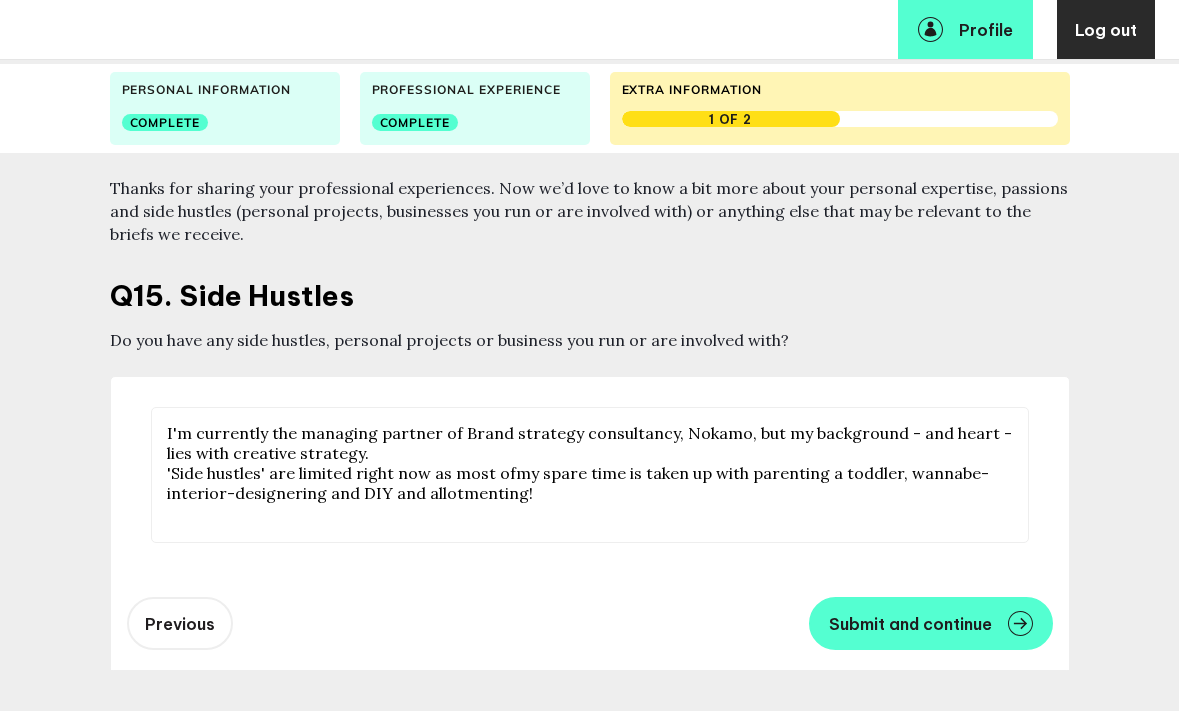 drag, startPoint x: 892, startPoint y: 473, endPoint x: 900, endPoint y: 498, distance: 26.24881 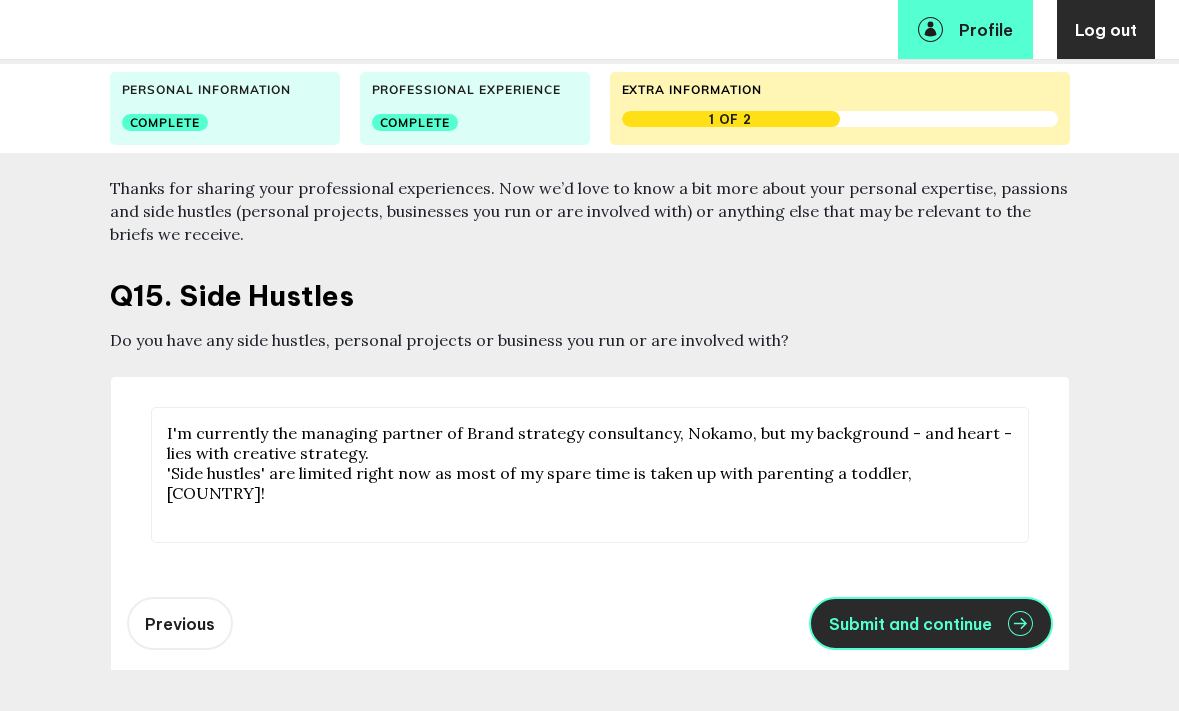 type on "I'm currently the managing partner of Brand strategy consultancy, Nokamo, but my background - and heart - lies with creative strategy.
'Side hustles' are limited right now as most of my spare time is taken up with parenting a toddler, [COUNTRY]!" 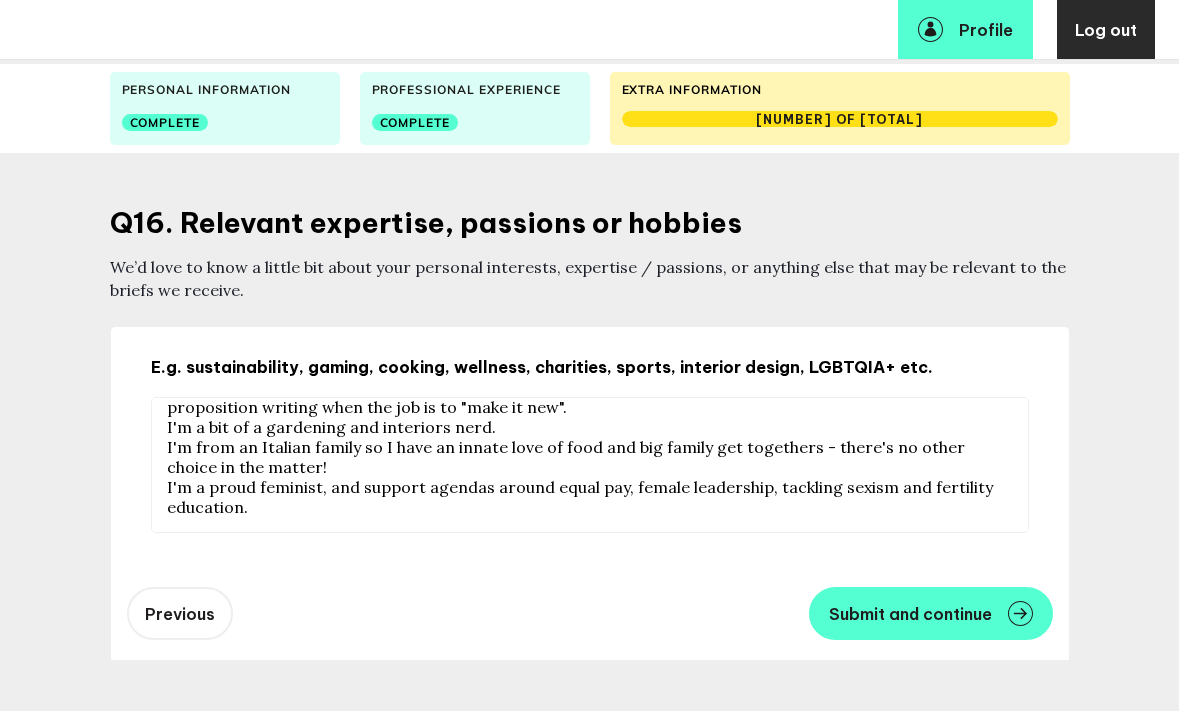 scroll, scrollTop: 80, scrollLeft: 0, axis: vertical 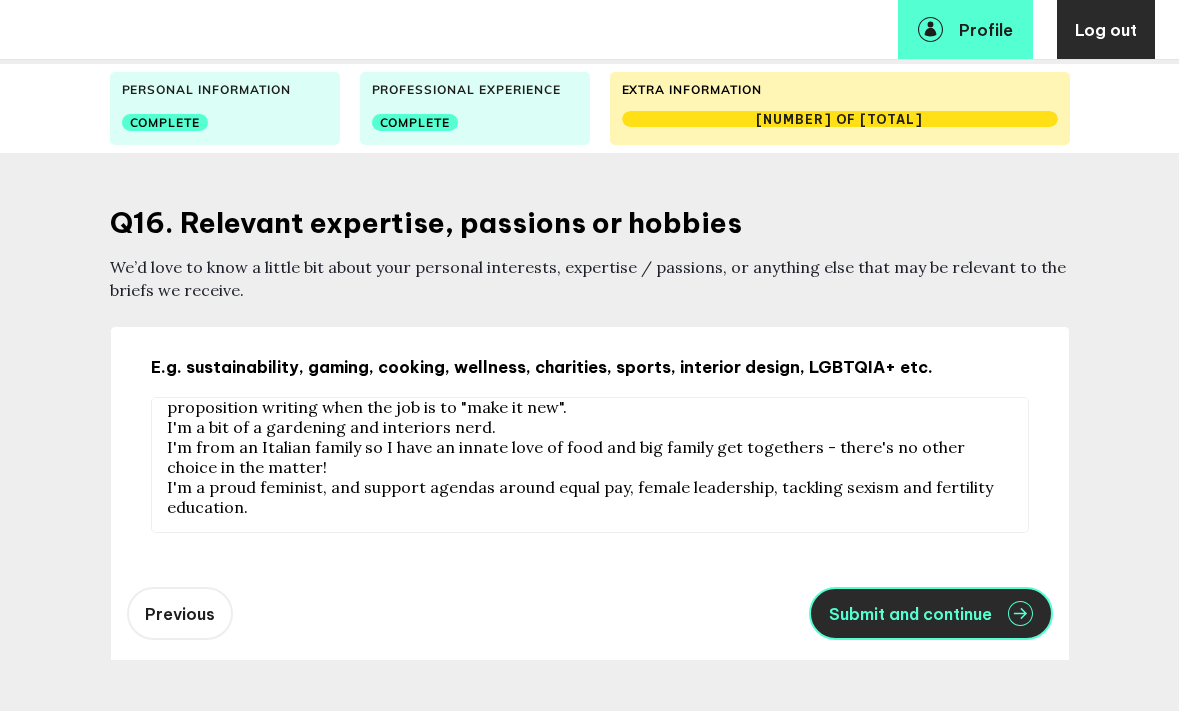 click on "Submit and continue" at bounding box center (910, 614) 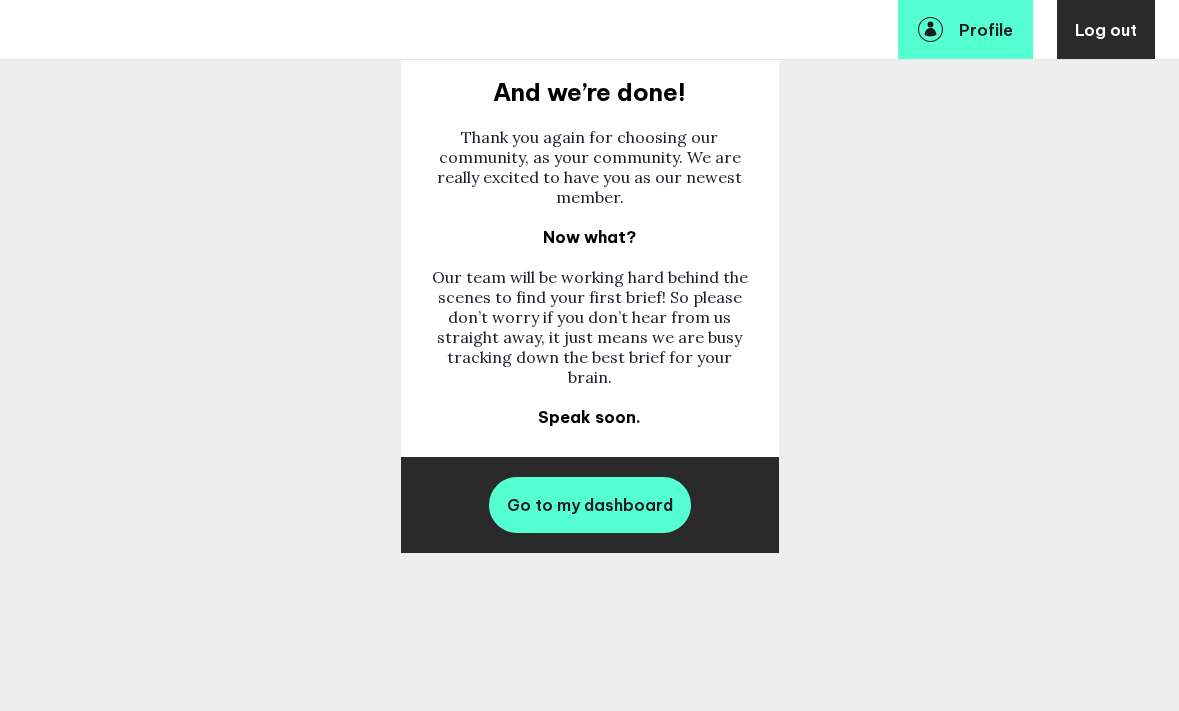 scroll, scrollTop: 537, scrollLeft: 0, axis: vertical 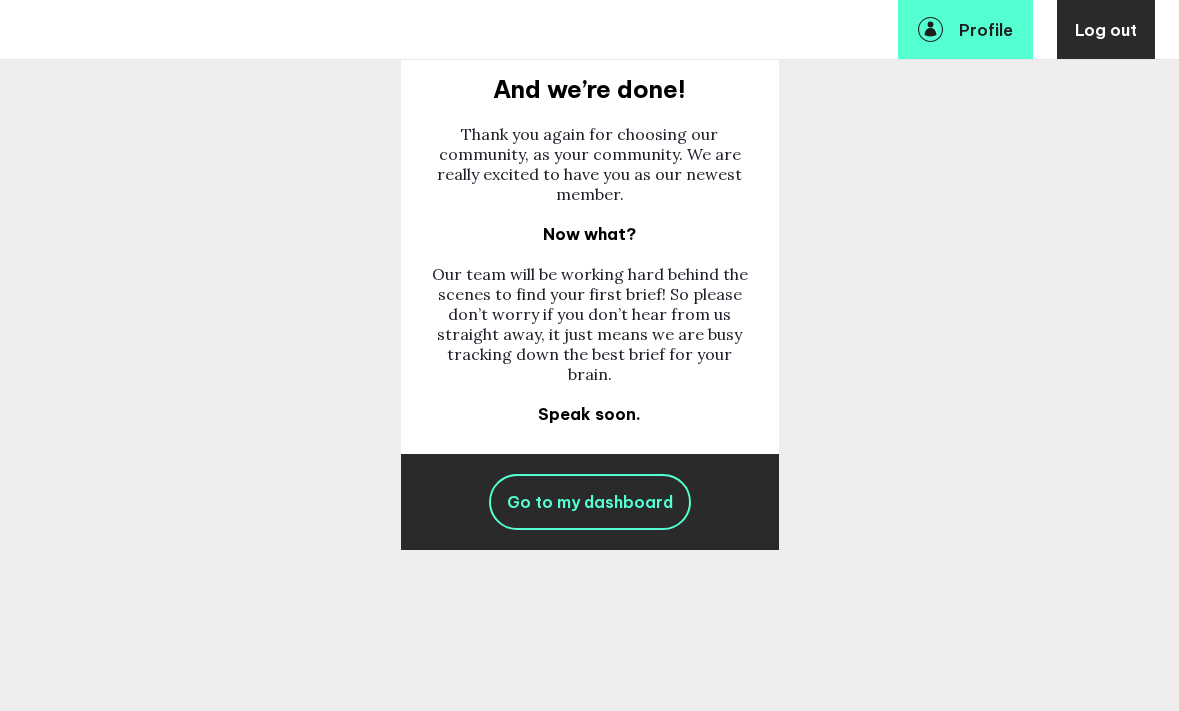 click on "Go to my dashboard" at bounding box center [590, 502] 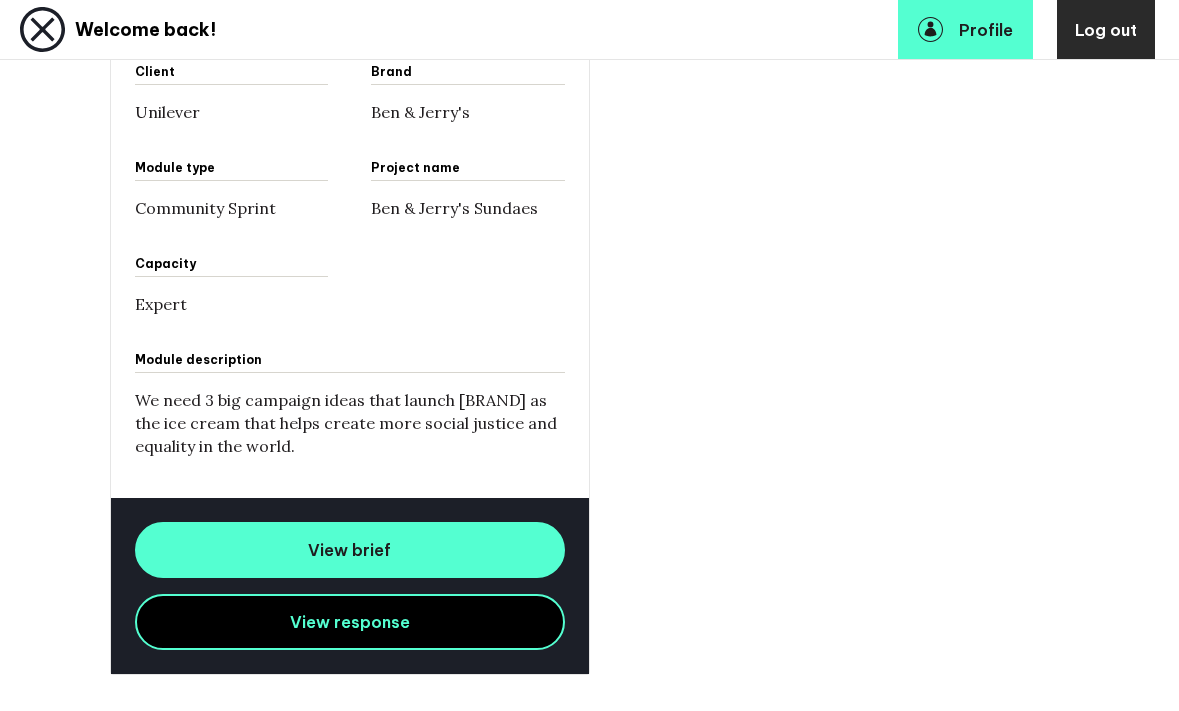 scroll, scrollTop: 2829, scrollLeft: 0, axis: vertical 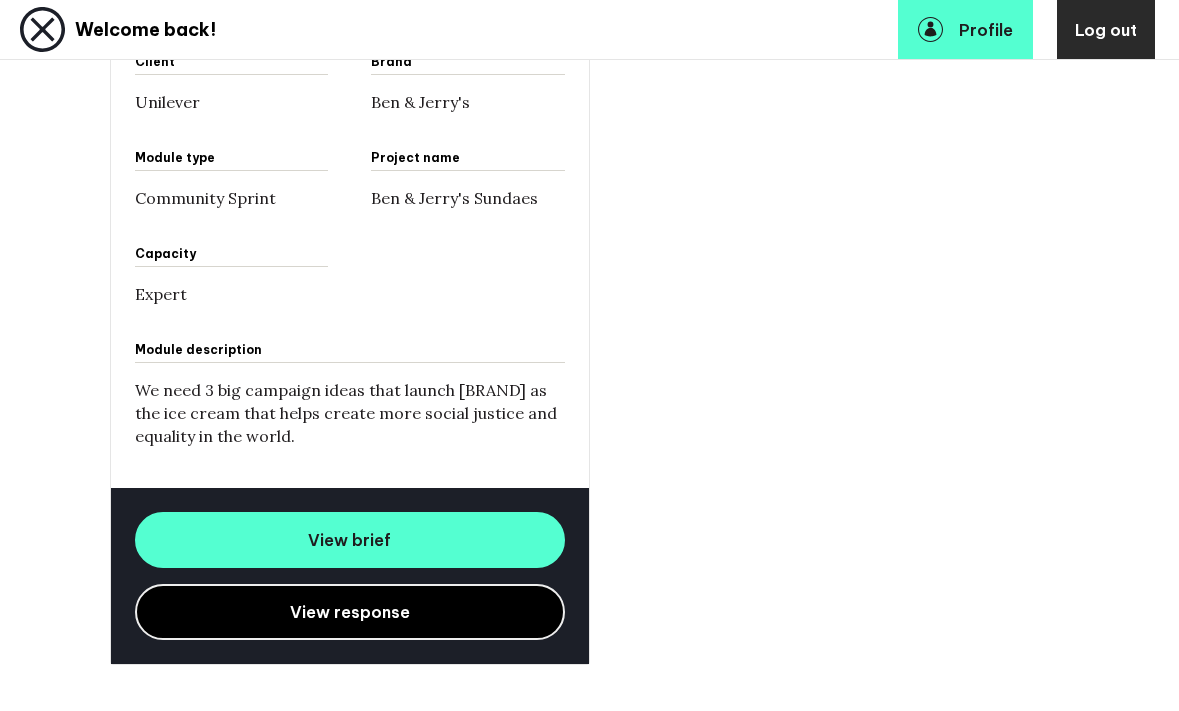 click on "View response" at bounding box center (350, 612) 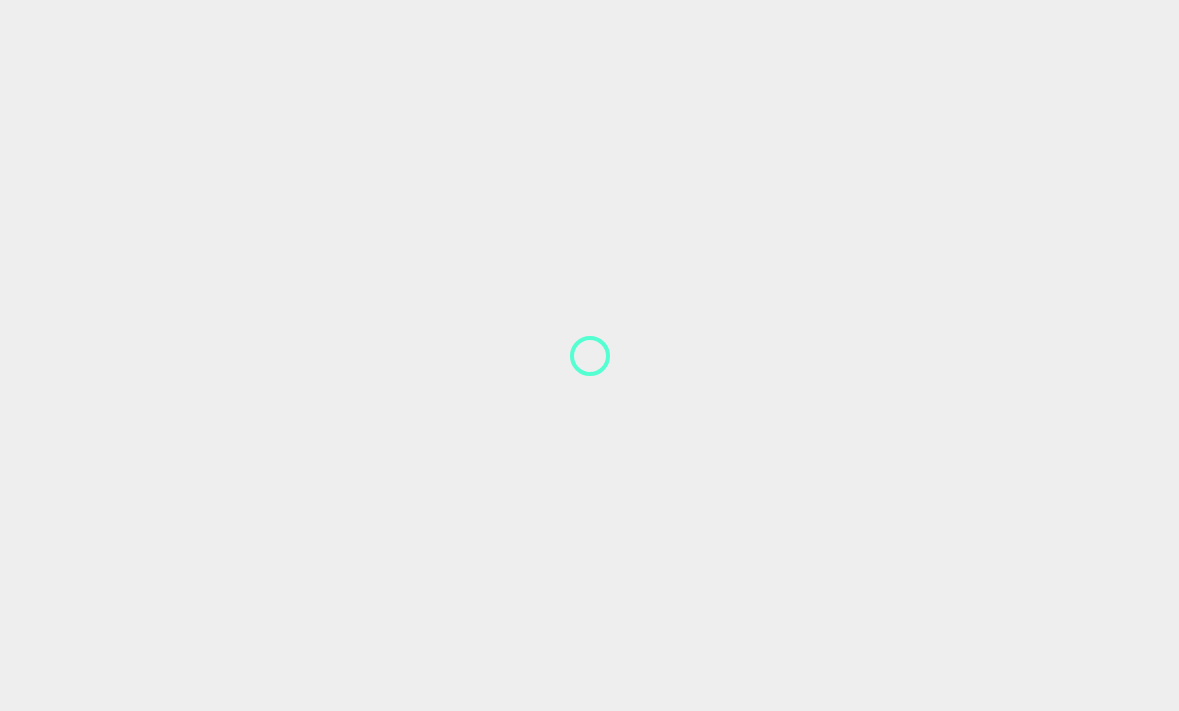 scroll, scrollTop: 0, scrollLeft: 0, axis: both 